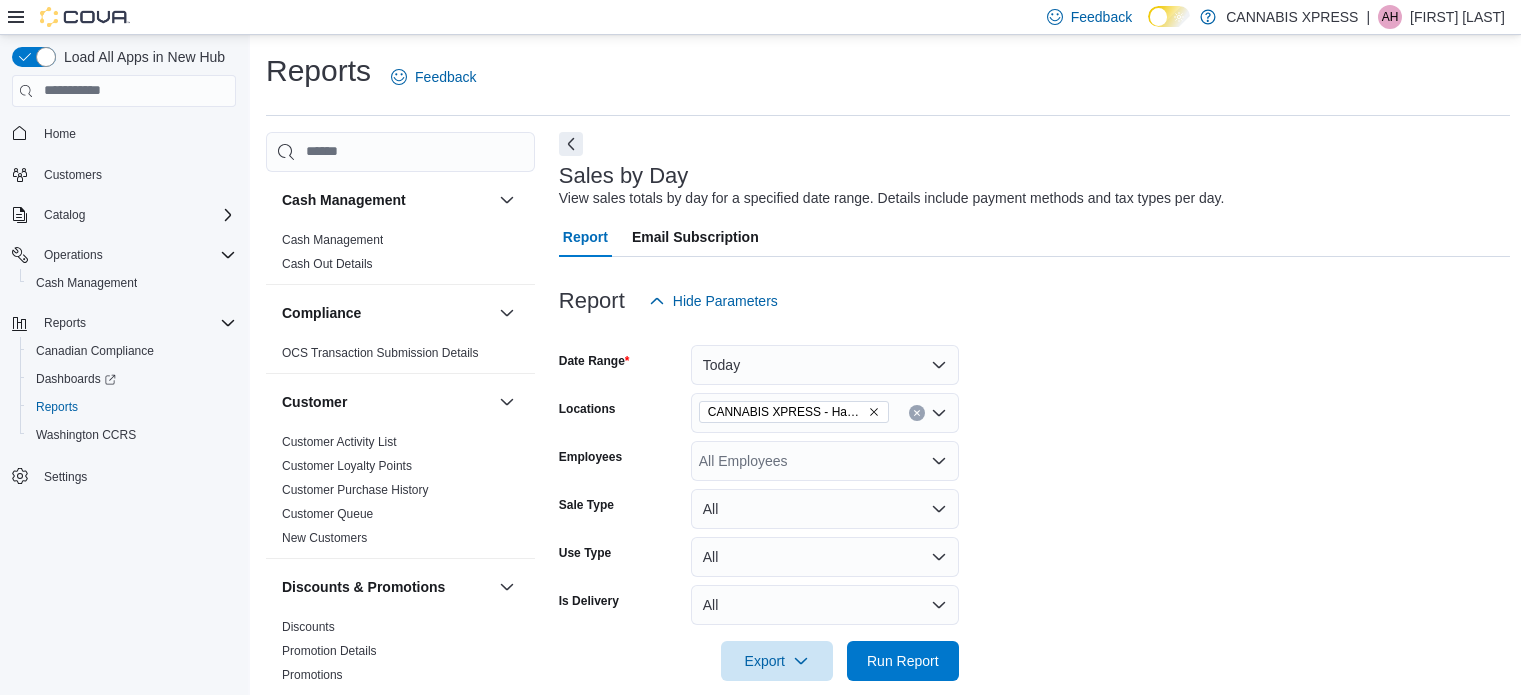 scroll, scrollTop: 305, scrollLeft: 0, axis: vertical 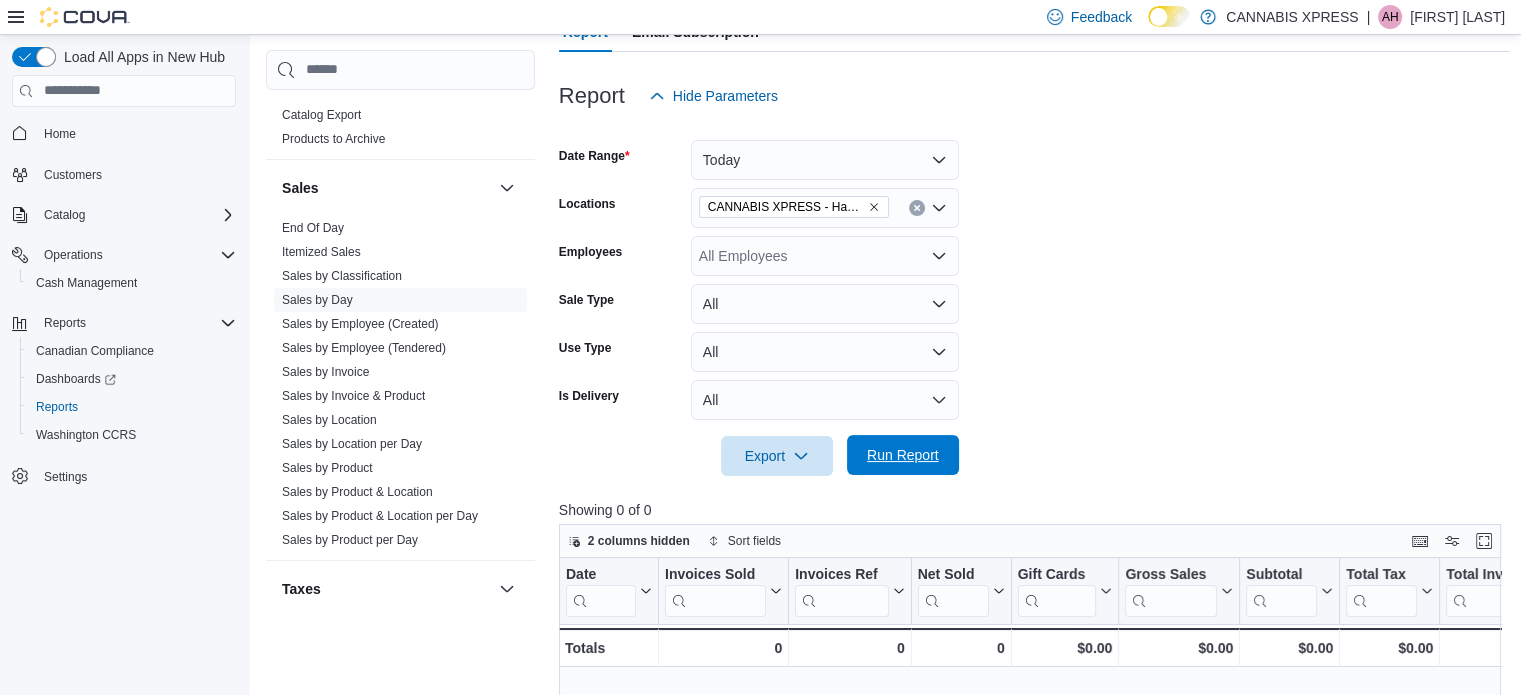 click on "Run Report" at bounding box center [903, 455] 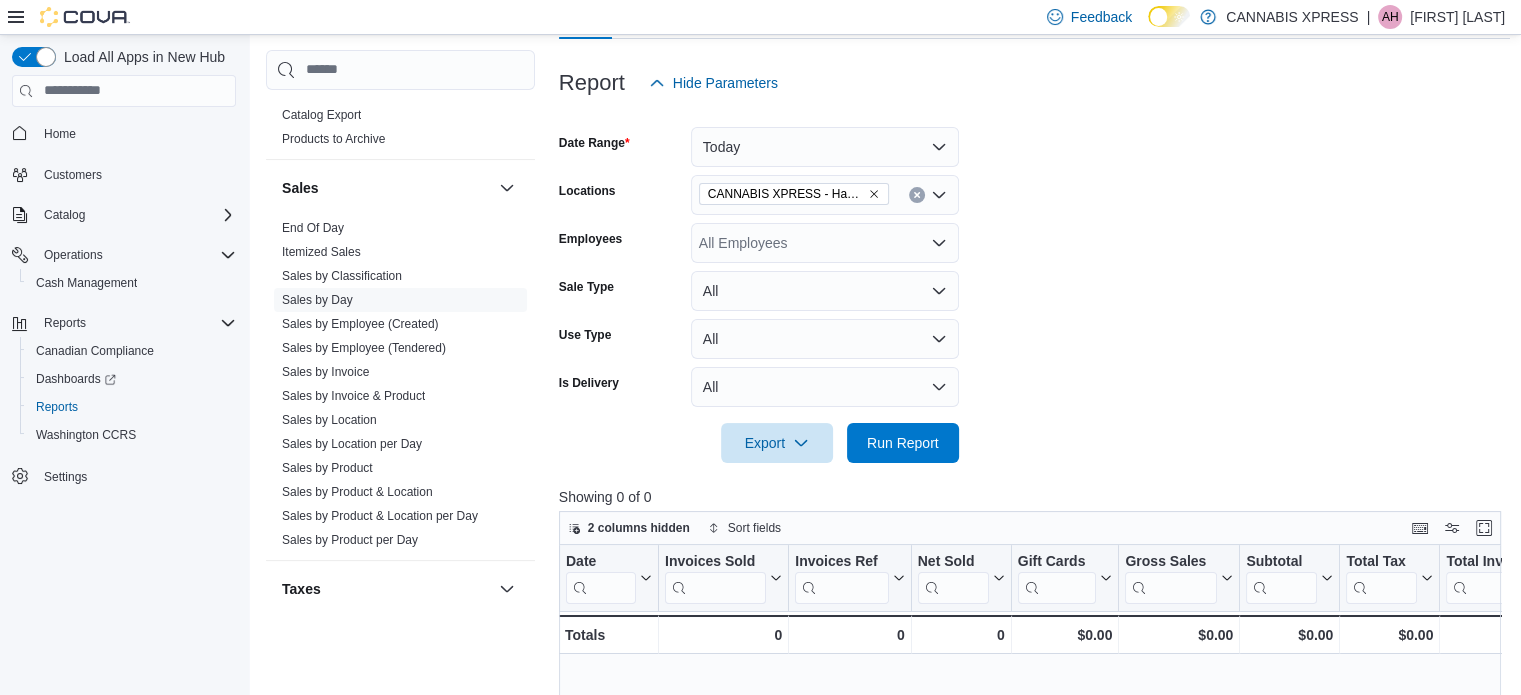 scroll, scrollTop: 205, scrollLeft: 0, axis: vertical 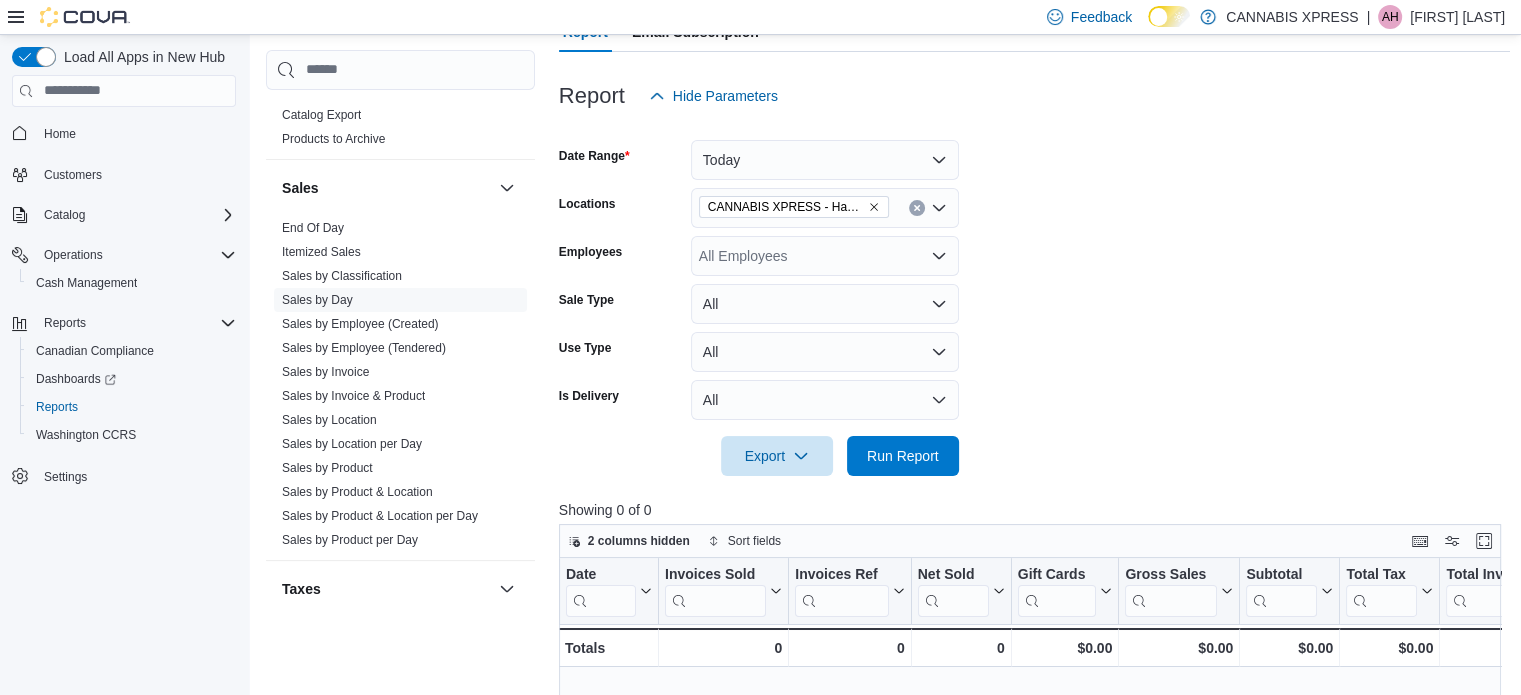 click 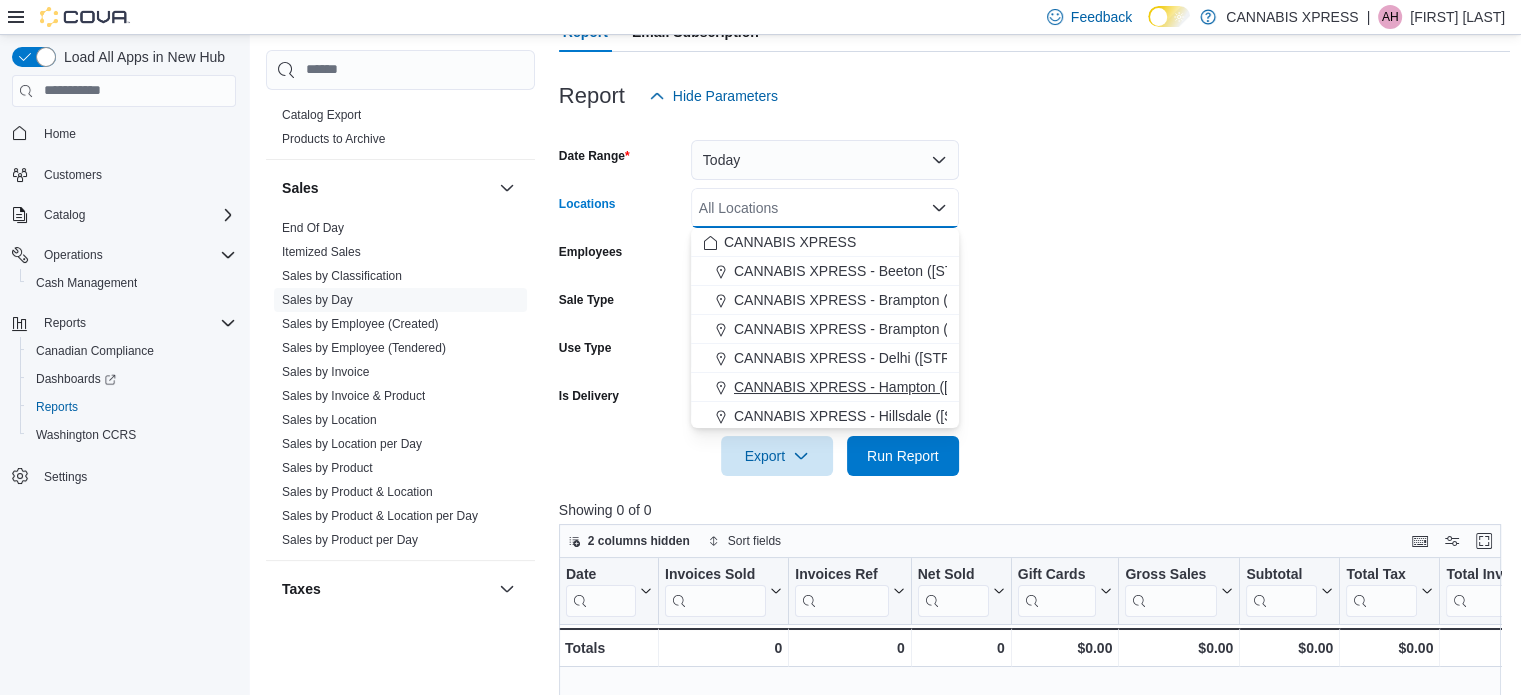 click on "CANNABIS XPRESS - Hampton ([STREET])" at bounding box center (873, 387) 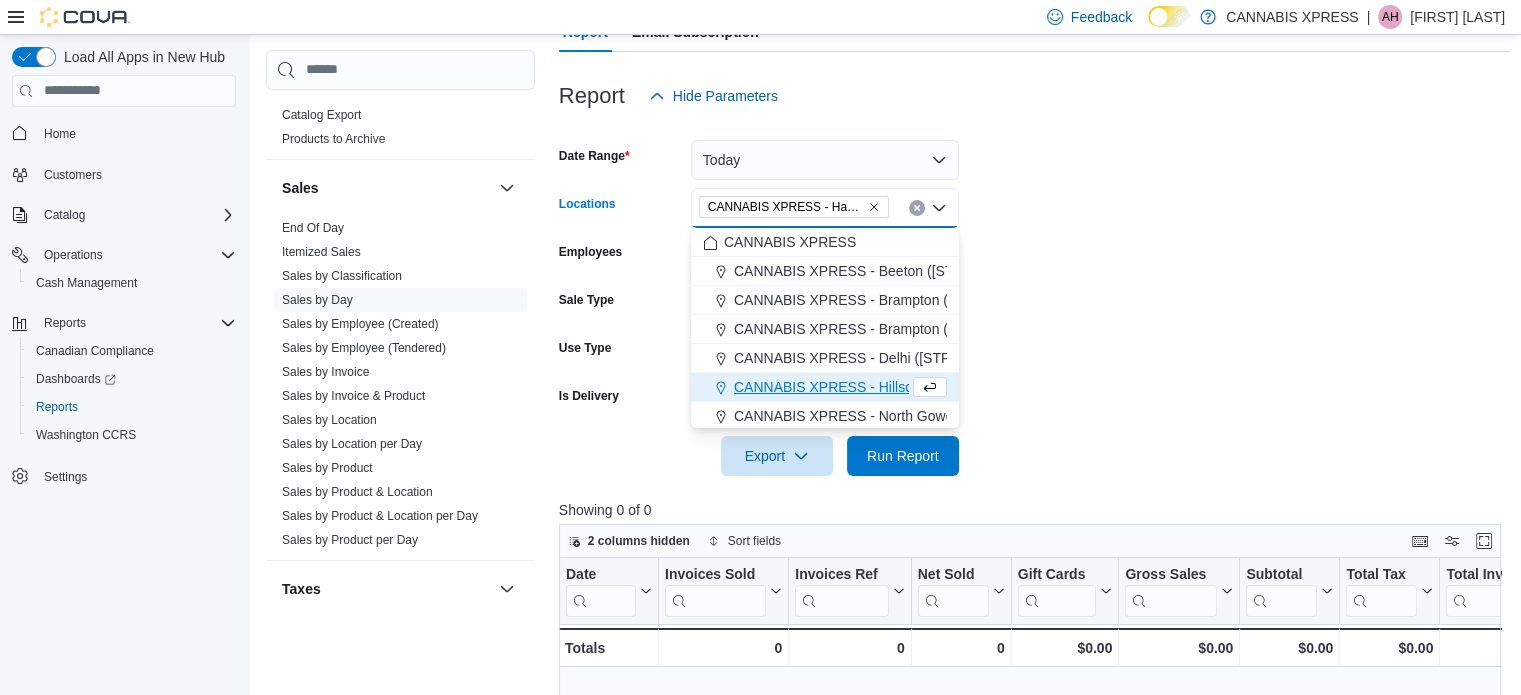 click on "CANNABIS XPRESS - Hillsdale ([STREET])" at bounding box center (871, 387) 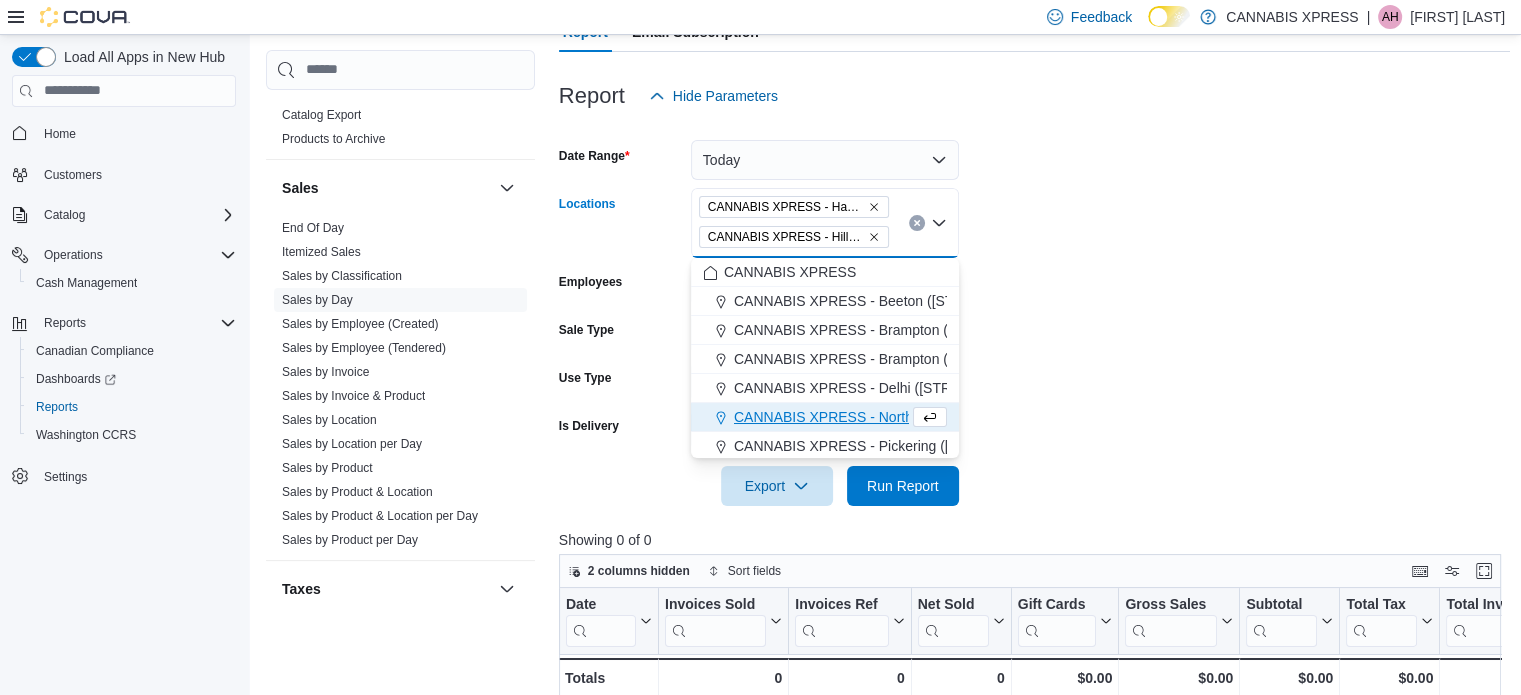 click 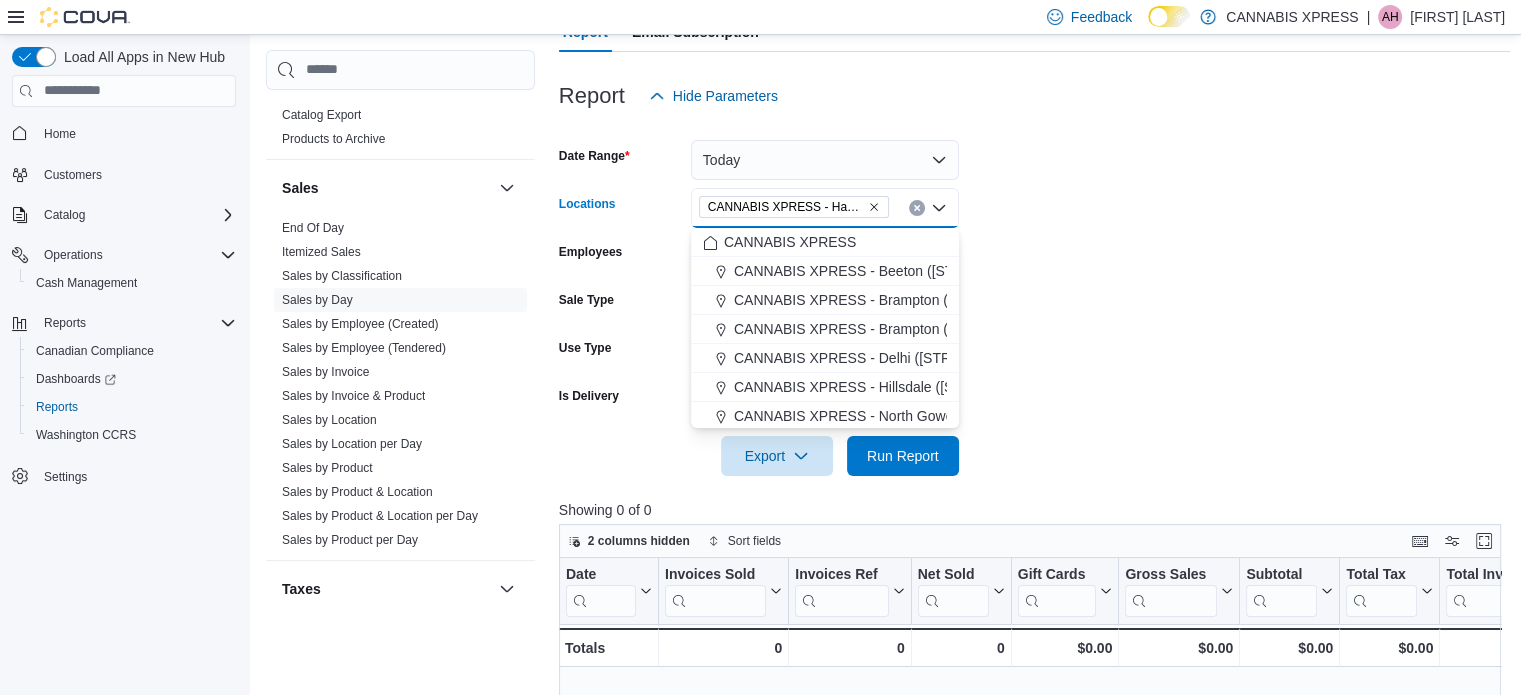 click 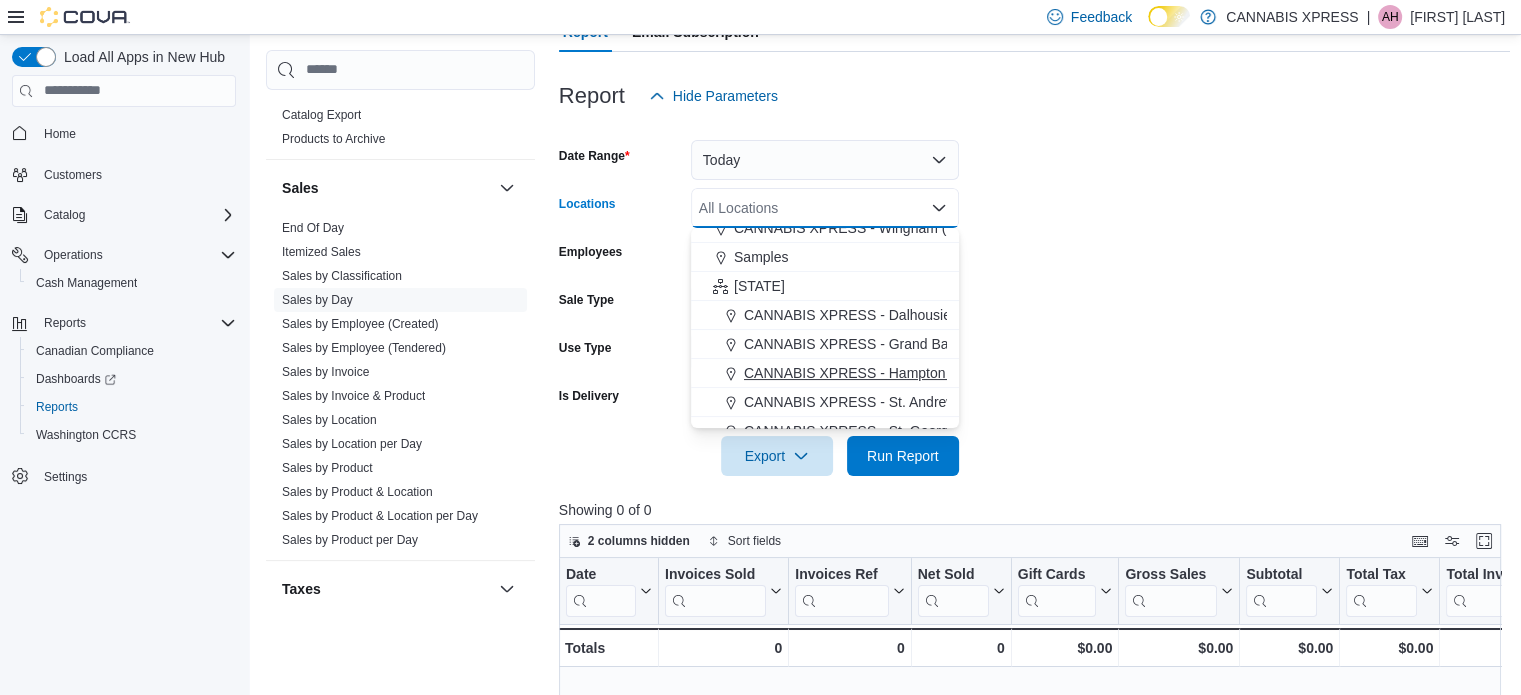 scroll, scrollTop: 438, scrollLeft: 0, axis: vertical 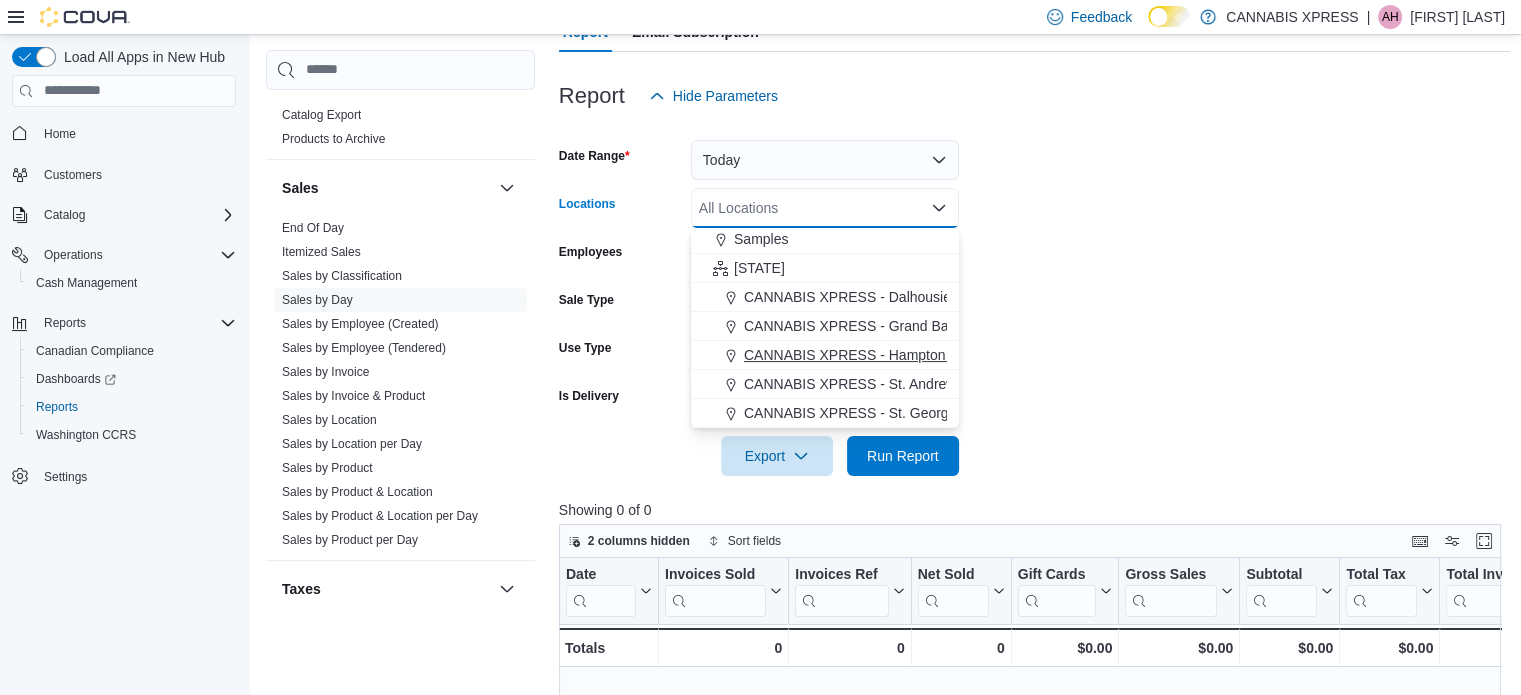click on "CANNABIS XPRESS - Hampton ([STREET])" at bounding box center (883, 355) 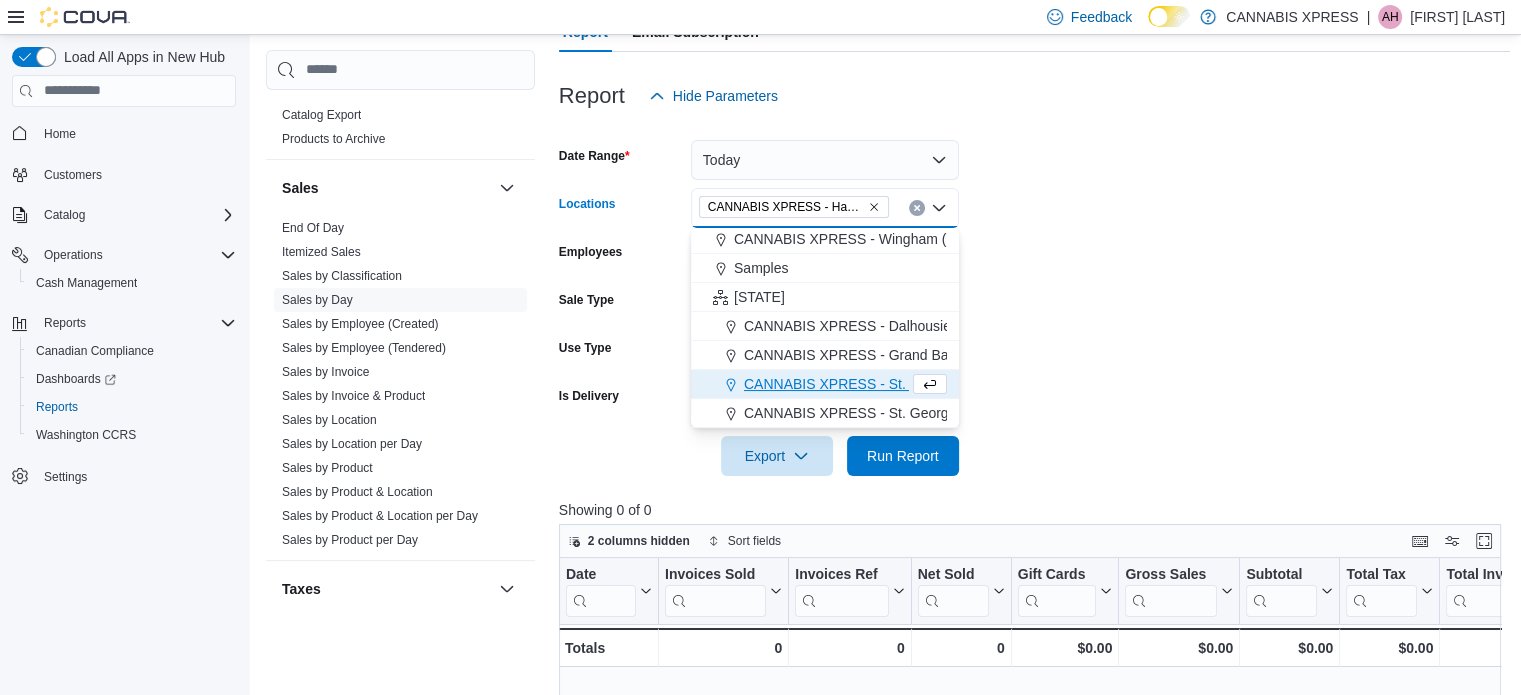 scroll, scrollTop: 408, scrollLeft: 0, axis: vertical 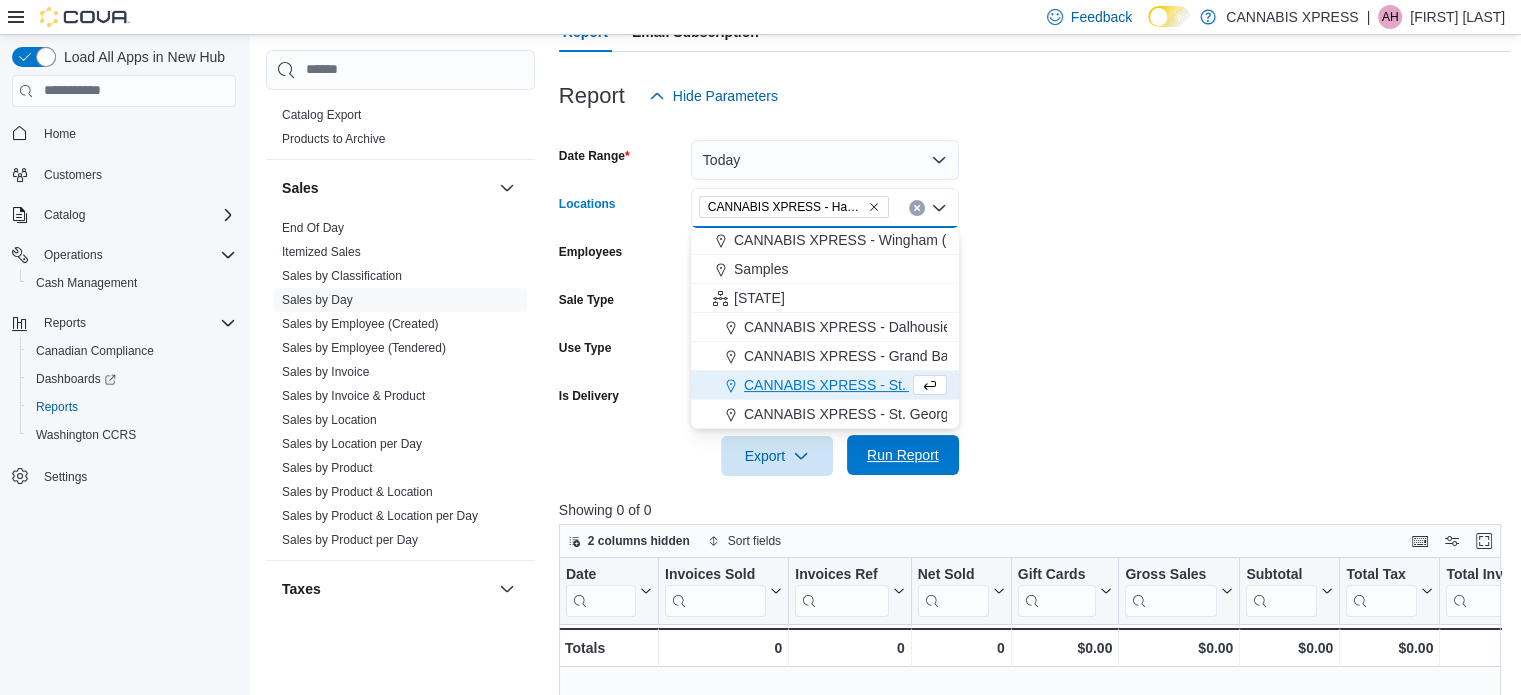 click on "Run Report" at bounding box center (903, 455) 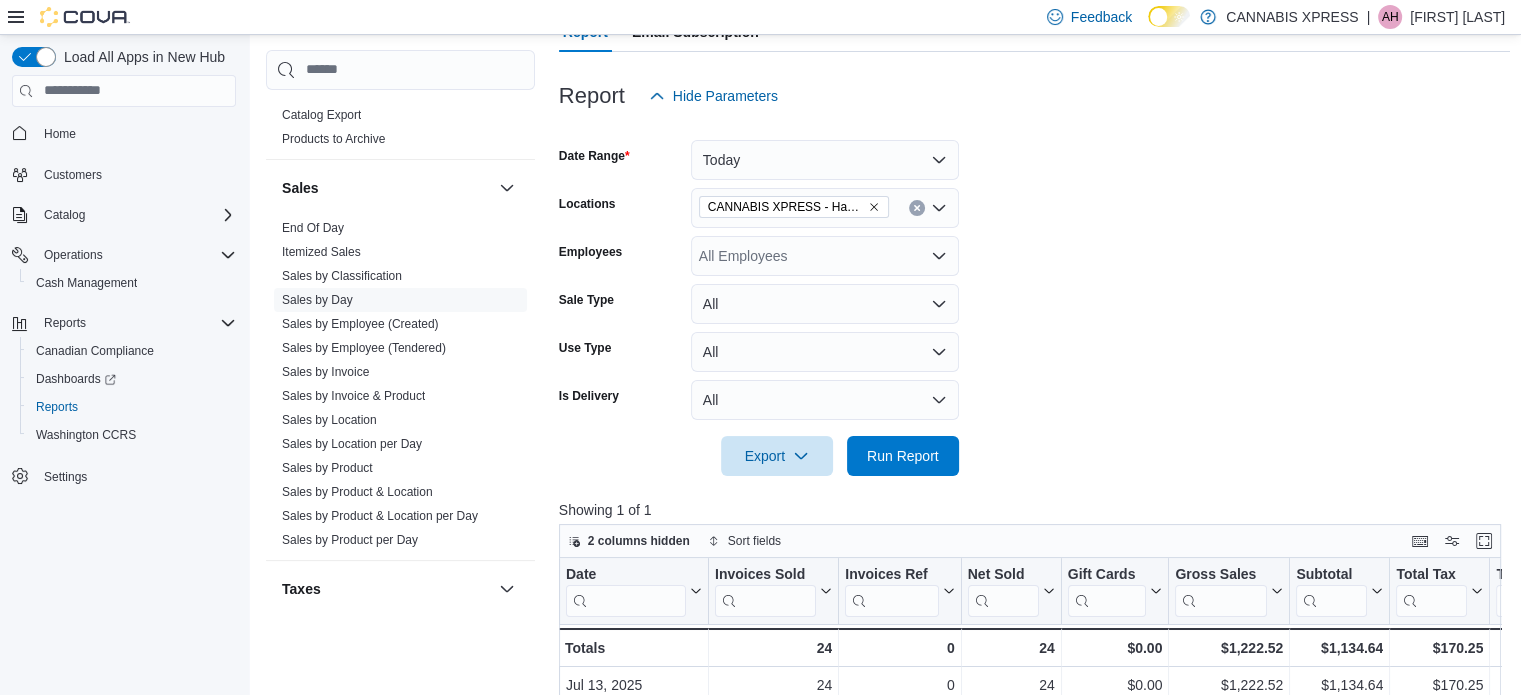 click on "Date Range Today Locations CANNABIS XPRESS - Hampton ([STREET]) Employees All Employees Sale Type All Use Type All Is Delivery All Export  Run Report" at bounding box center [1035, 296] 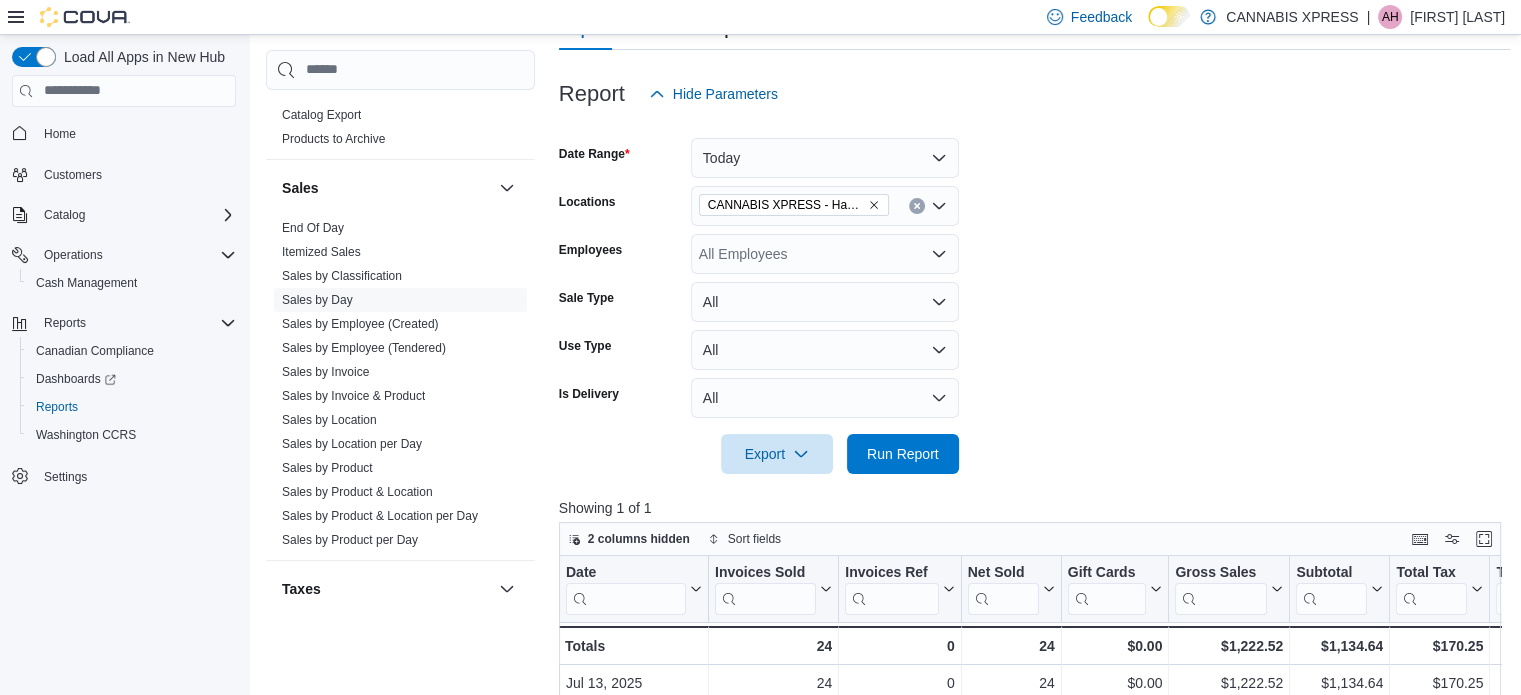 scroll, scrollTop: 205, scrollLeft: 0, axis: vertical 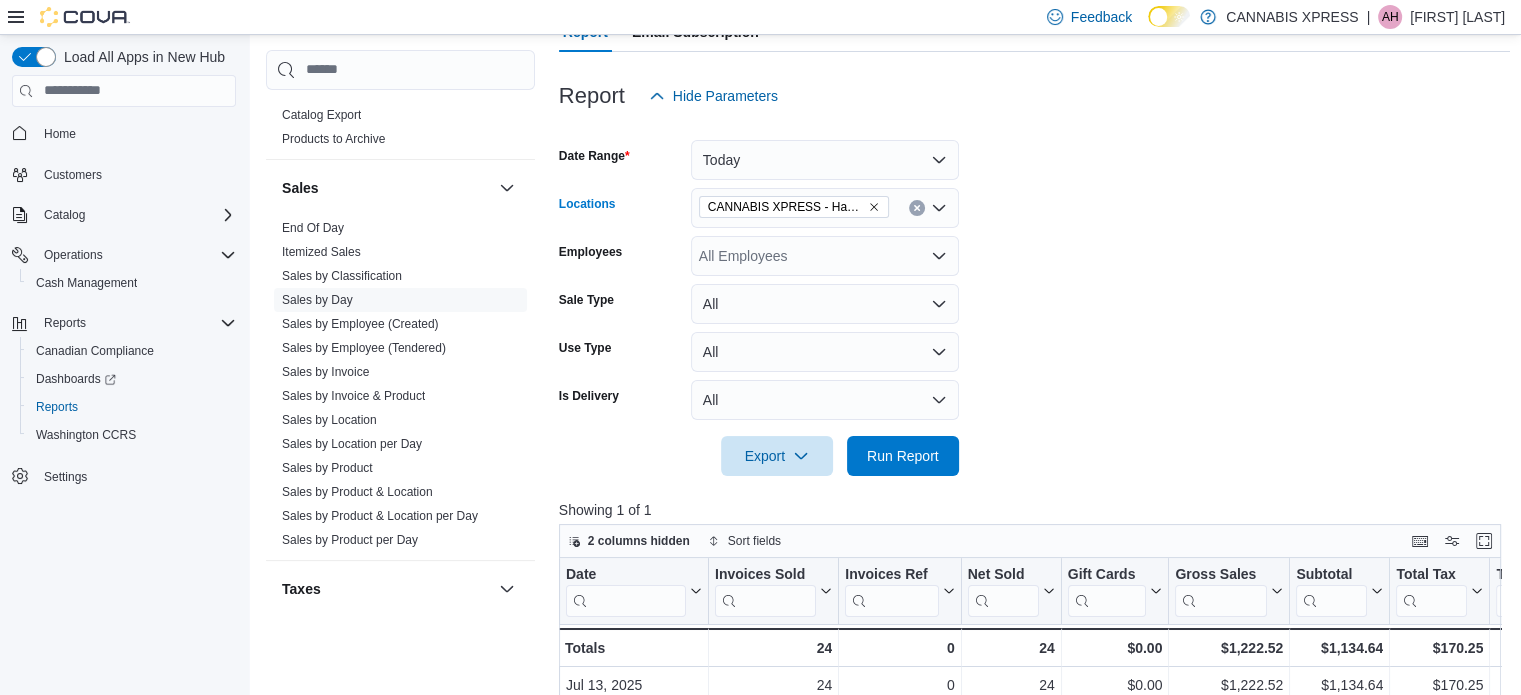 click on "CANNABIS XPRESS - Hampton ([STREET])" at bounding box center [794, 207] 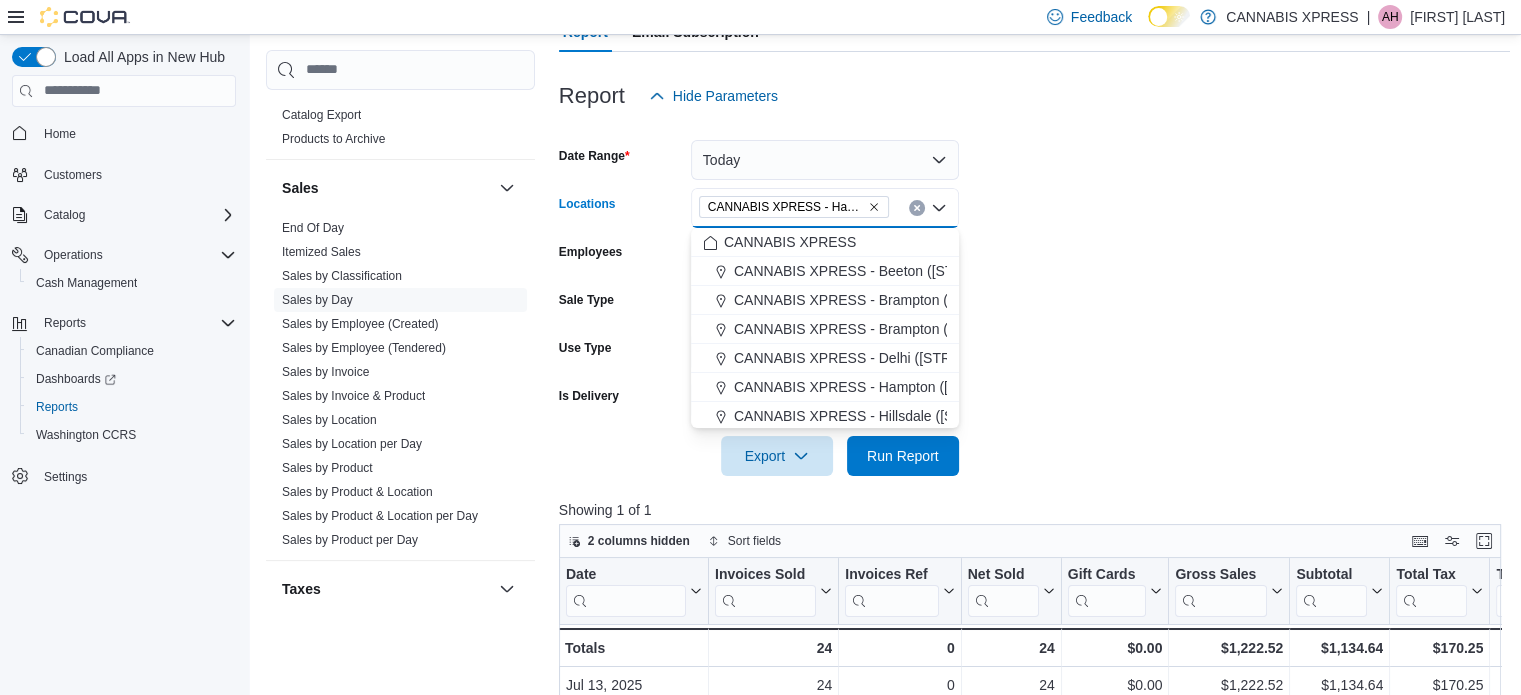 click 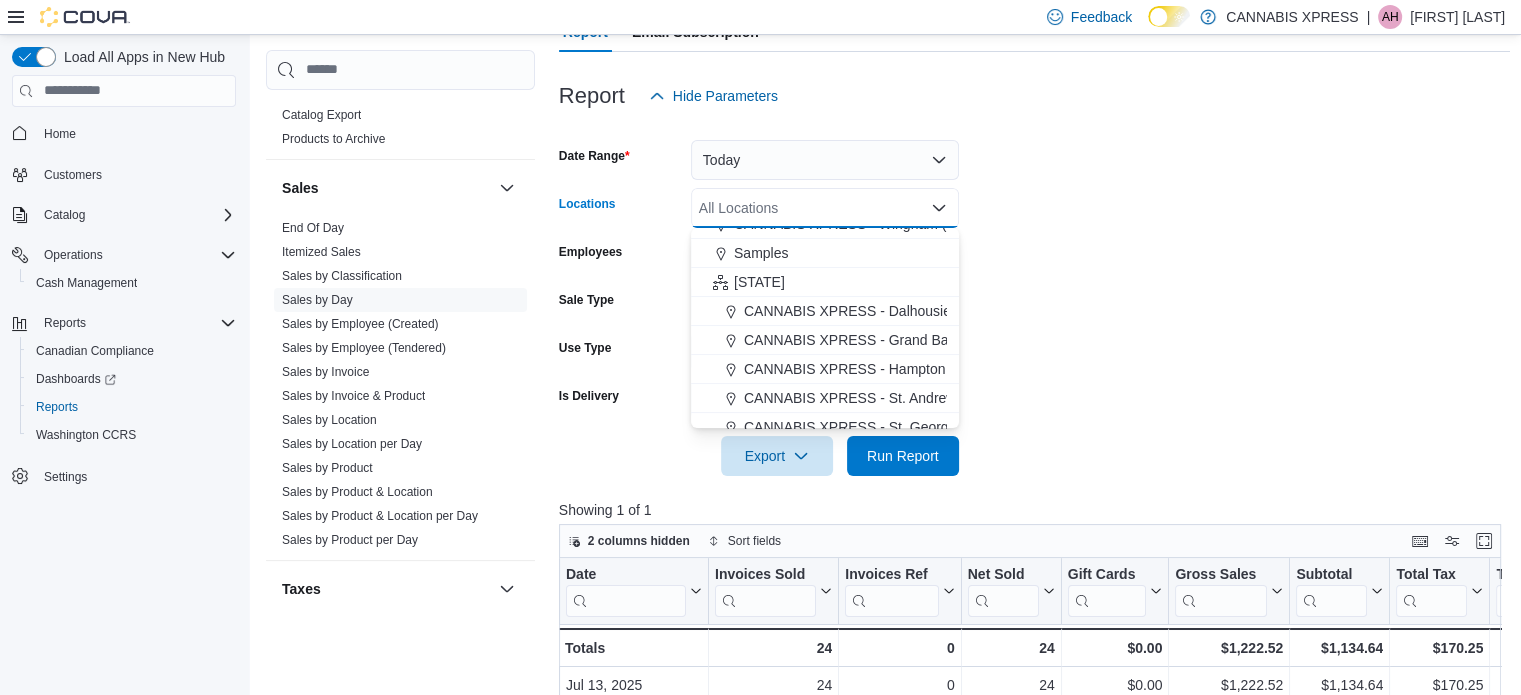 scroll, scrollTop: 438, scrollLeft: 0, axis: vertical 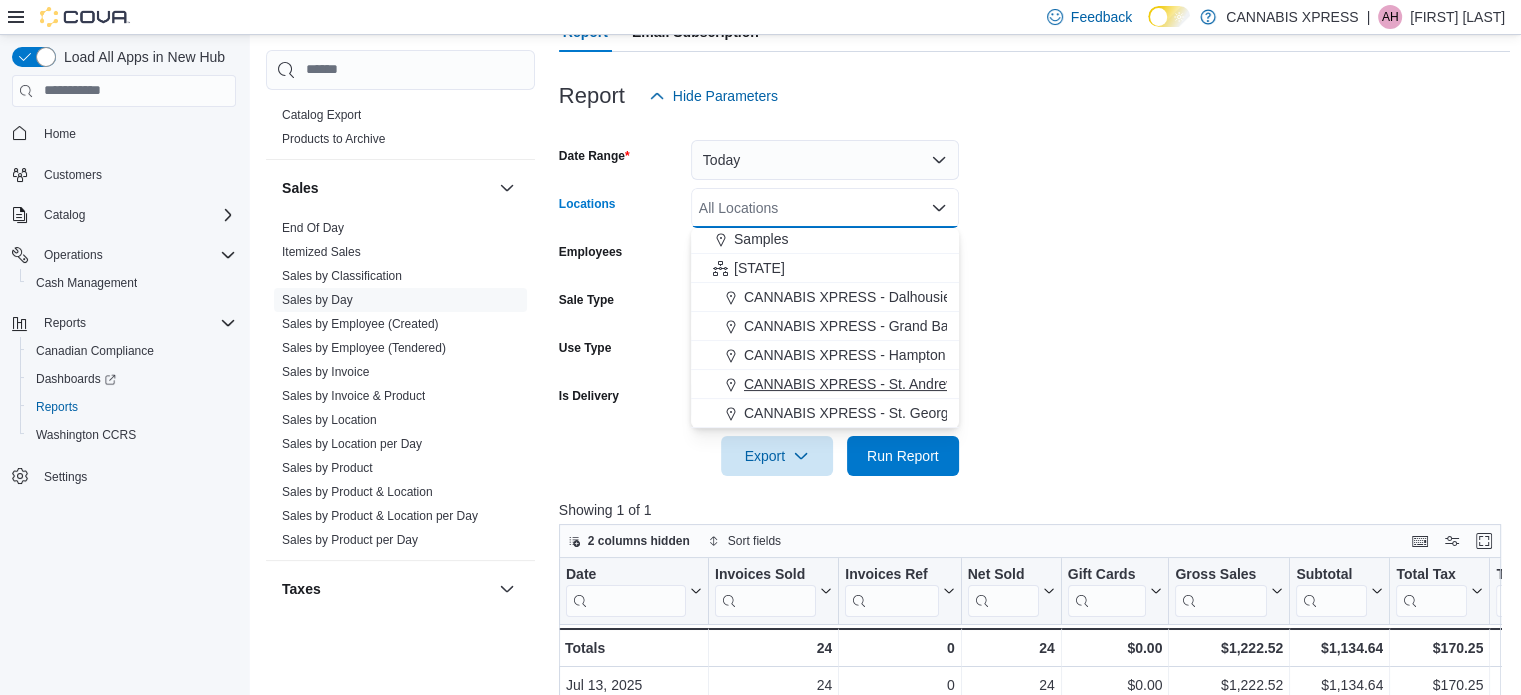 click on "CANNABIS XPRESS - St. George ([STREET])" at bounding box center [888, 413] 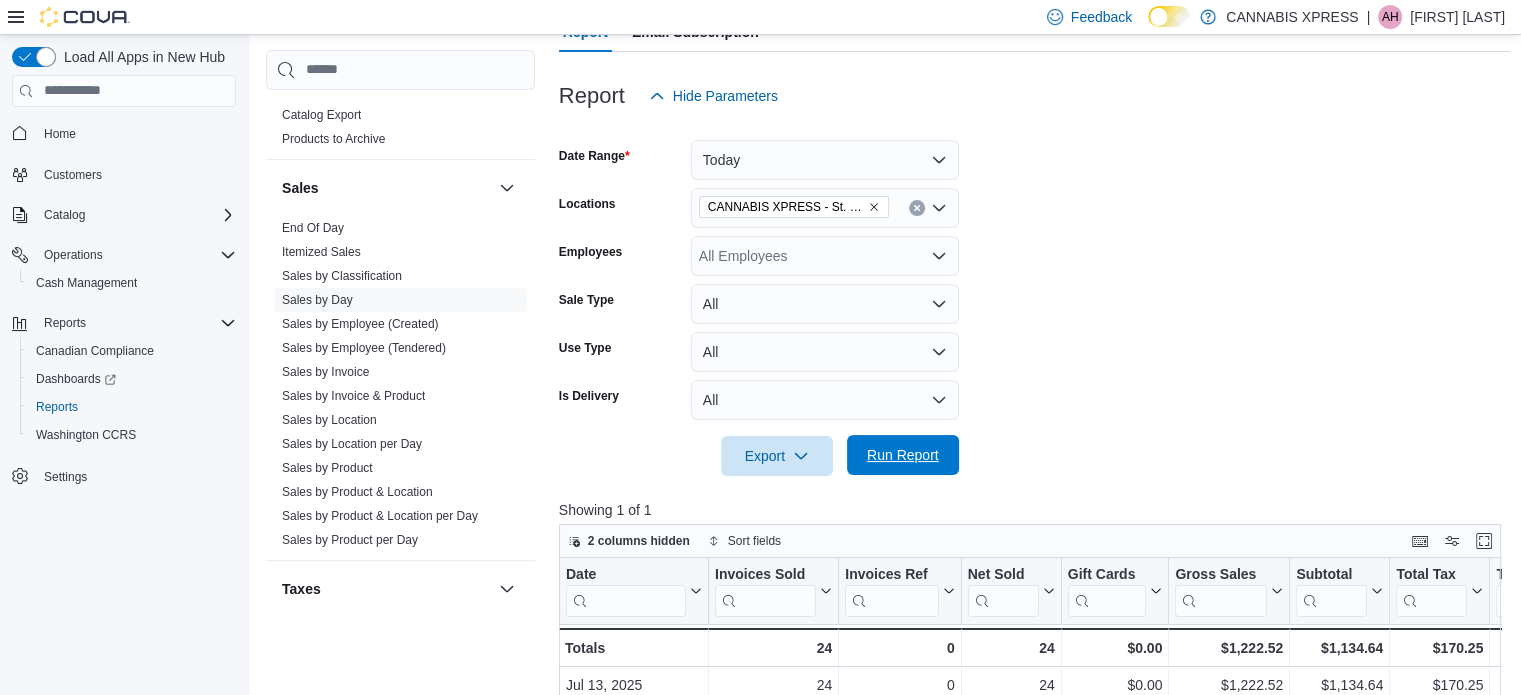 click on "Run Report" at bounding box center [903, 455] 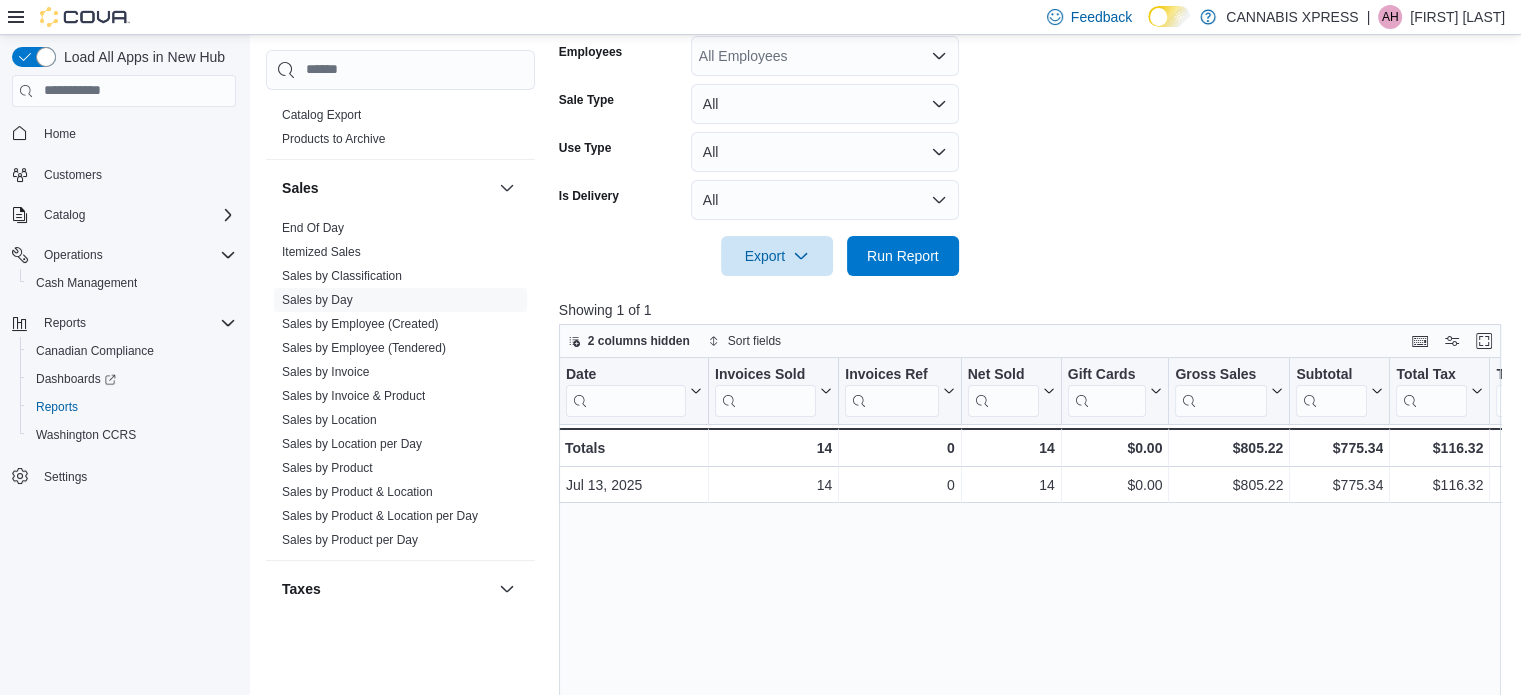 scroll, scrollTop: 205, scrollLeft: 0, axis: vertical 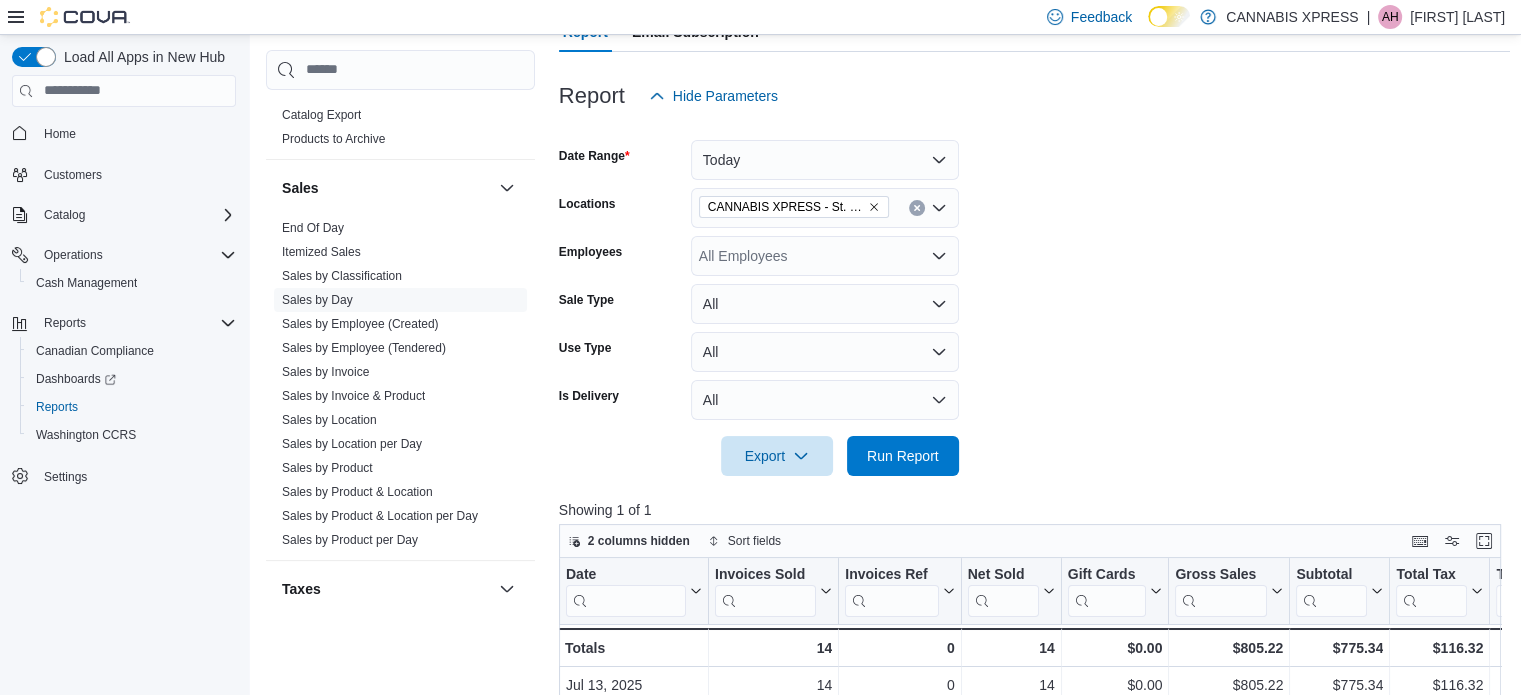 click 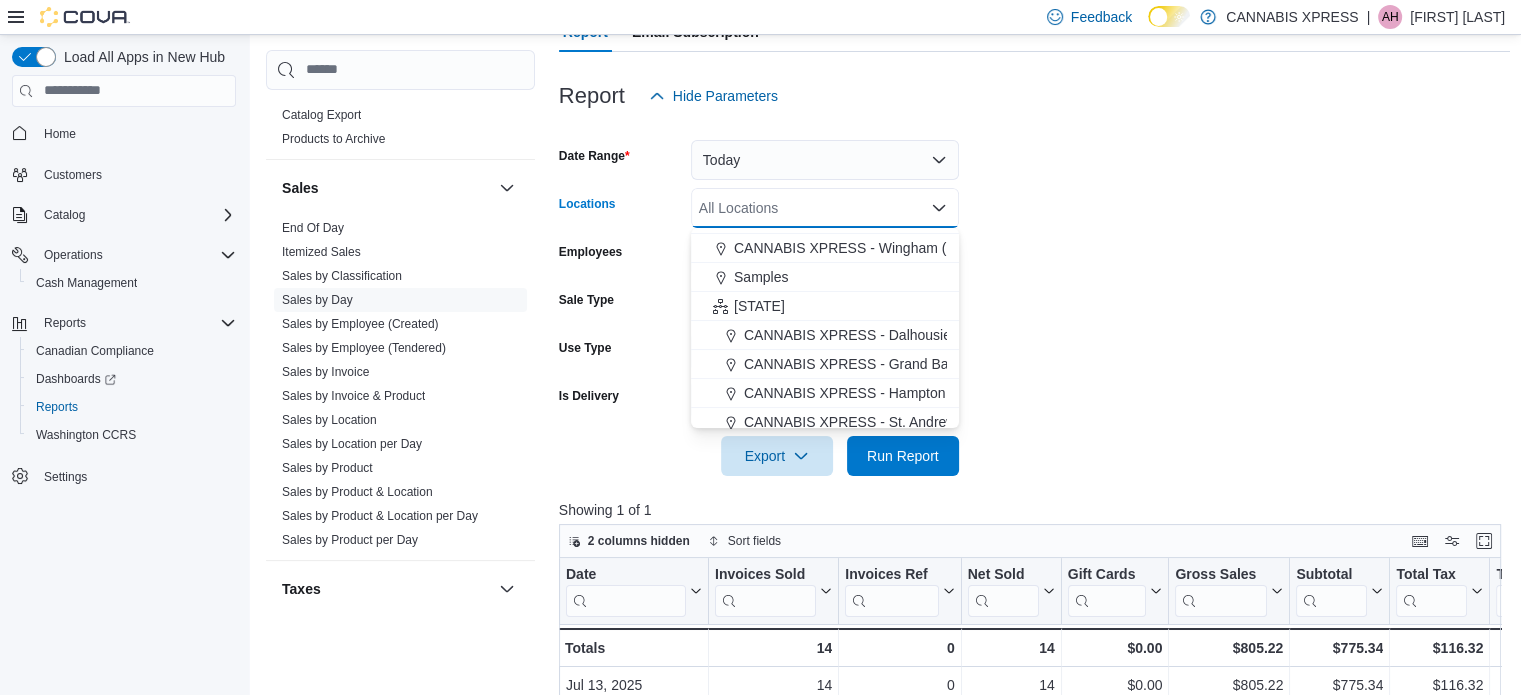 scroll, scrollTop: 438, scrollLeft: 0, axis: vertical 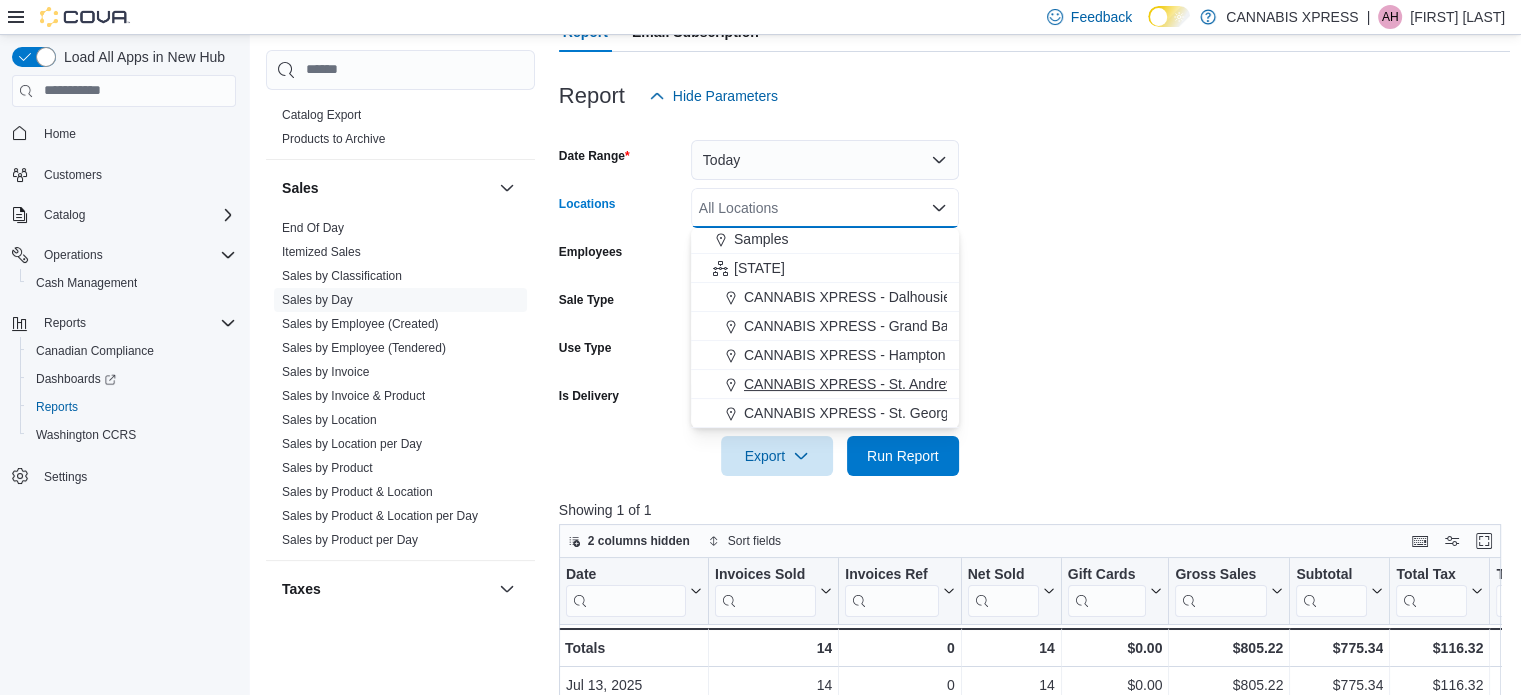 click on "CANNABIS XPRESS - St. Andrews (Water Street)" at bounding box center [899, 384] 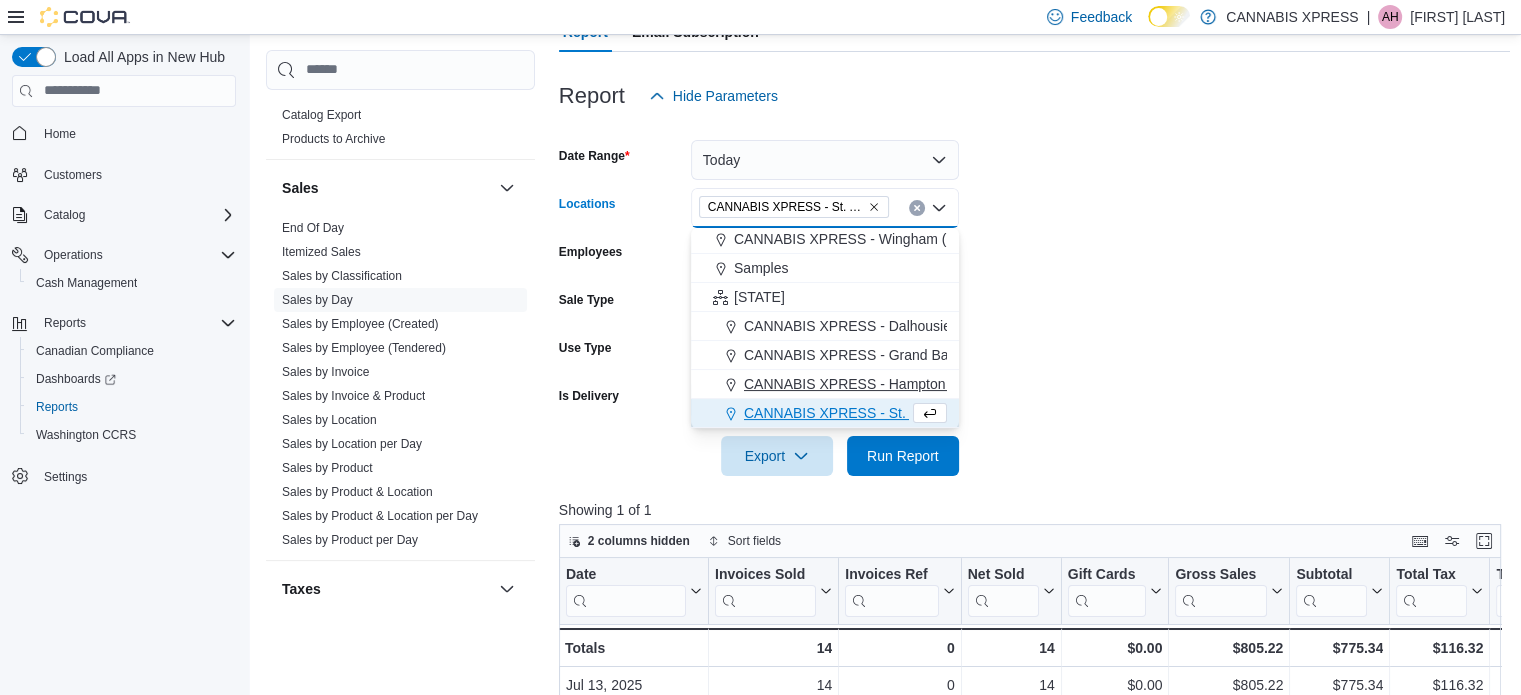 scroll, scrollTop: 408, scrollLeft: 0, axis: vertical 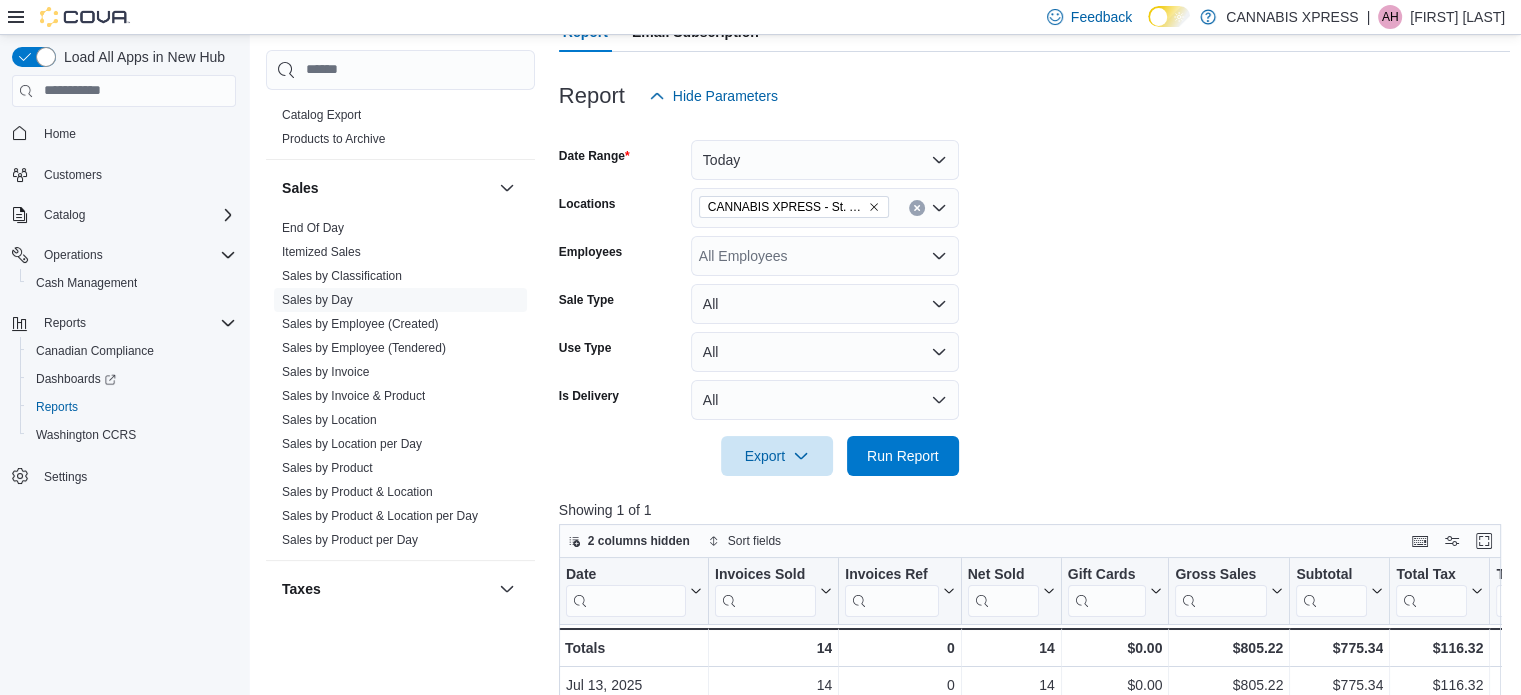 click on "Date Range Today Locations CANNABIS XPRESS - St. Andrews ([STREET]) Employees All Employees Sale Type All Use Type All Is Delivery All Export  Run Report" at bounding box center [1035, 296] 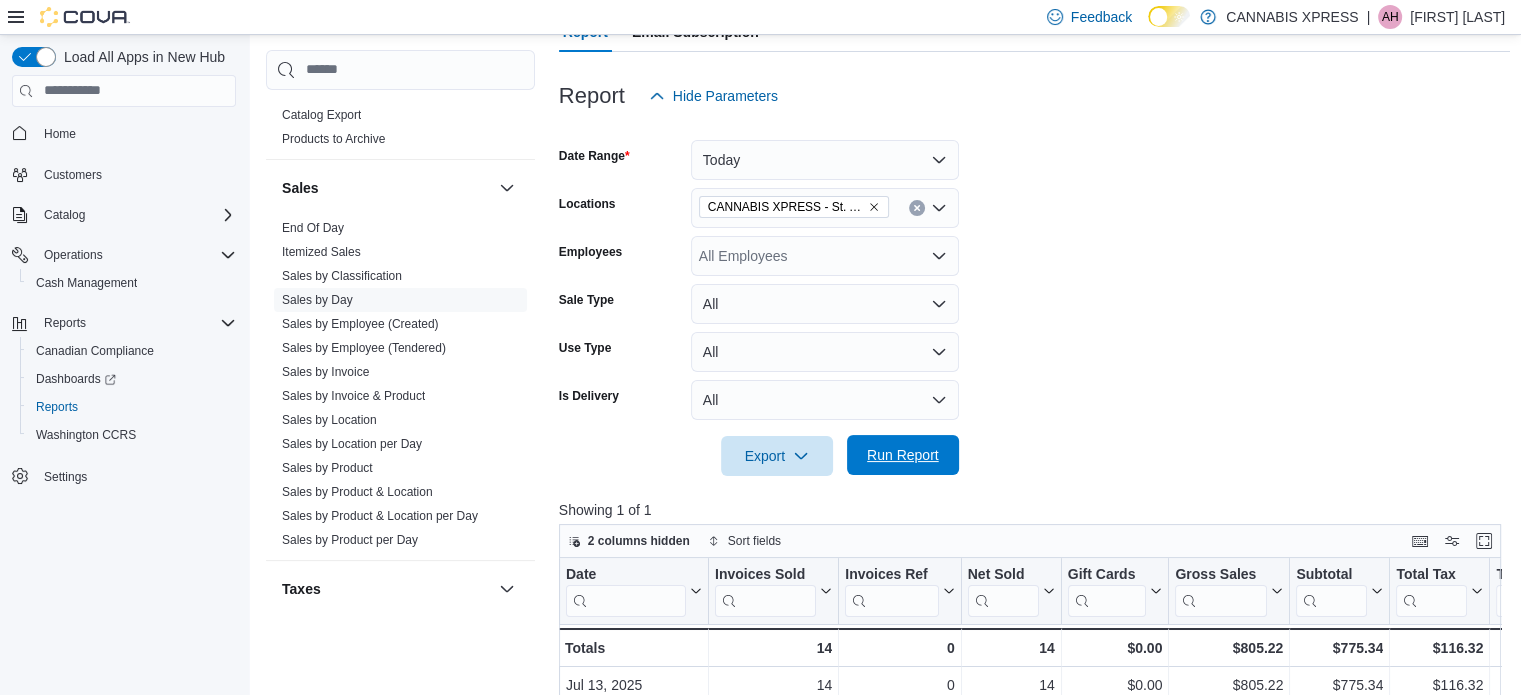 click on "Run Report" at bounding box center (903, 455) 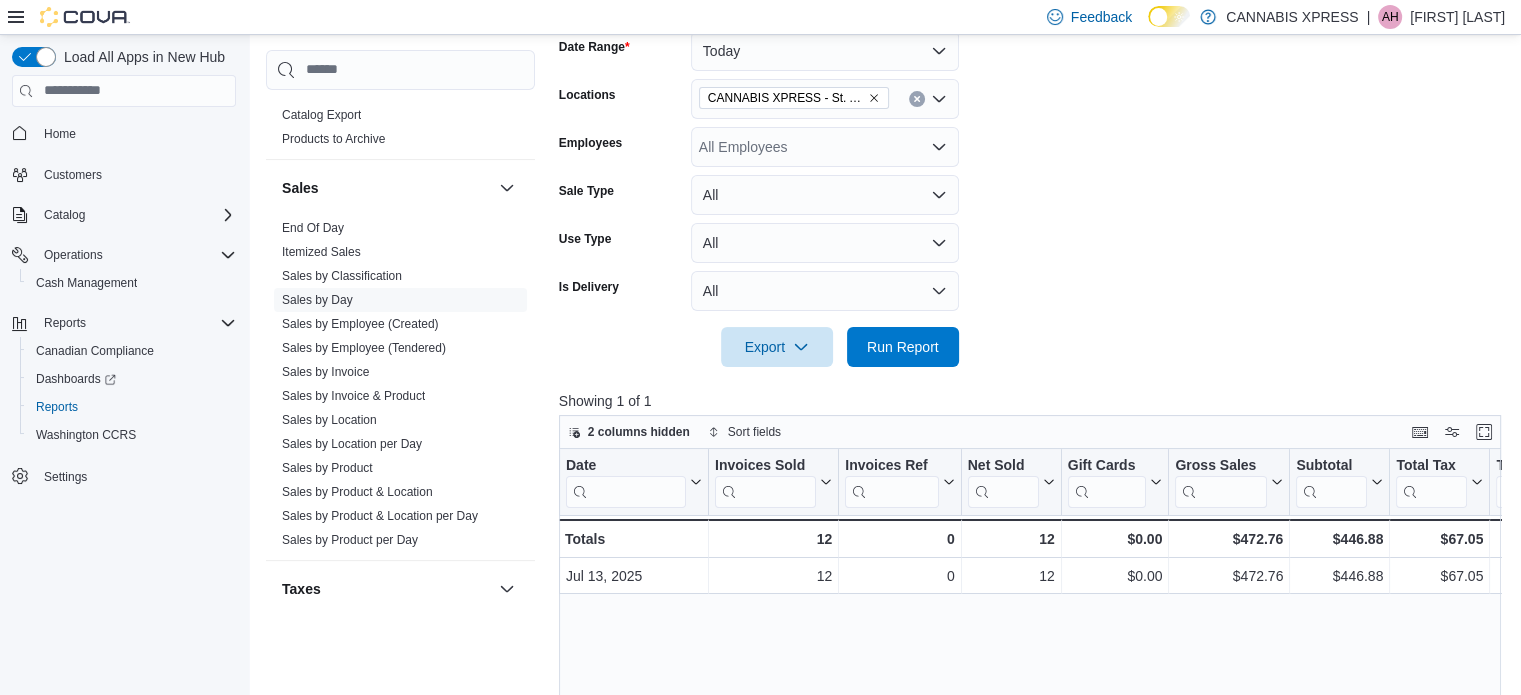 scroll, scrollTop: 305, scrollLeft: 0, axis: vertical 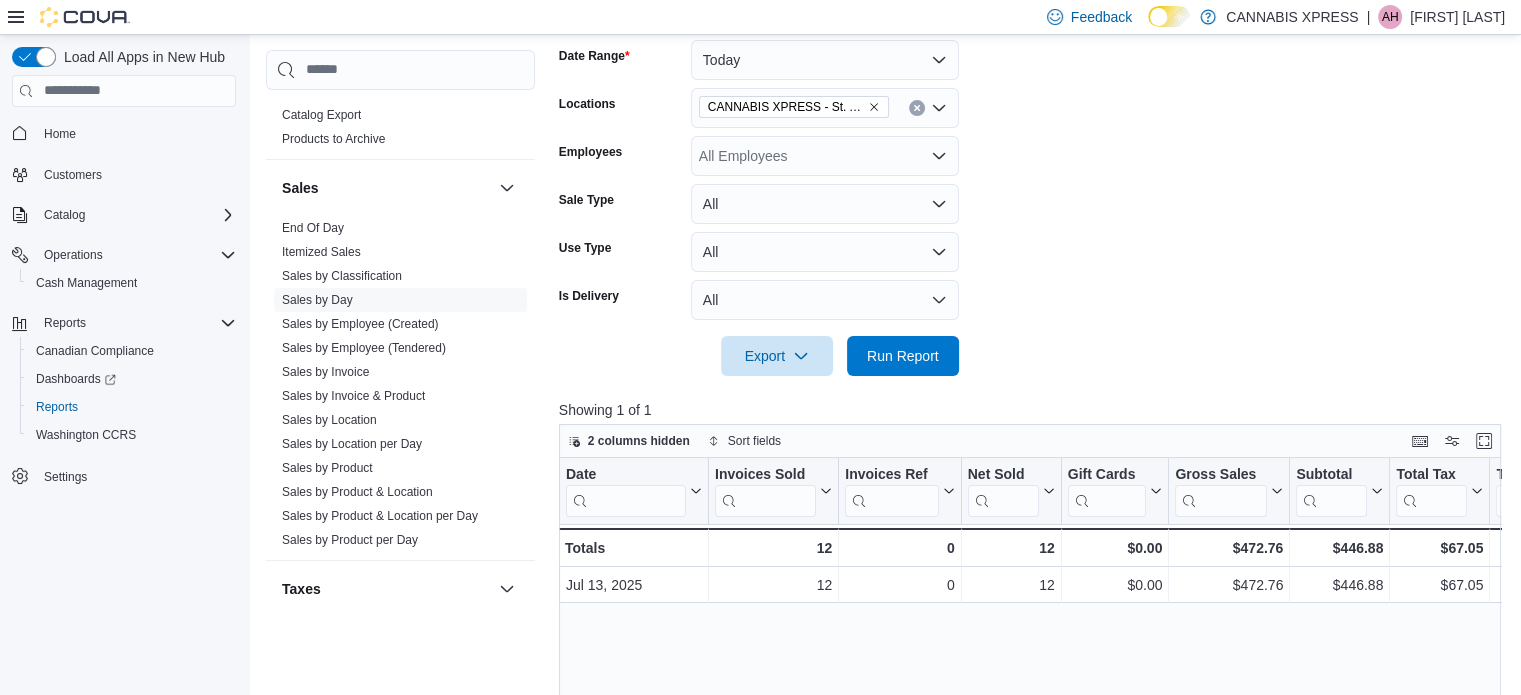 click 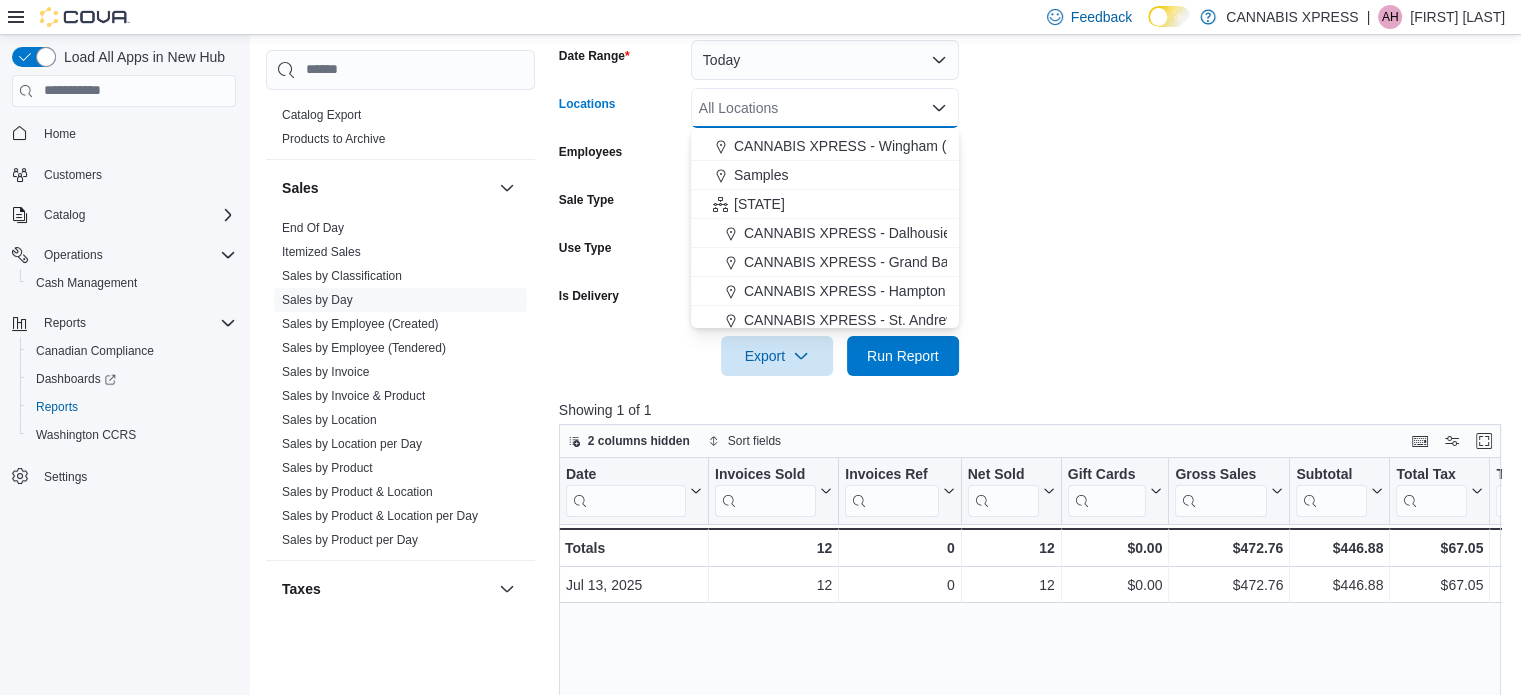 scroll, scrollTop: 438, scrollLeft: 0, axis: vertical 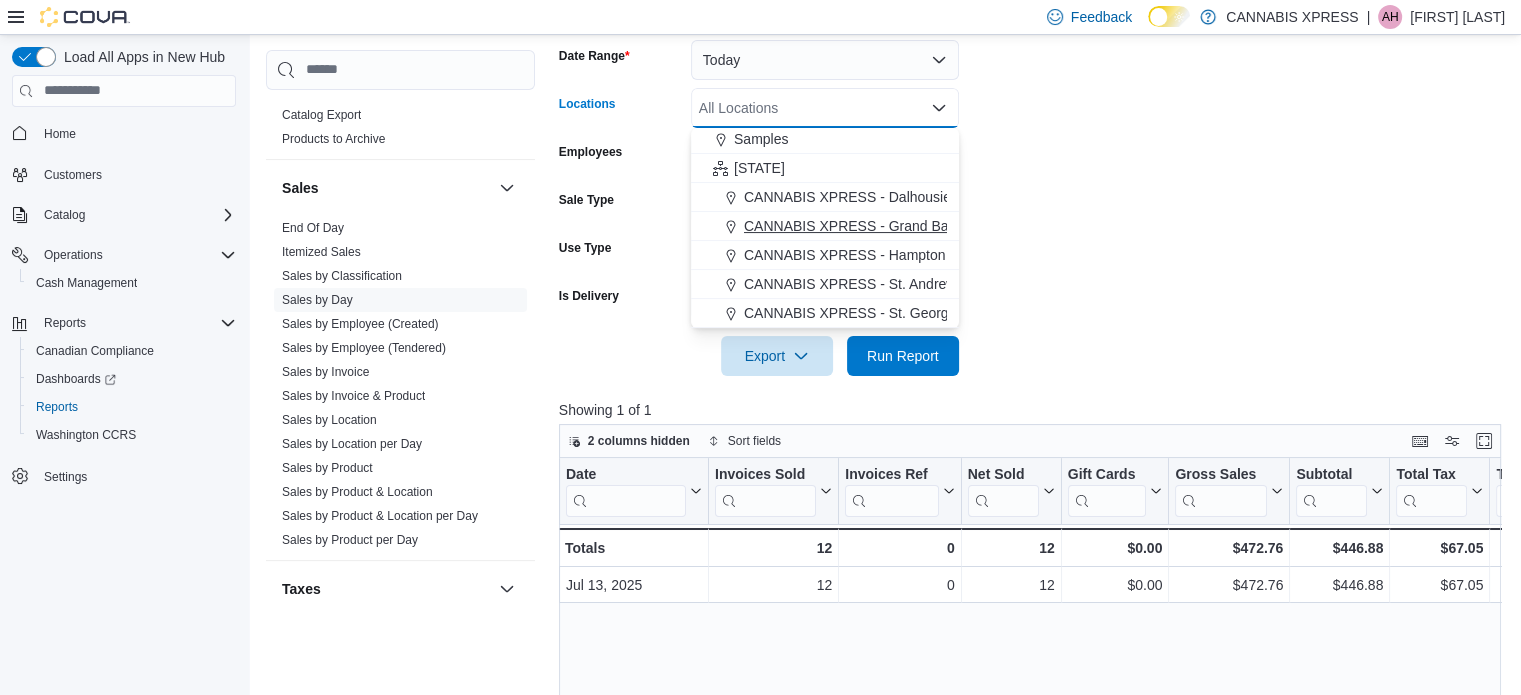 click on "CANNABIS XPRESS - Grand Bay-Westfield ([STREET])" at bounding box center [919, 226] 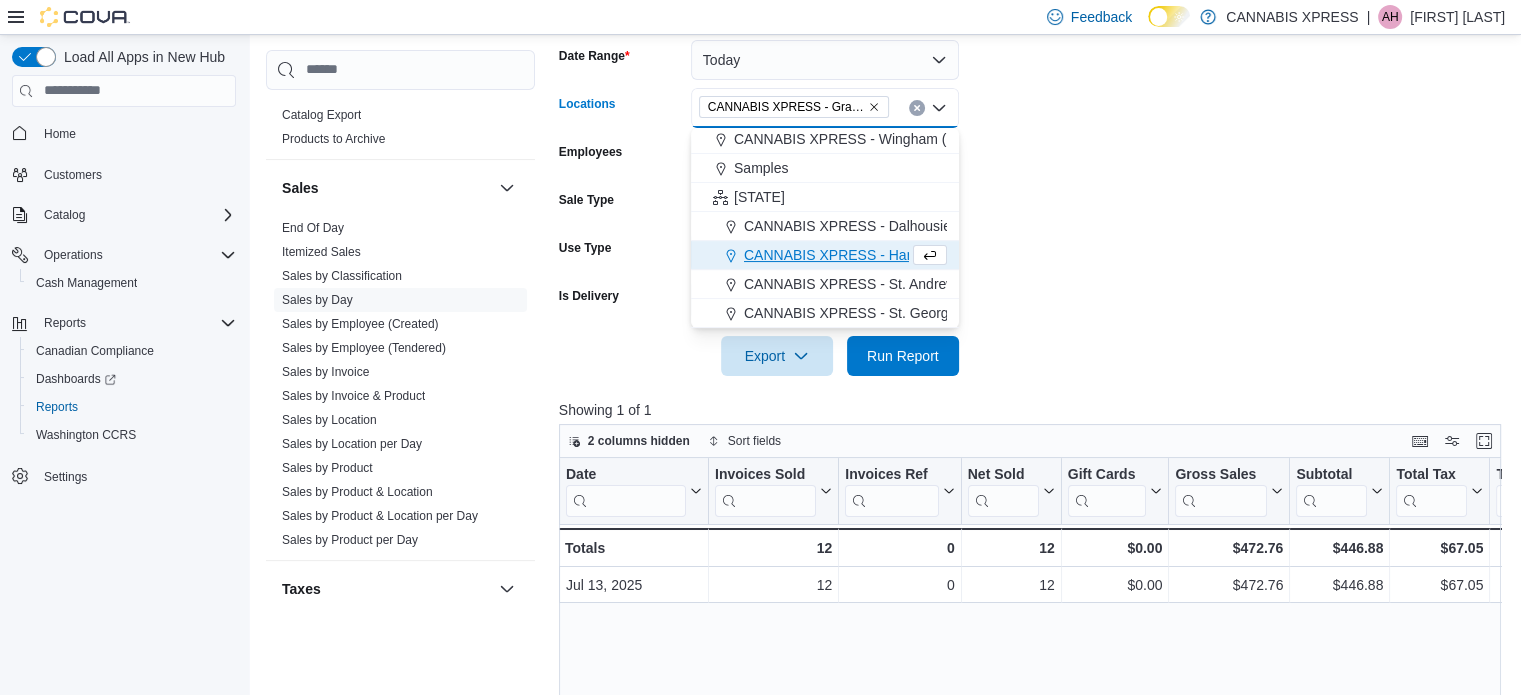 scroll, scrollTop: 408, scrollLeft: 0, axis: vertical 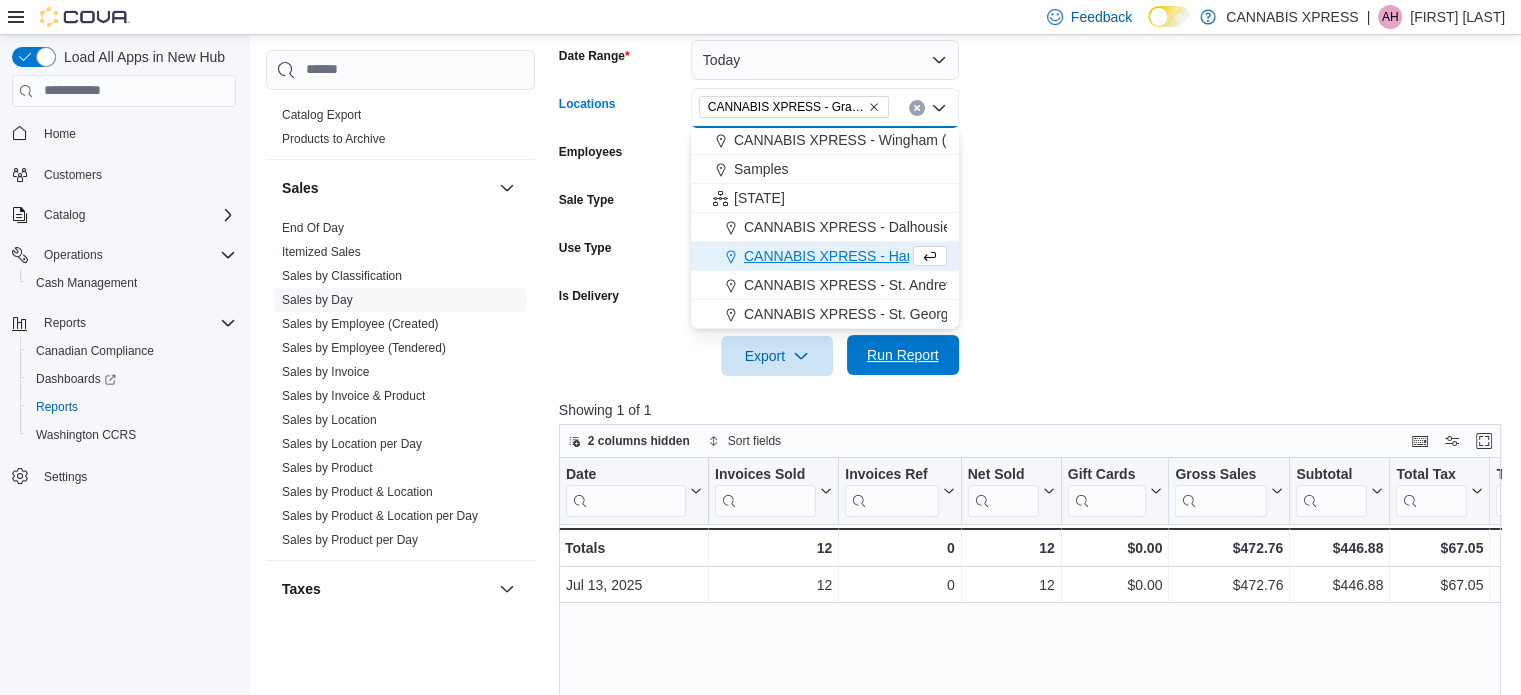 click on "Run Report" at bounding box center [903, 355] 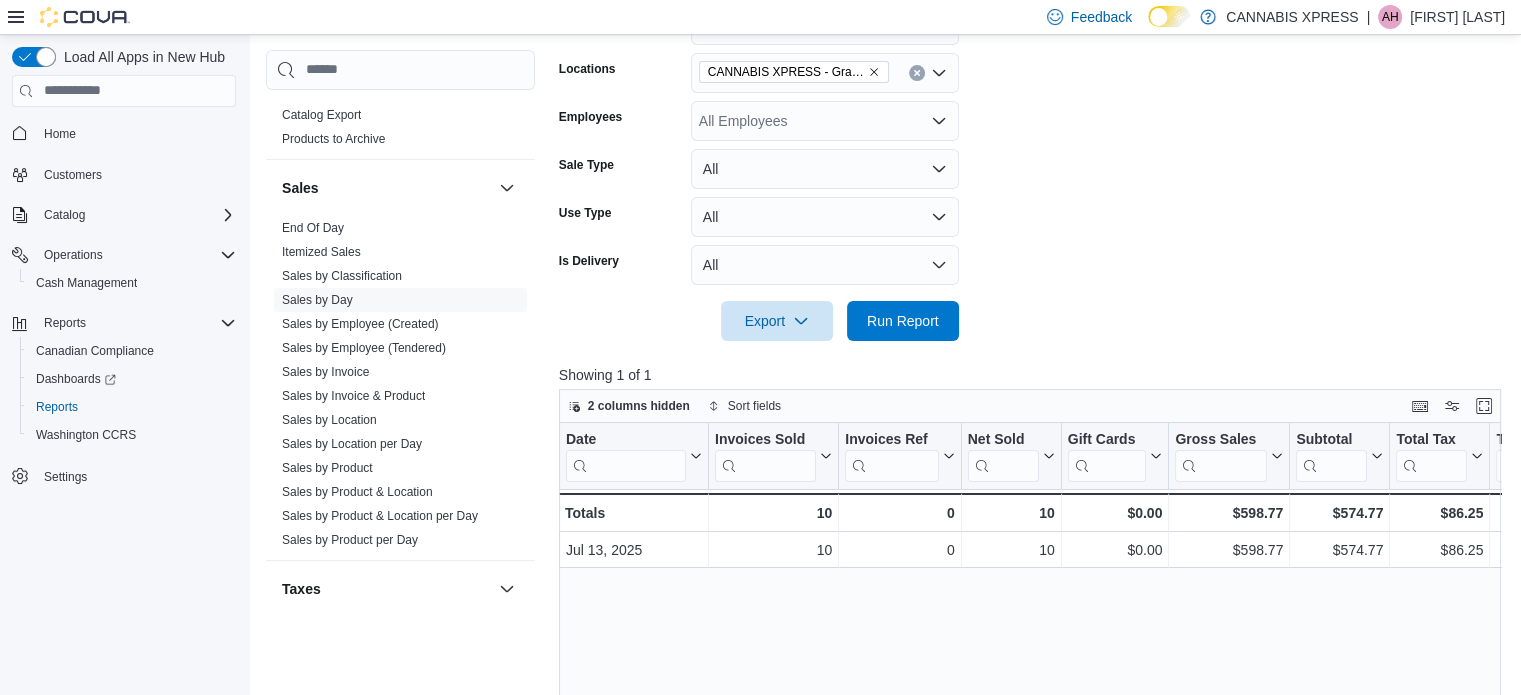 scroll, scrollTop: 305, scrollLeft: 0, axis: vertical 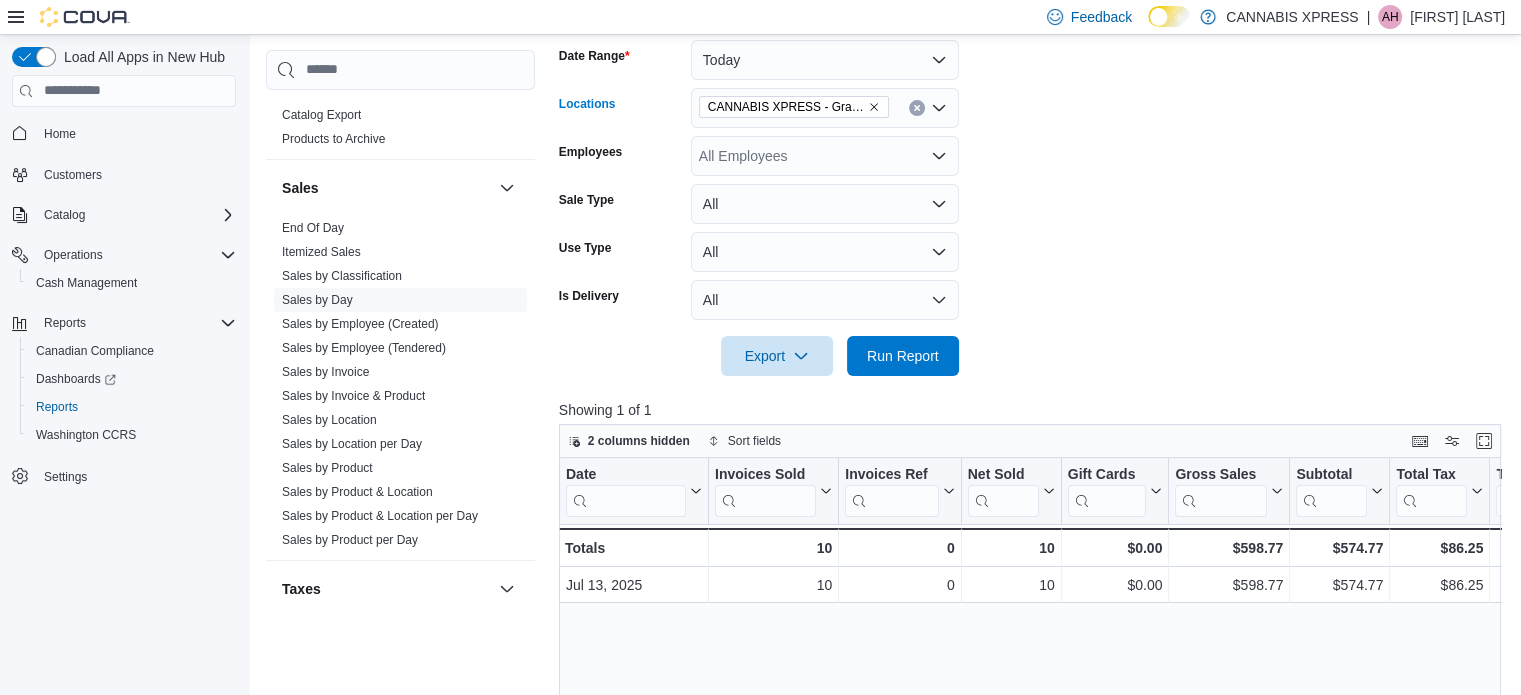 click 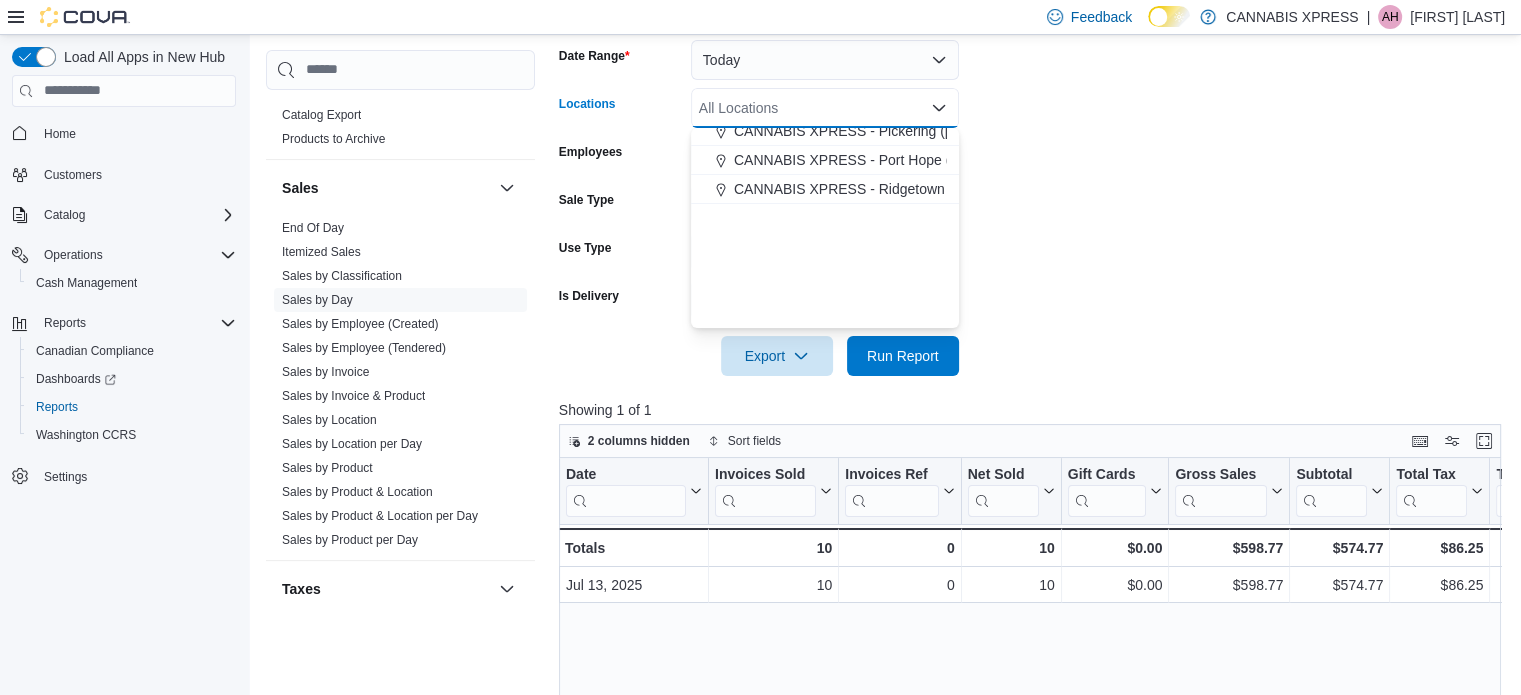 scroll, scrollTop: 438, scrollLeft: 0, axis: vertical 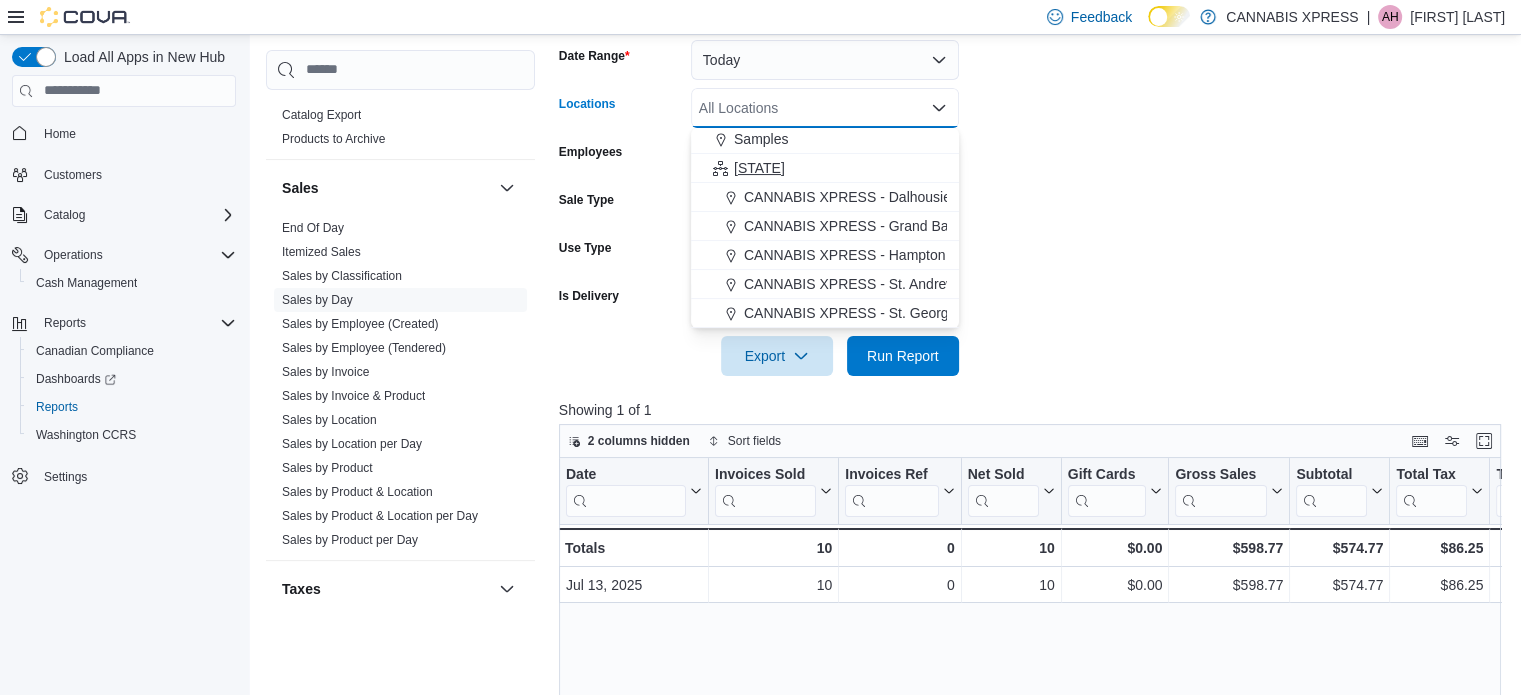 click on "CANNABIS XPRESS - Dalhousie (William Street)" at bounding box center [897, 197] 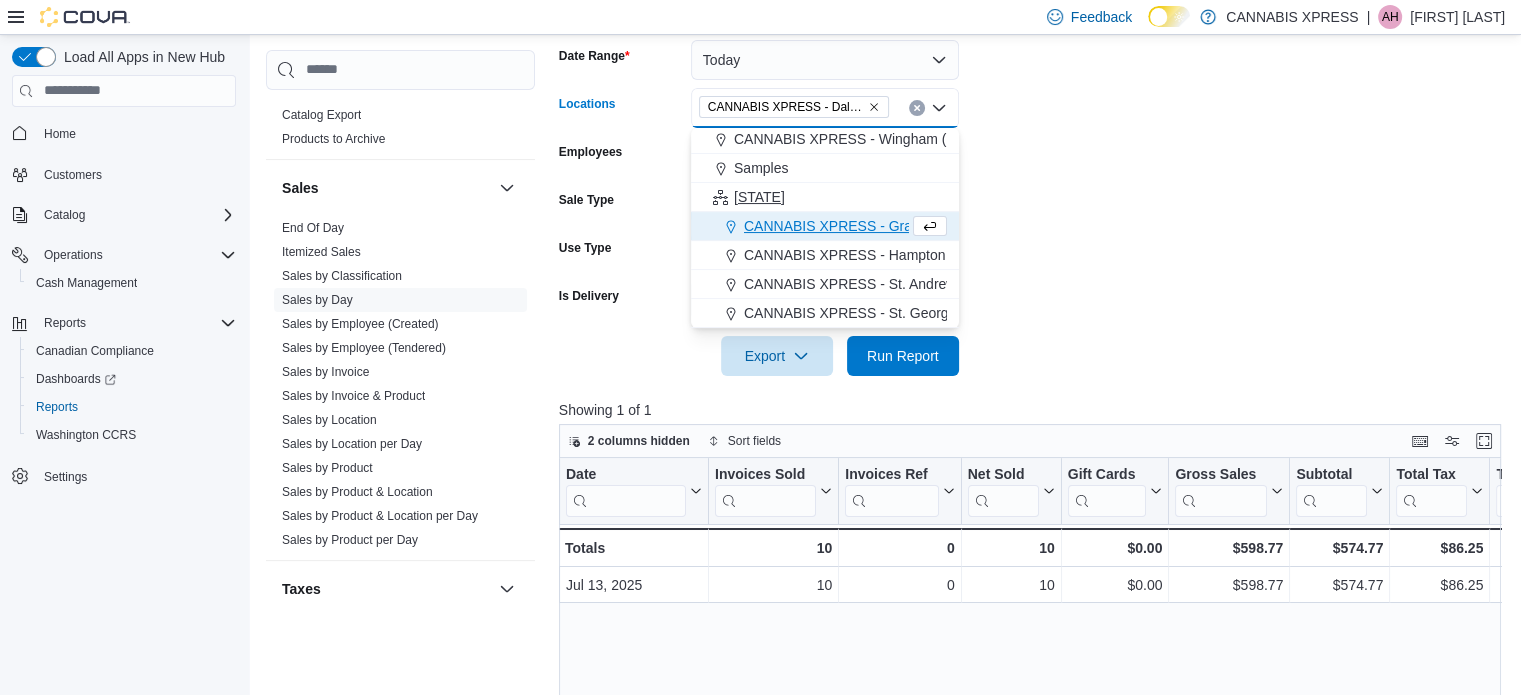 scroll, scrollTop: 408, scrollLeft: 0, axis: vertical 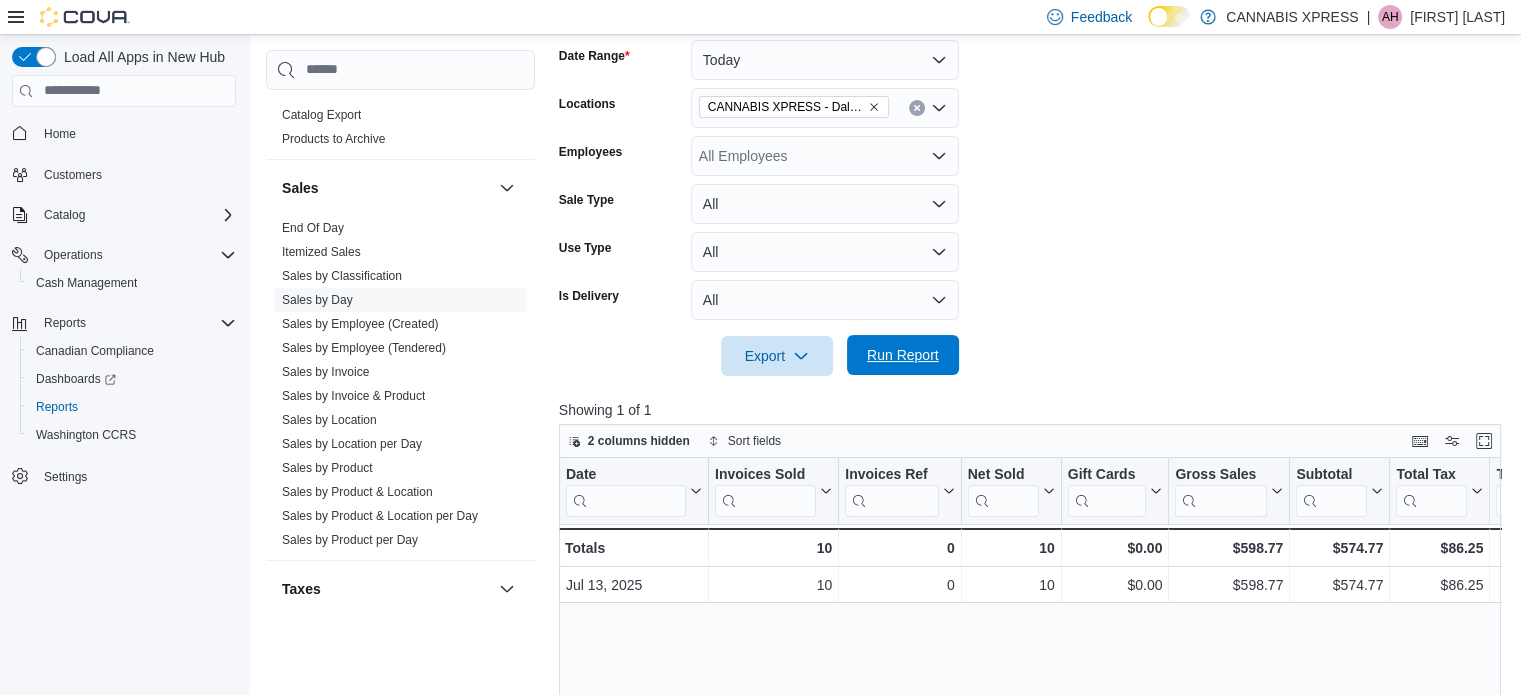 click on "Run Report" at bounding box center (903, 355) 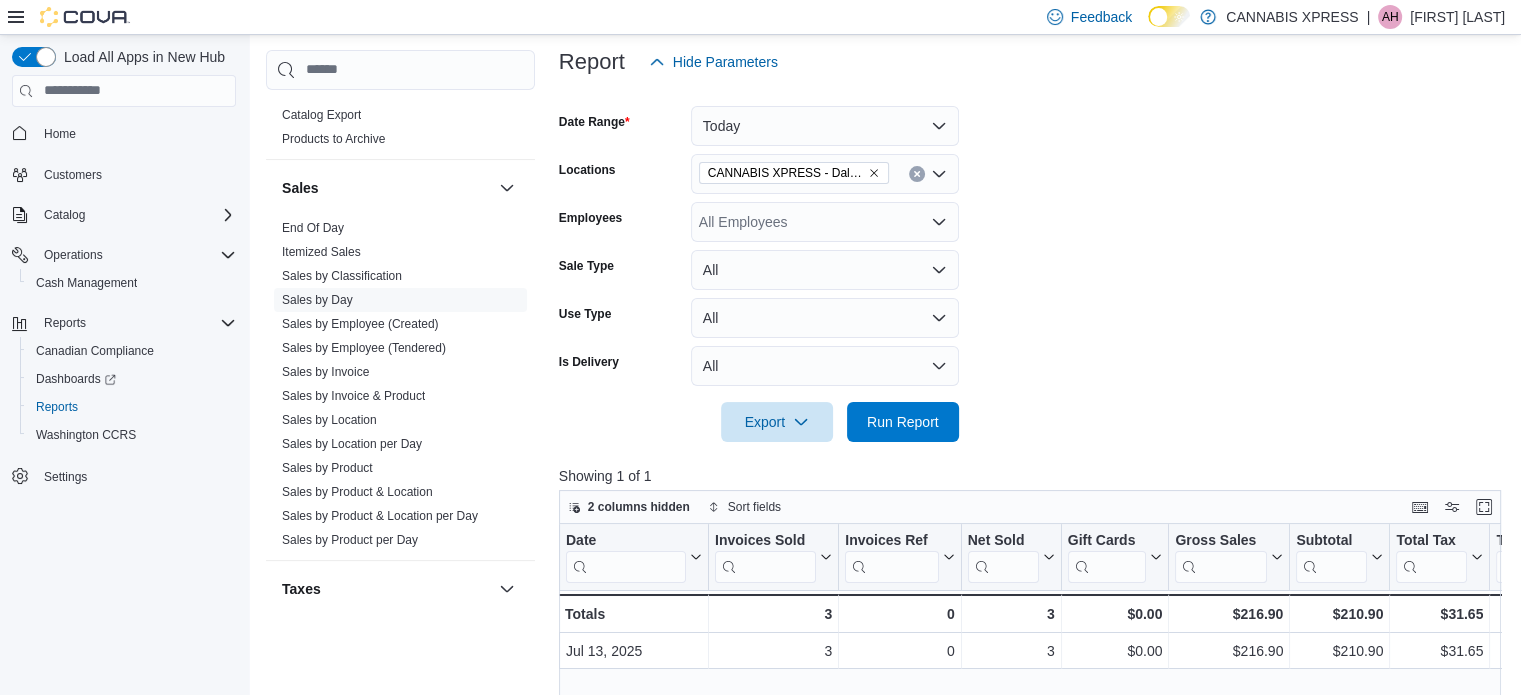 scroll, scrollTop: 205, scrollLeft: 0, axis: vertical 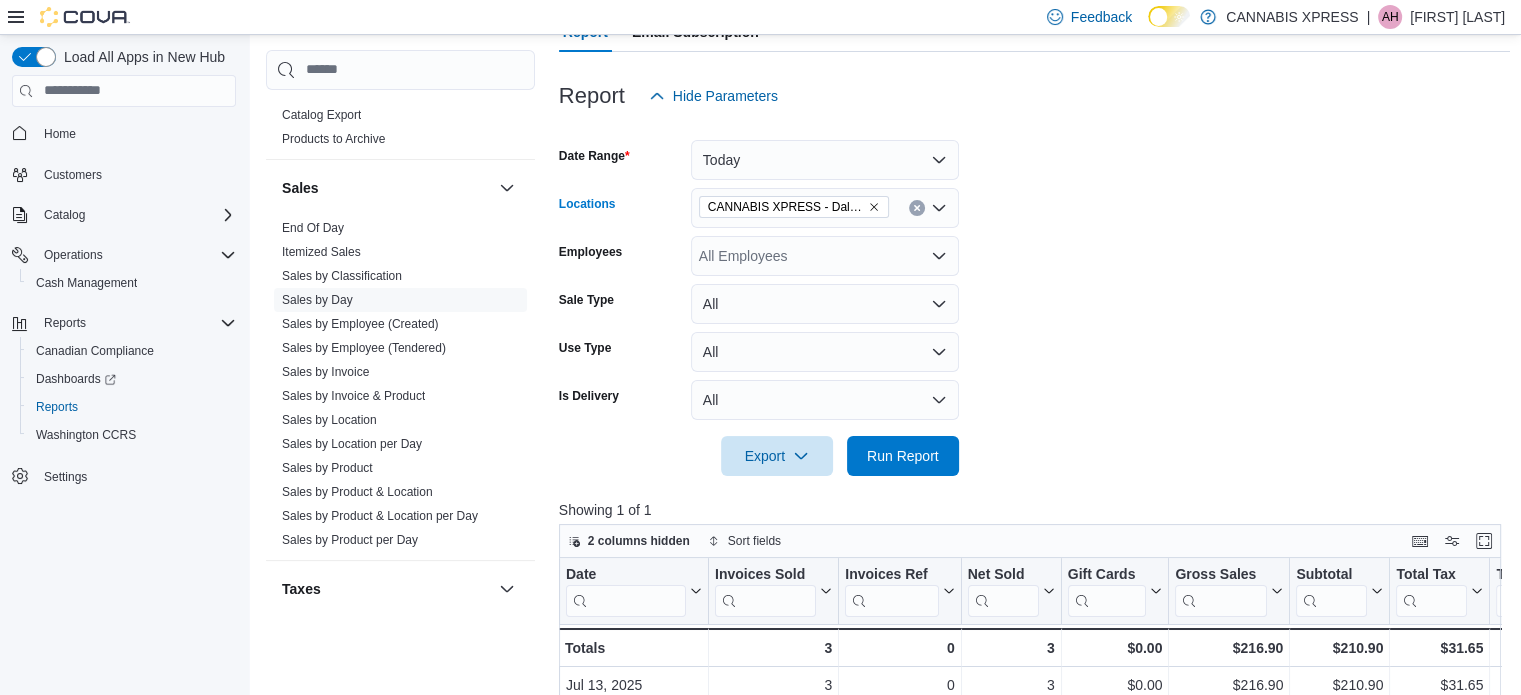 click 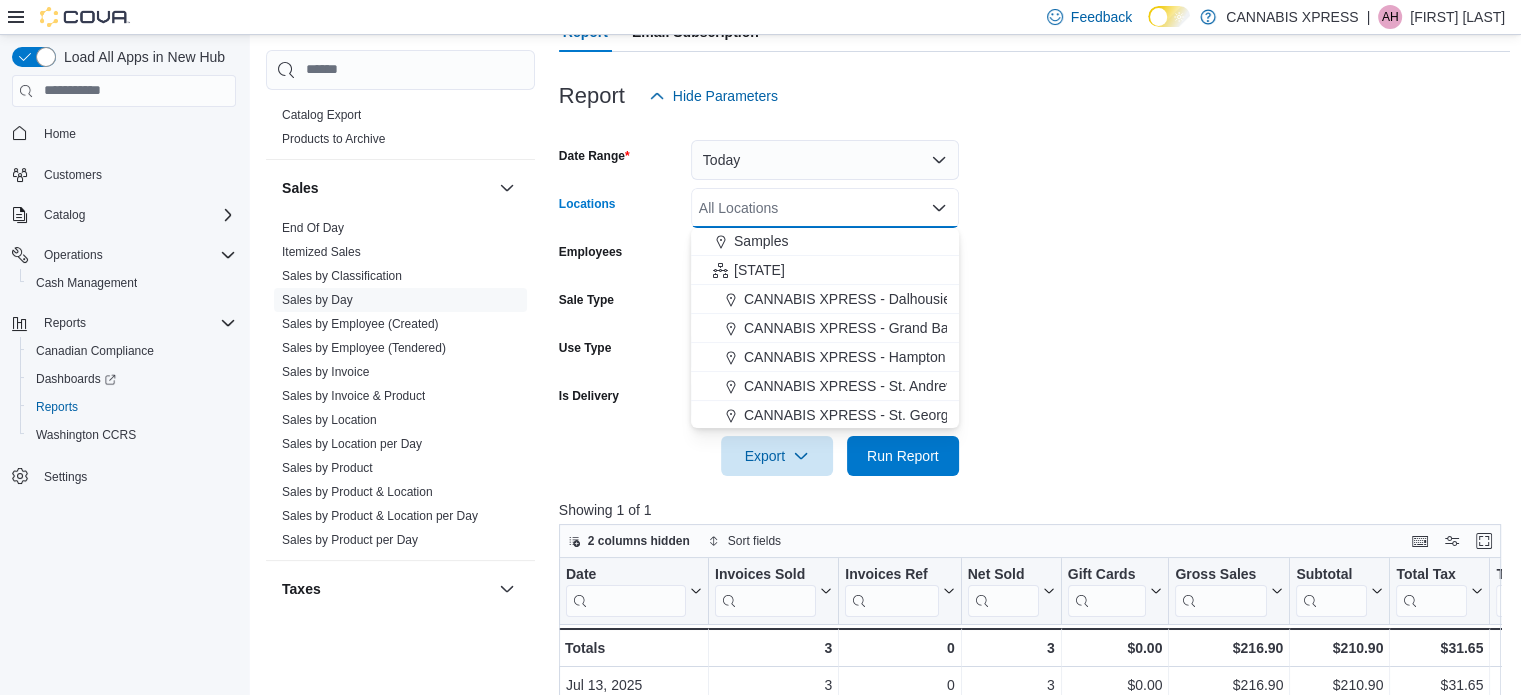 scroll, scrollTop: 438, scrollLeft: 0, axis: vertical 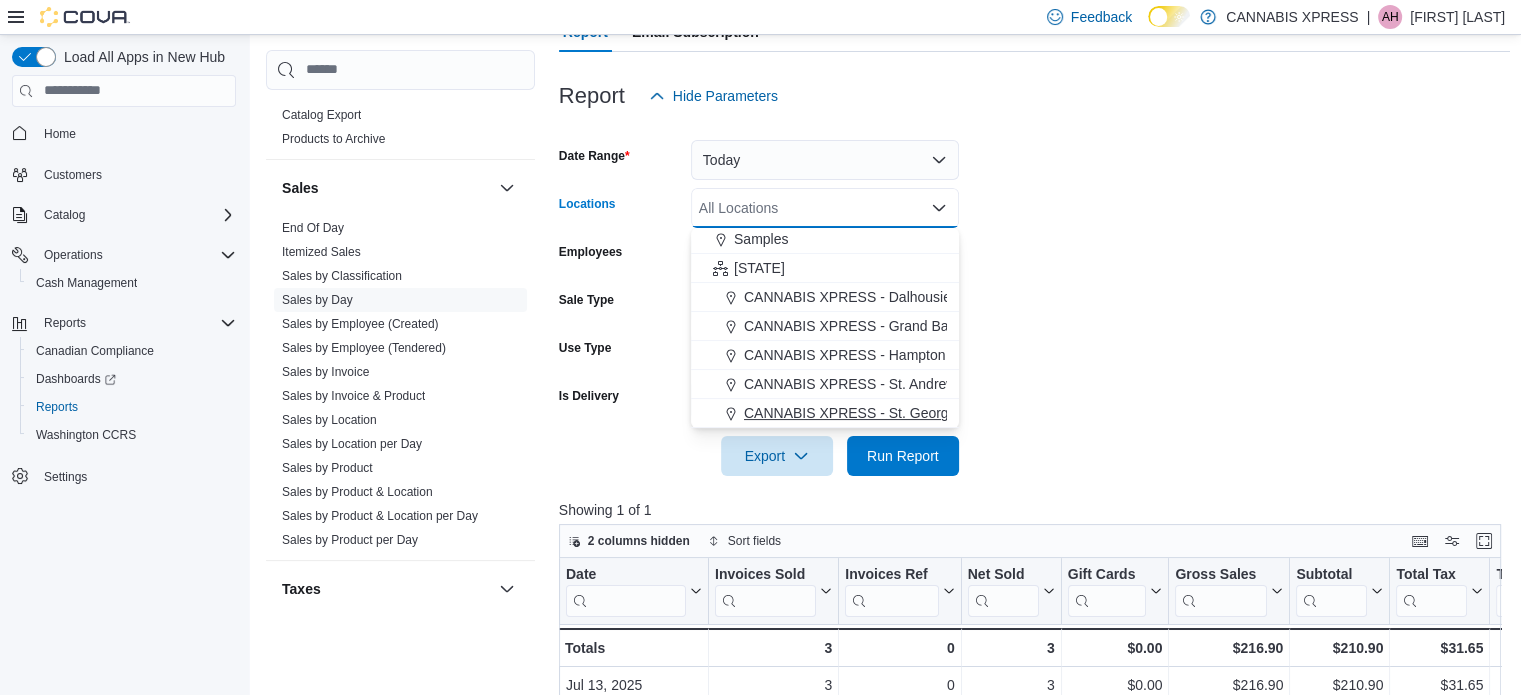 click on "CANNABIS XPRESS - St. George ([STREET])" at bounding box center [888, 413] 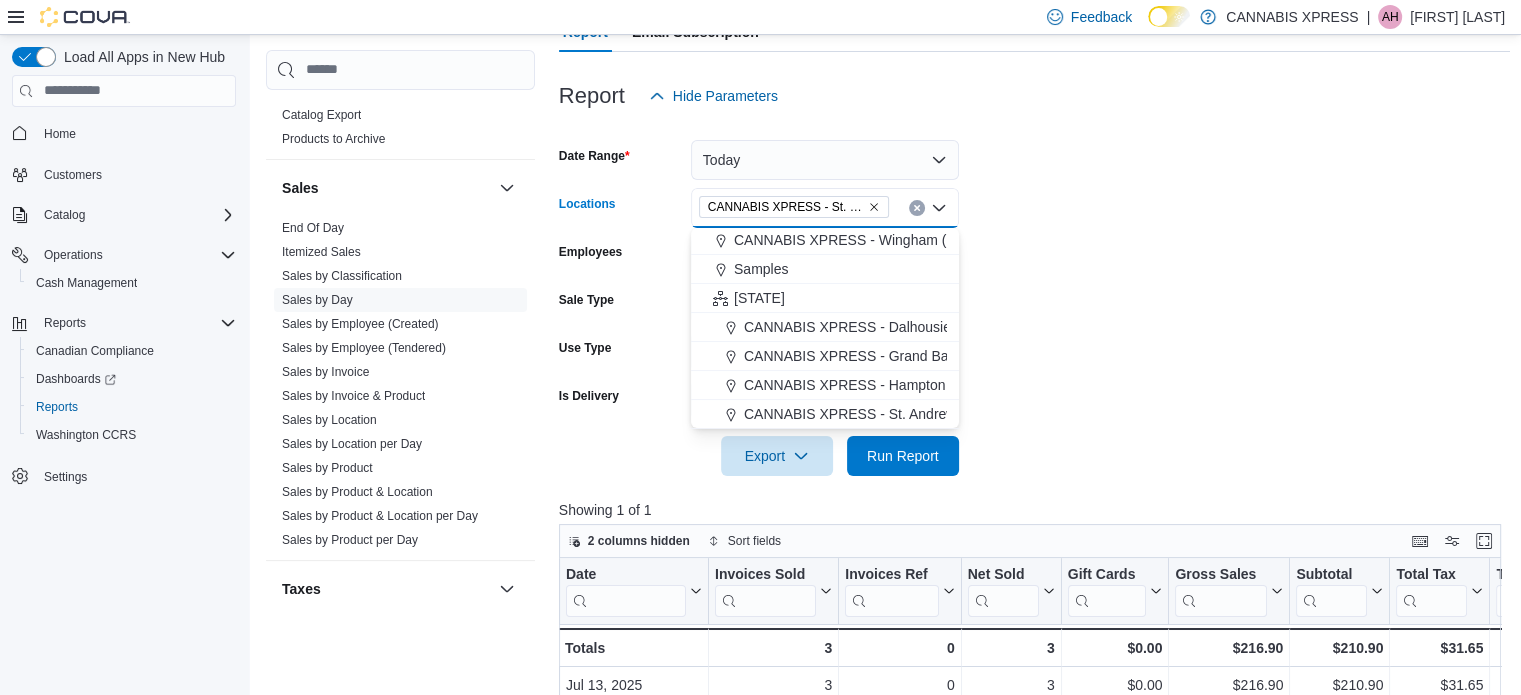 click on "Date Range Today Locations CANNABIS XPRESS - St. George ([STREET]) Combo box. Selected. CANNABIS XPRESS - St. George ([STREET]). Press Backspace to delete CANNABIS XPRESS - St. George ([STREET]). Combo box input. All Locations. Type some text or, to display a list of choices, press Down Arrow. To exit the list of choices, press Escape. Employees All Employees Sale Type All Use Type All Is Delivery All Export  Run Report" at bounding box center [1035, 296] 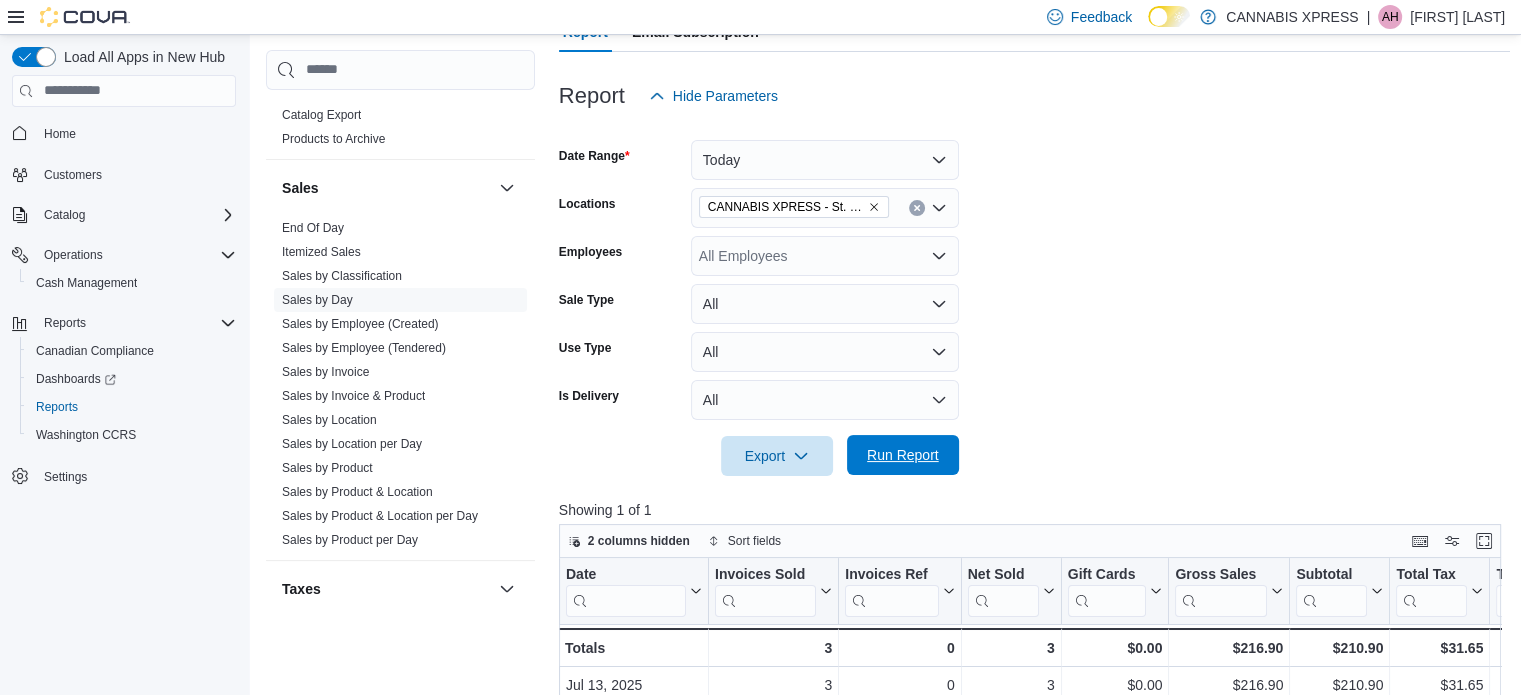 click on "Run Report" at bounding box center [903, 455] 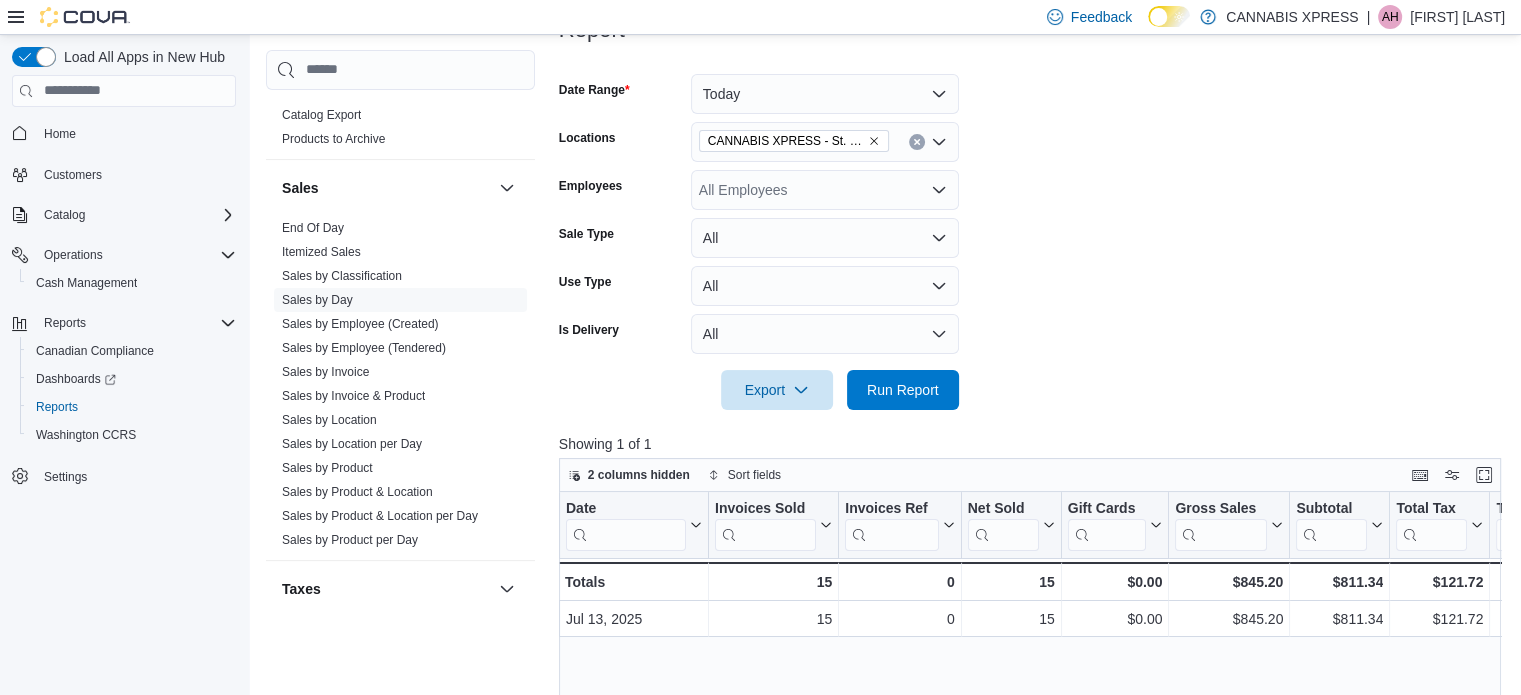scroll, scrollTop: 305, scrollLeft: 0, axis: vertical 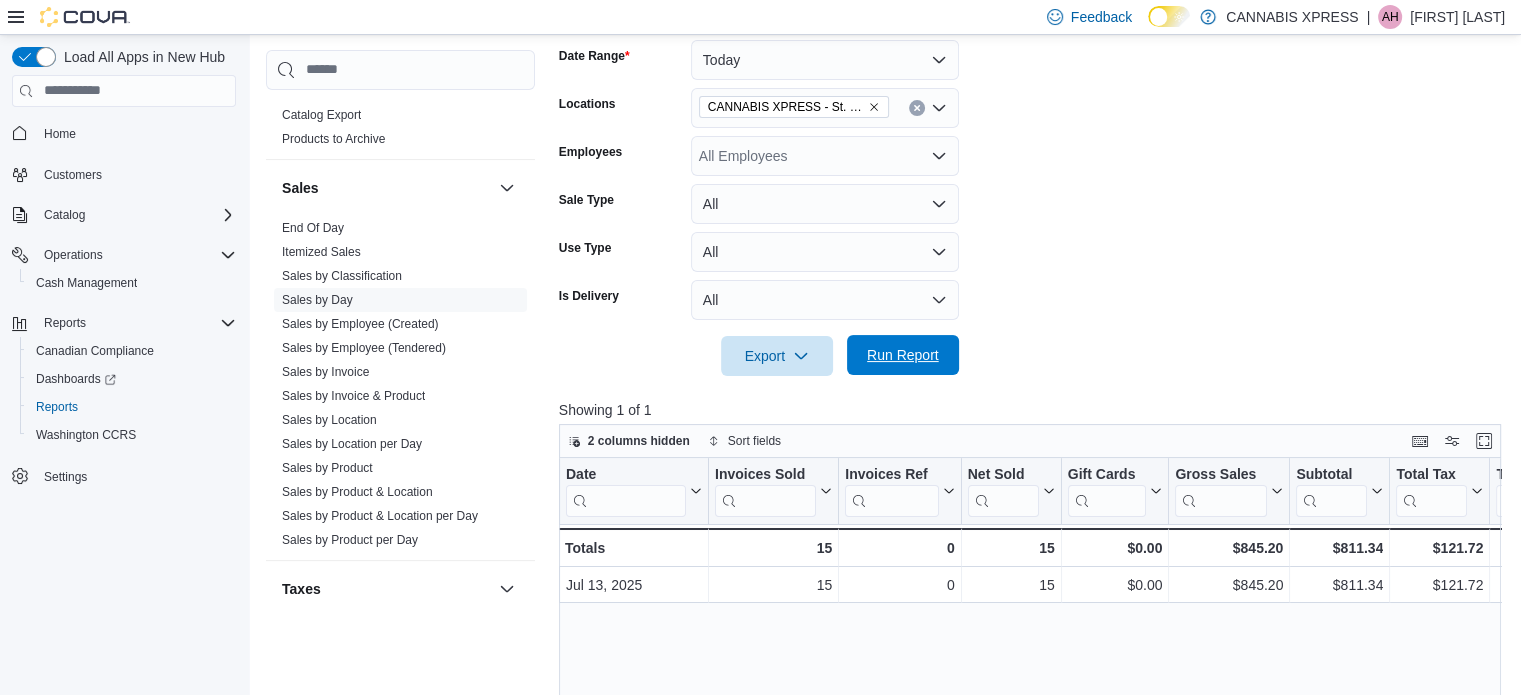 click on "Run Report" at bounding box center (903, 355) 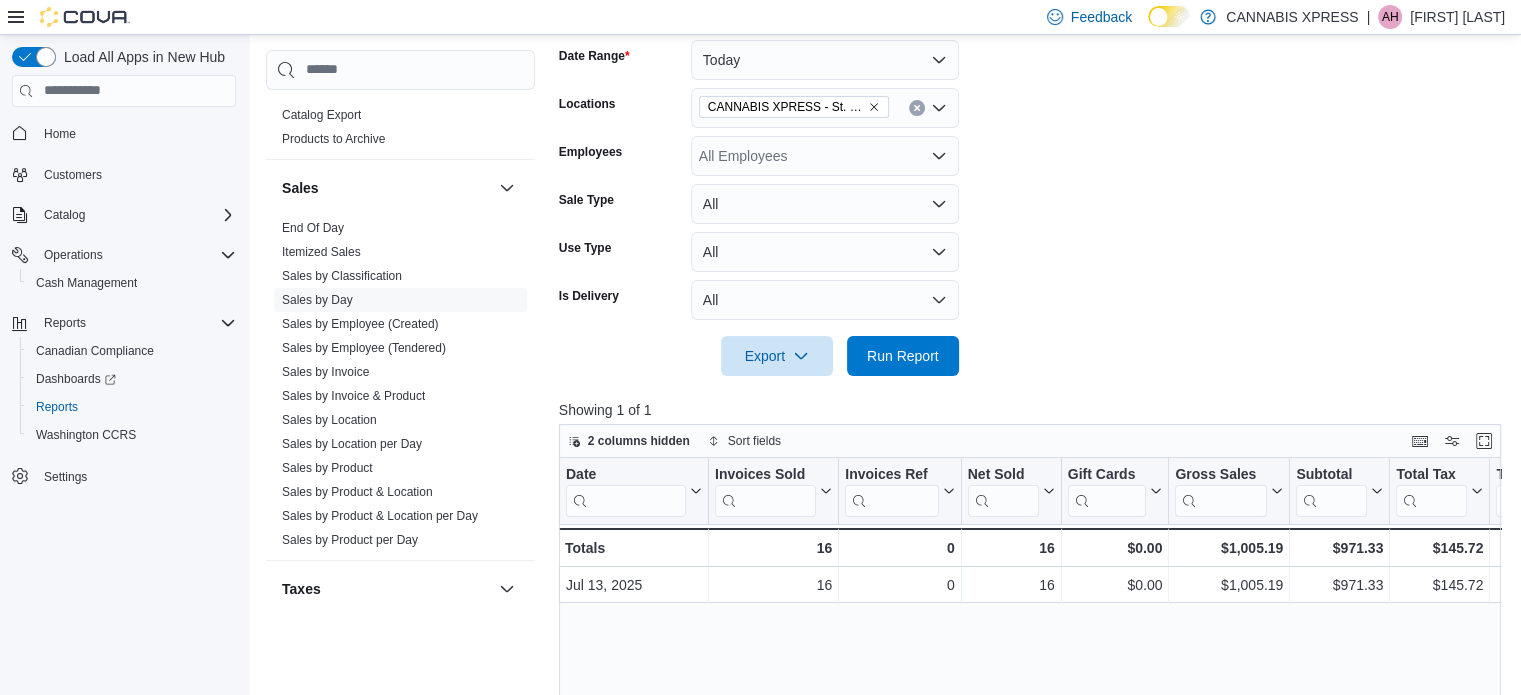 click 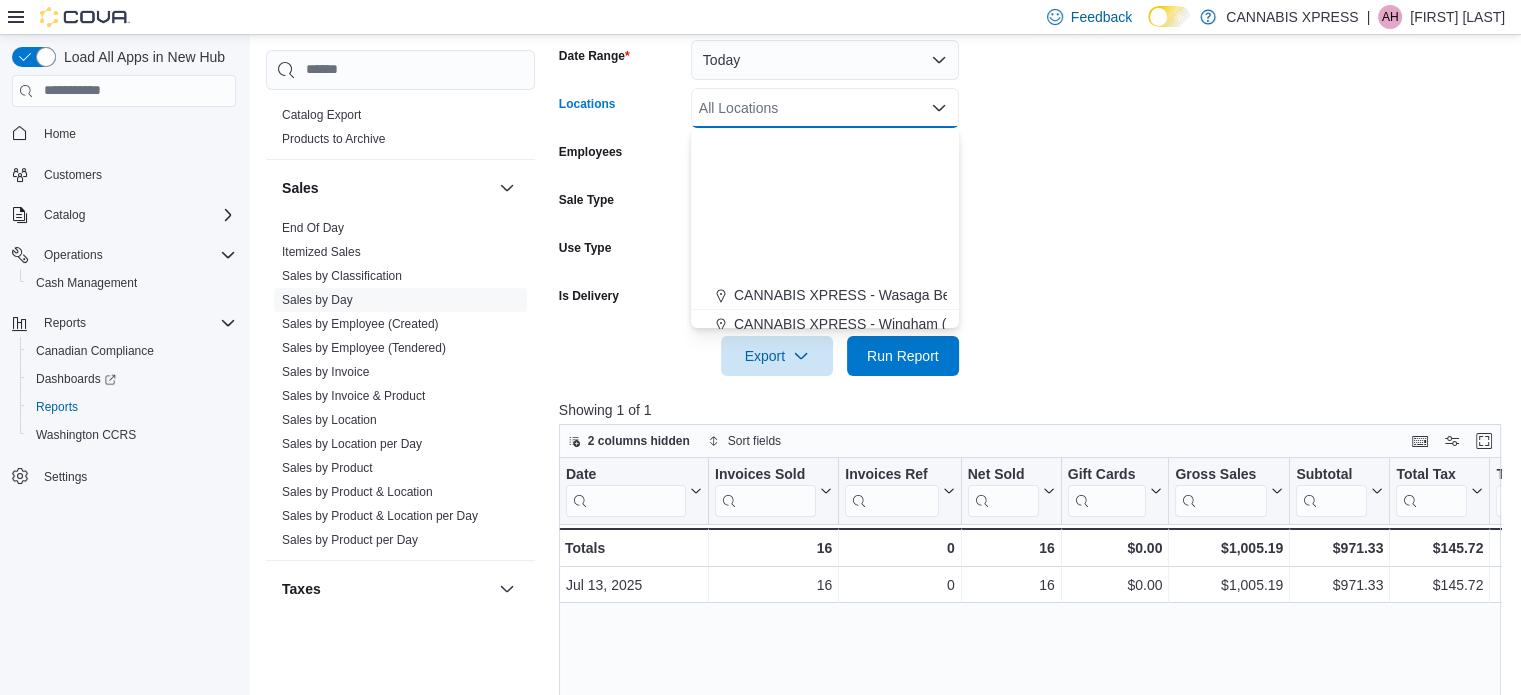 scroll, scrollTop: 438, scrollLeft: 0, axis: vertical 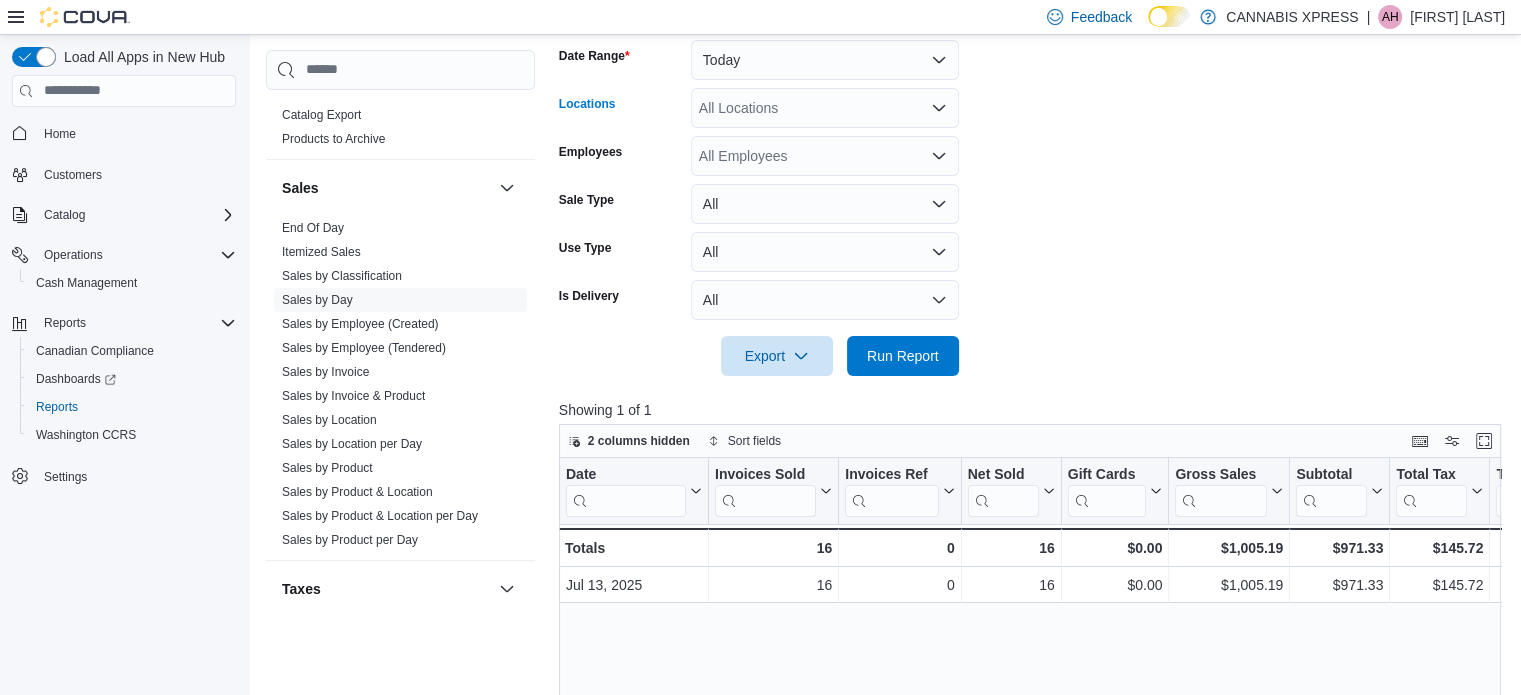click 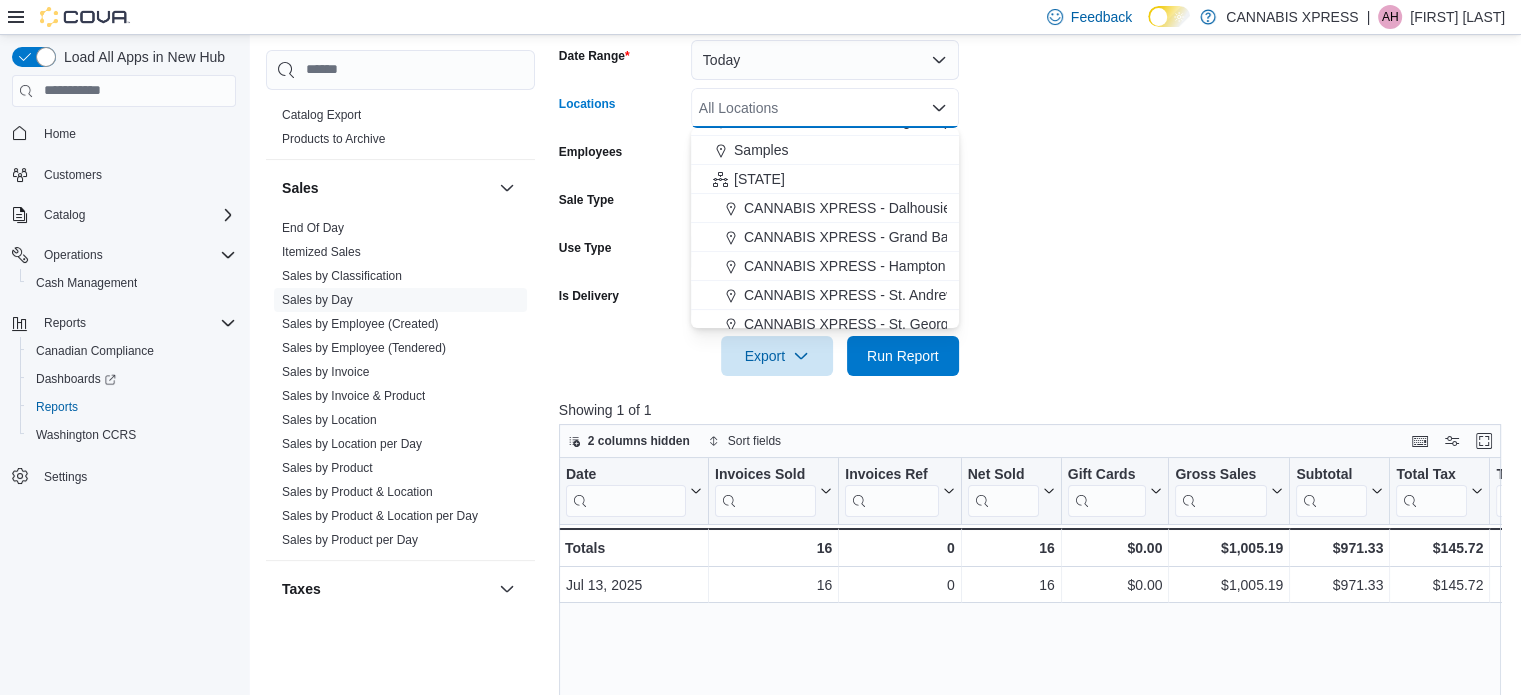 scroll, scrollTop: 438, scrollLeft: 0, axis: vertical 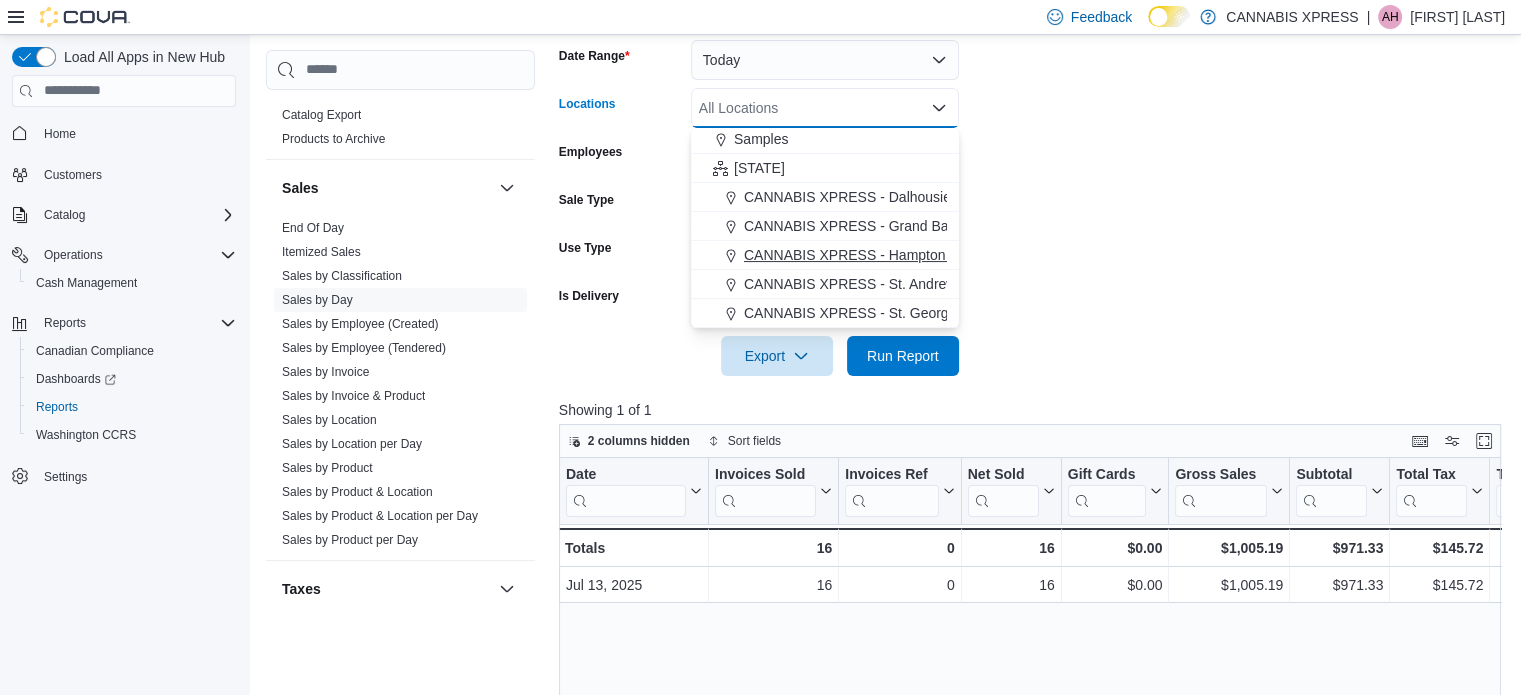 click on "CANNABIS XPRESS - Hampton ([STREET])" at bounding box center [883, 255] 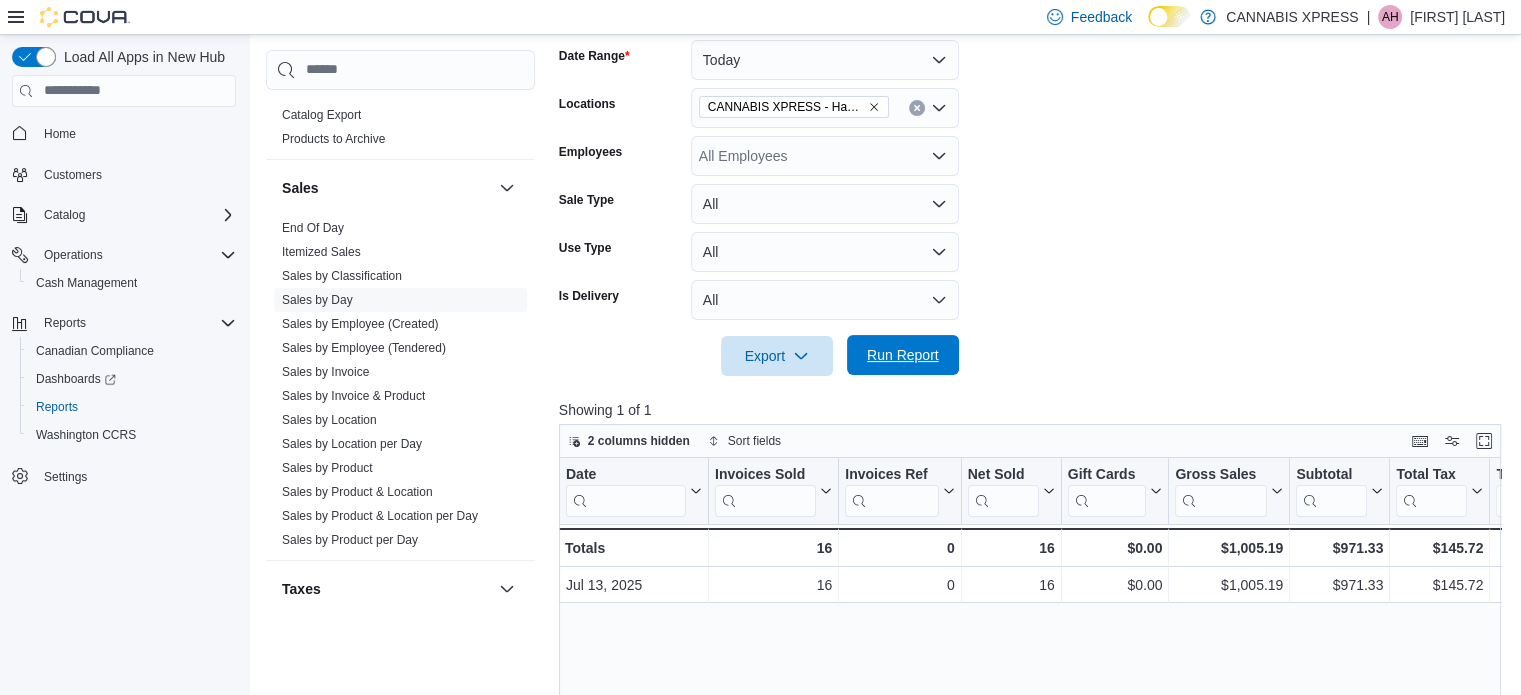 click on "Run Report" at bounding box center (903, 355) 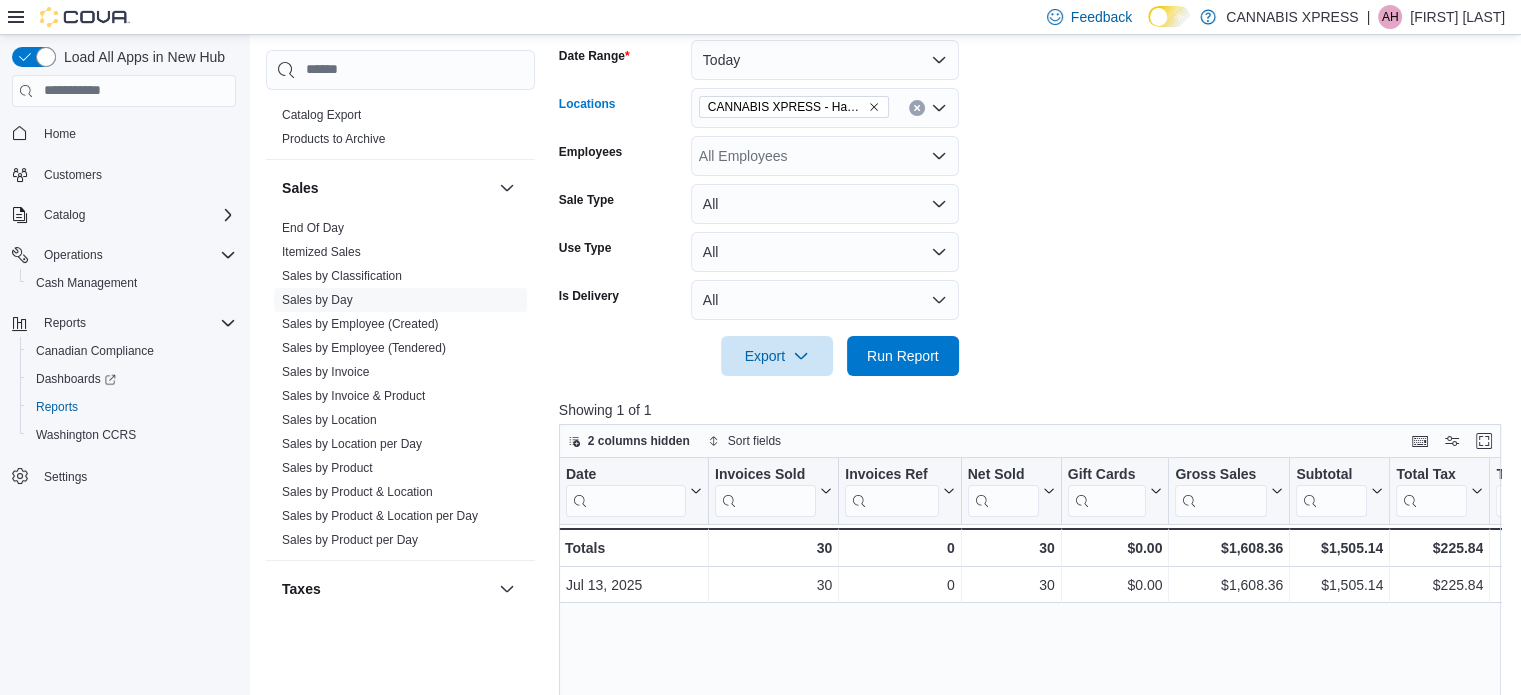 click 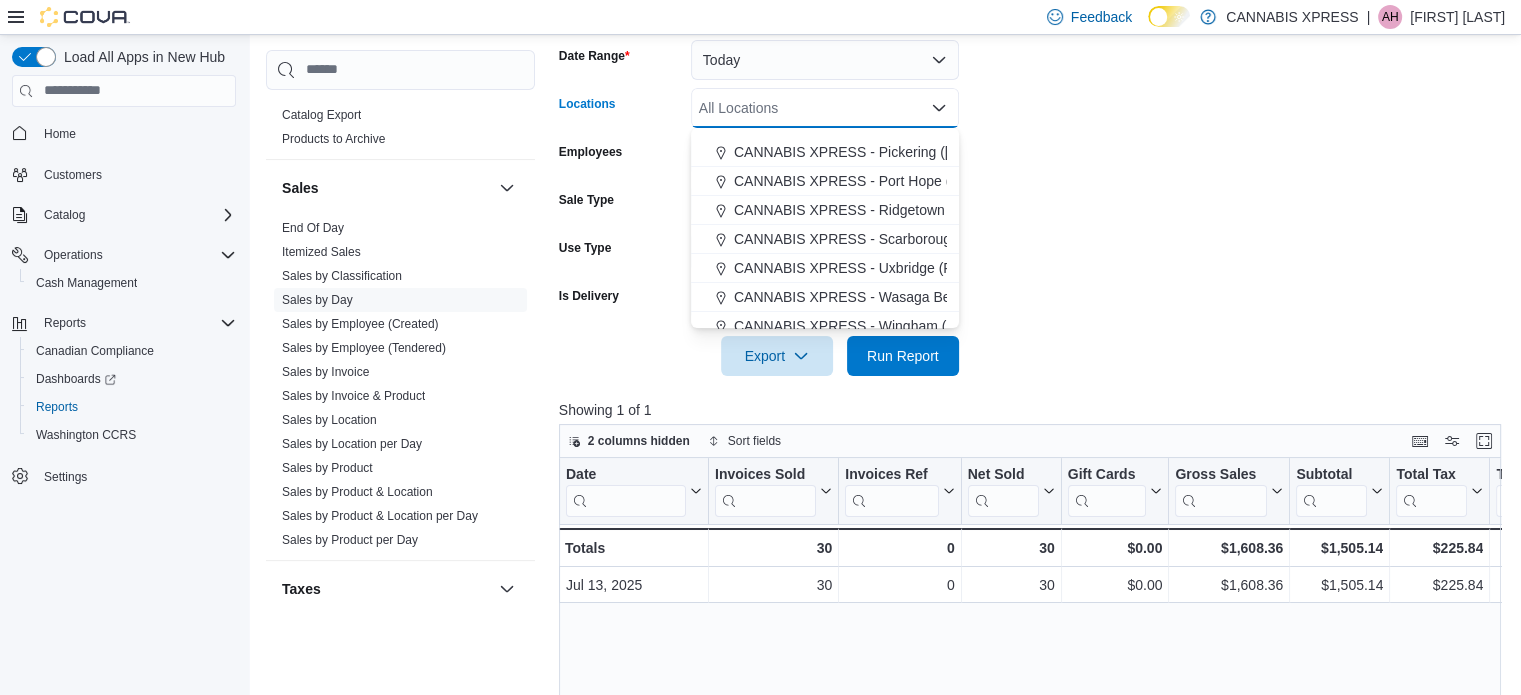 scroll, scrollTop: 438, scrollLeft: 0, axis: vertical 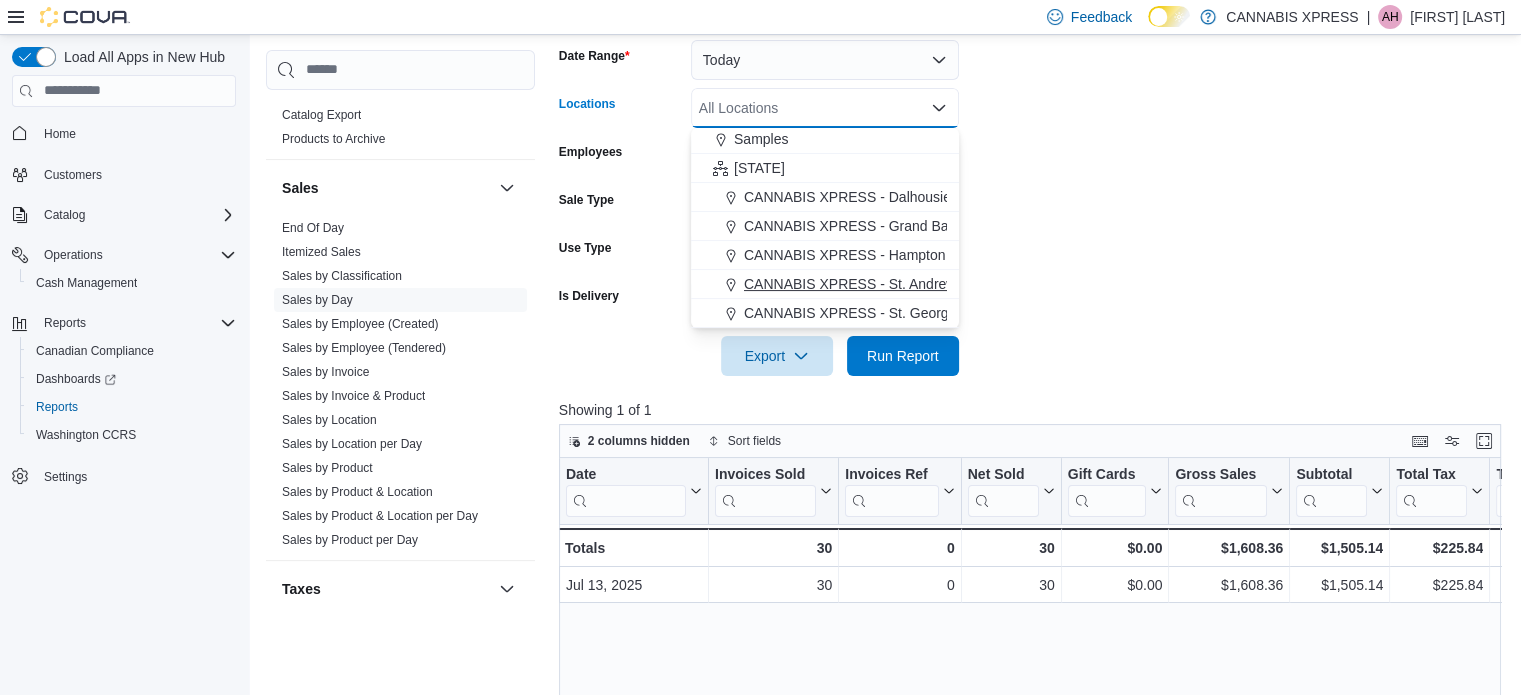 click on "CANNABIS XPRESS - St. Andrews (Water Street)" at bounding box center (899, 284) 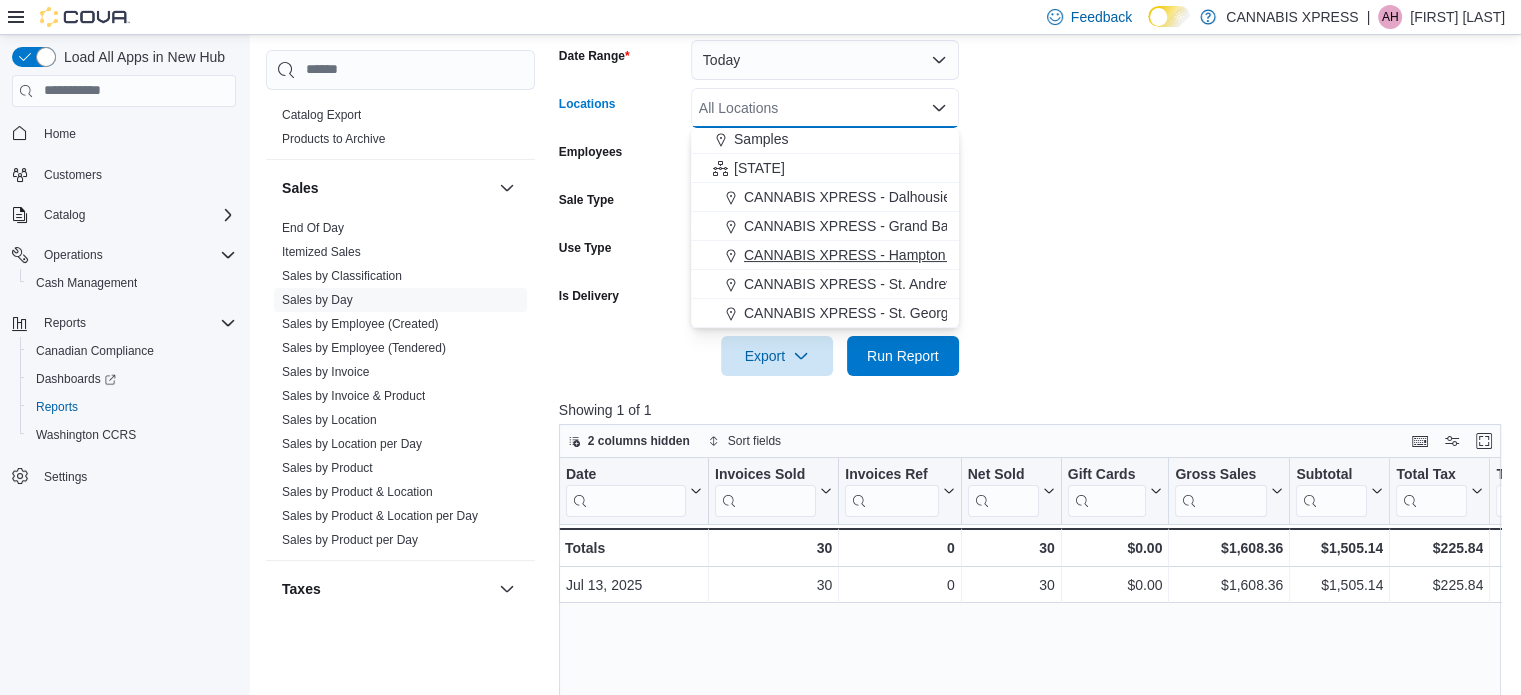 scroll, scrollTop: 408, scrollLeft: 0, axis: vertical 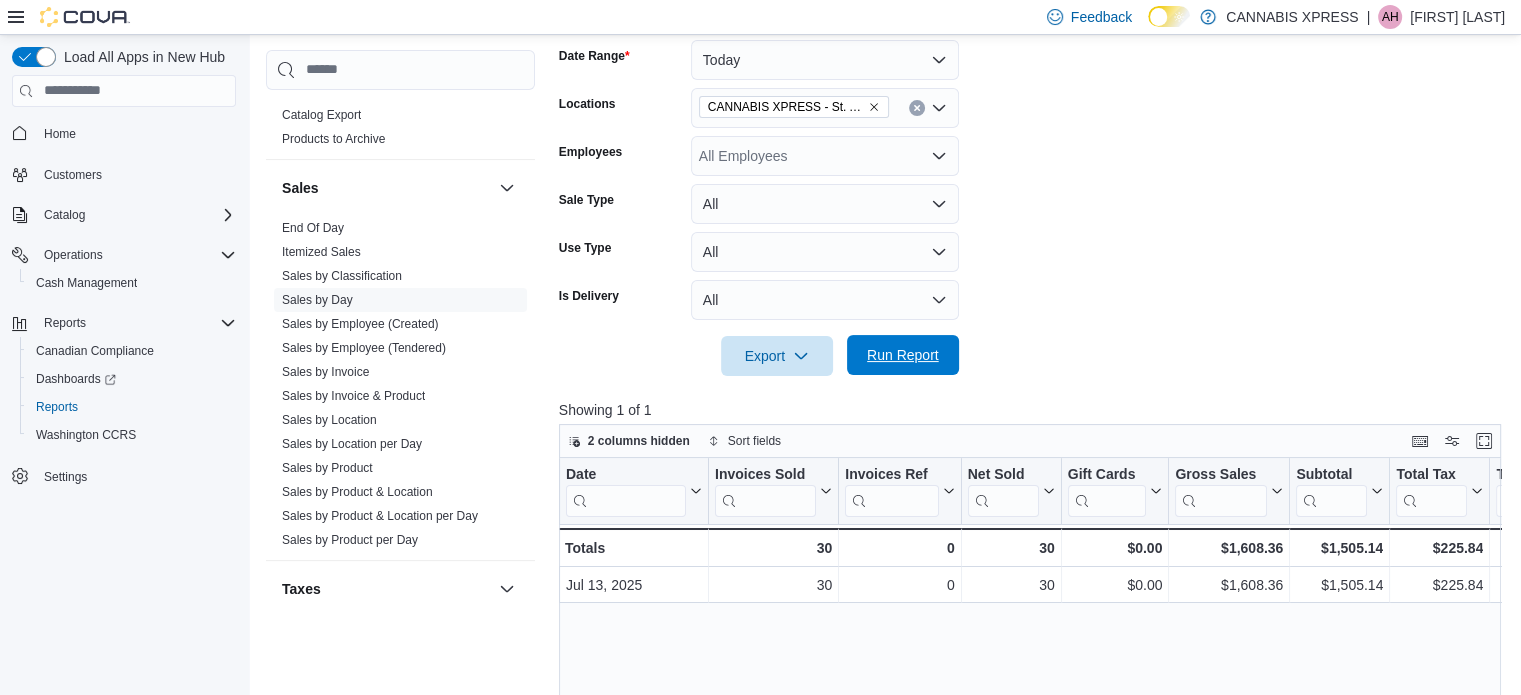 click on "Run Report" at bounding box center [903, 355] 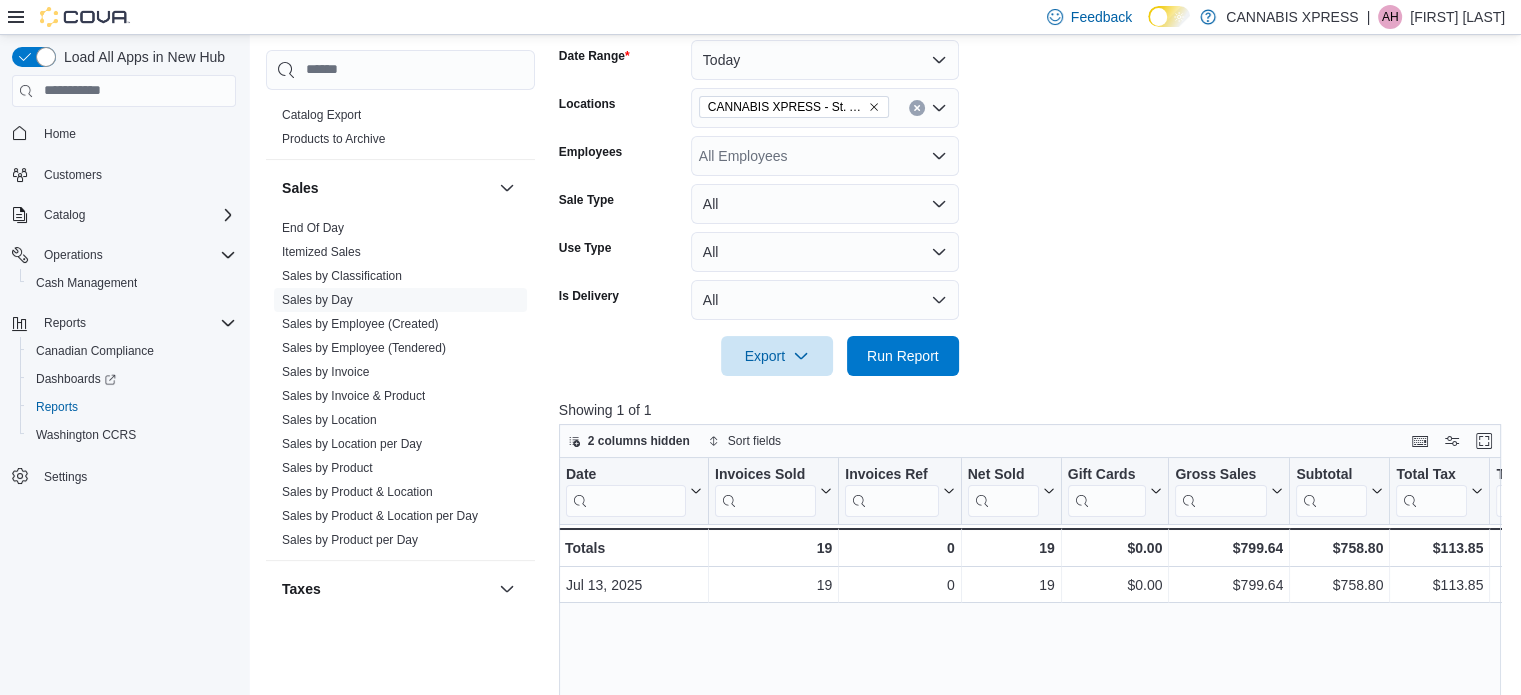 click 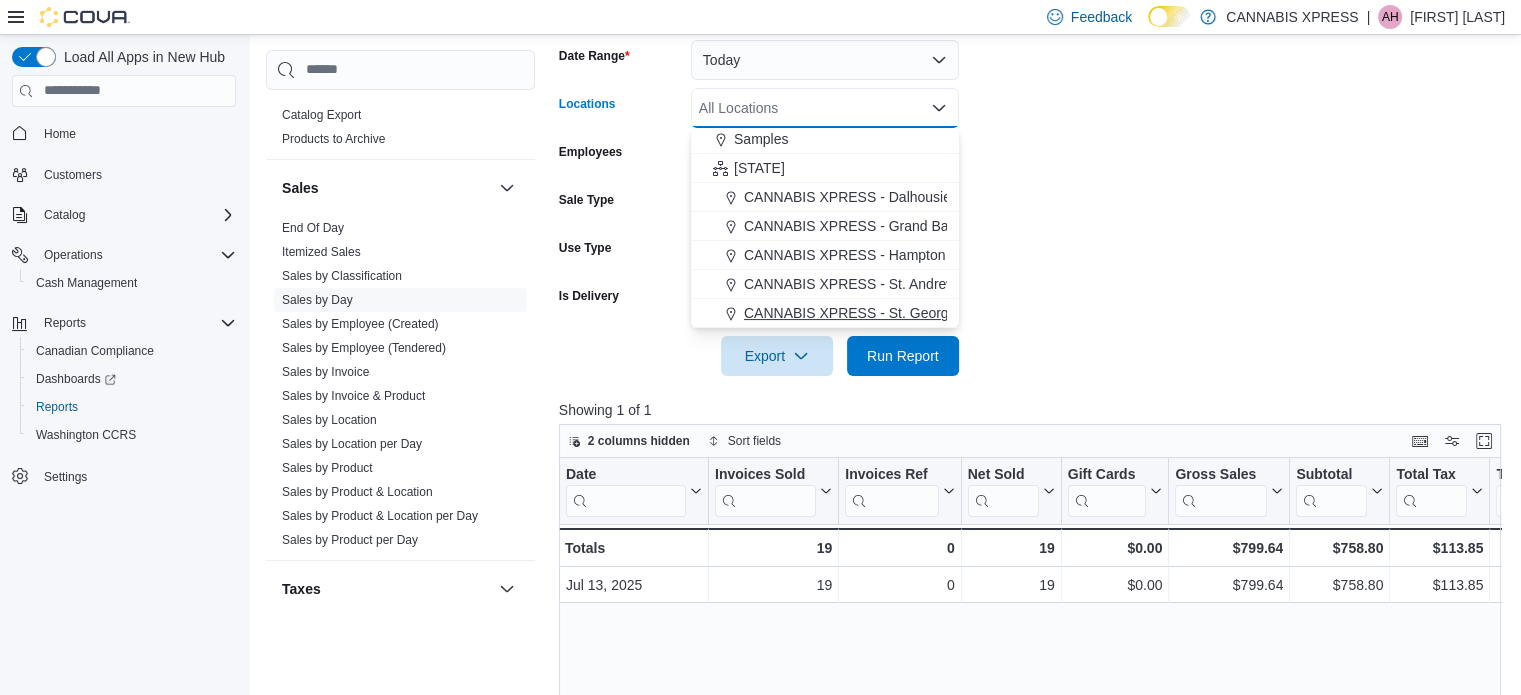 click on "CANNABIS XPRESS - St. George ([STREET])" at bounding box center (888, 313) 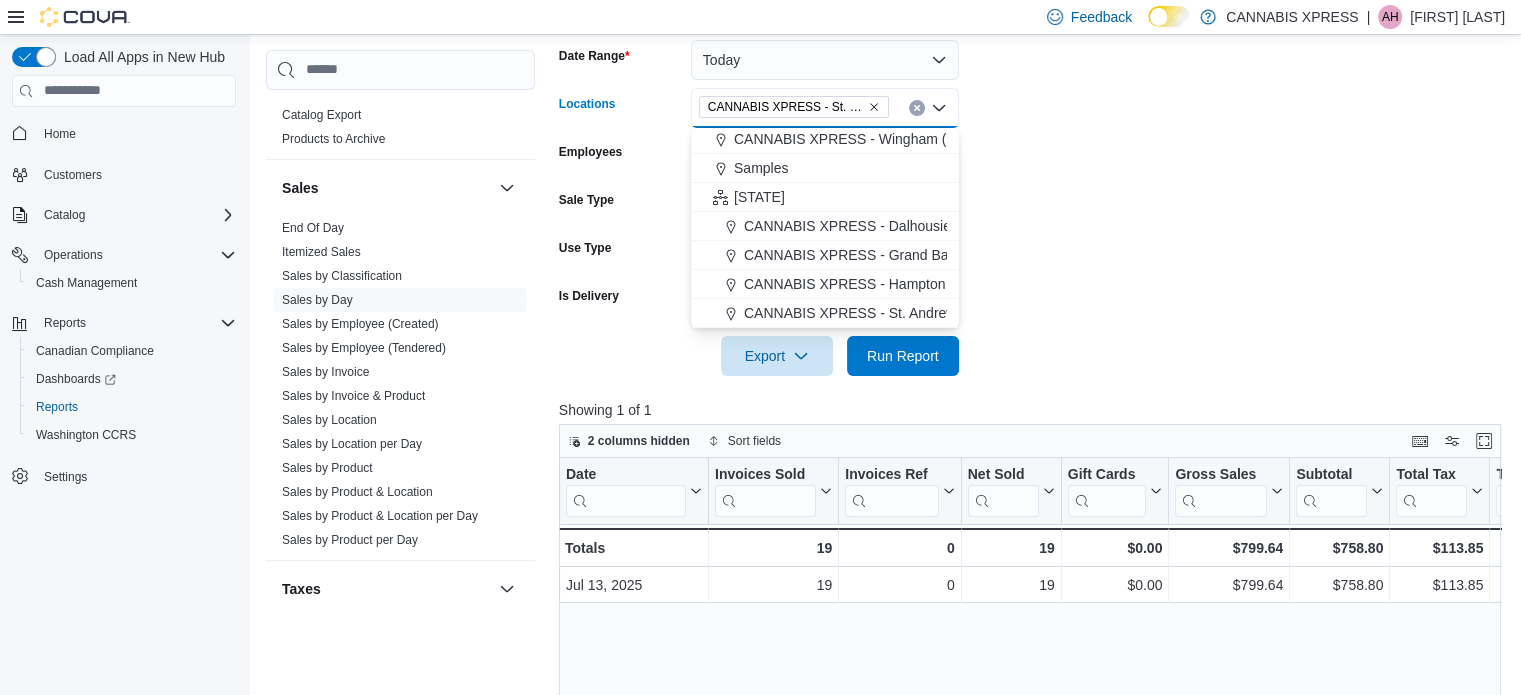 scroll, scrollTop: 408, scrollLeft: 0, axis: vertical 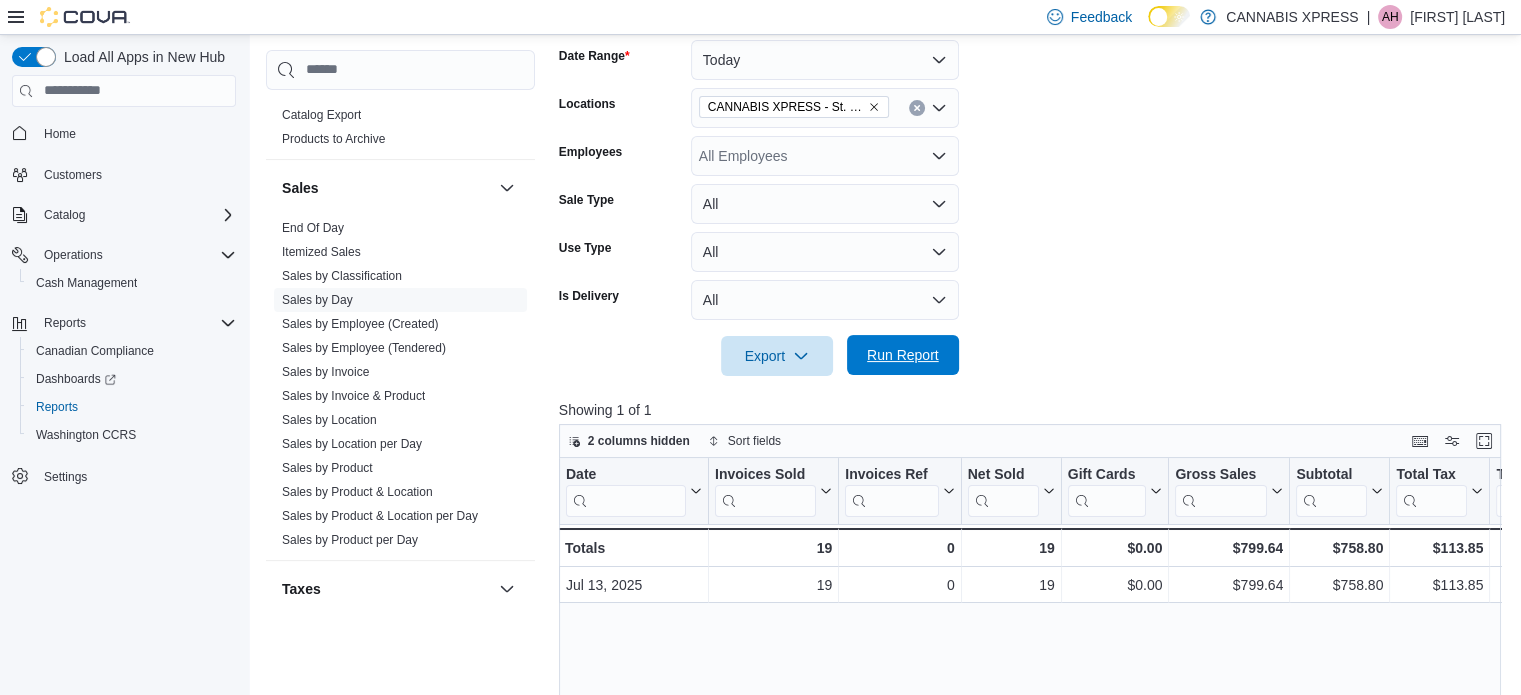 click on "Run Report" at bounding box center (903, 355) 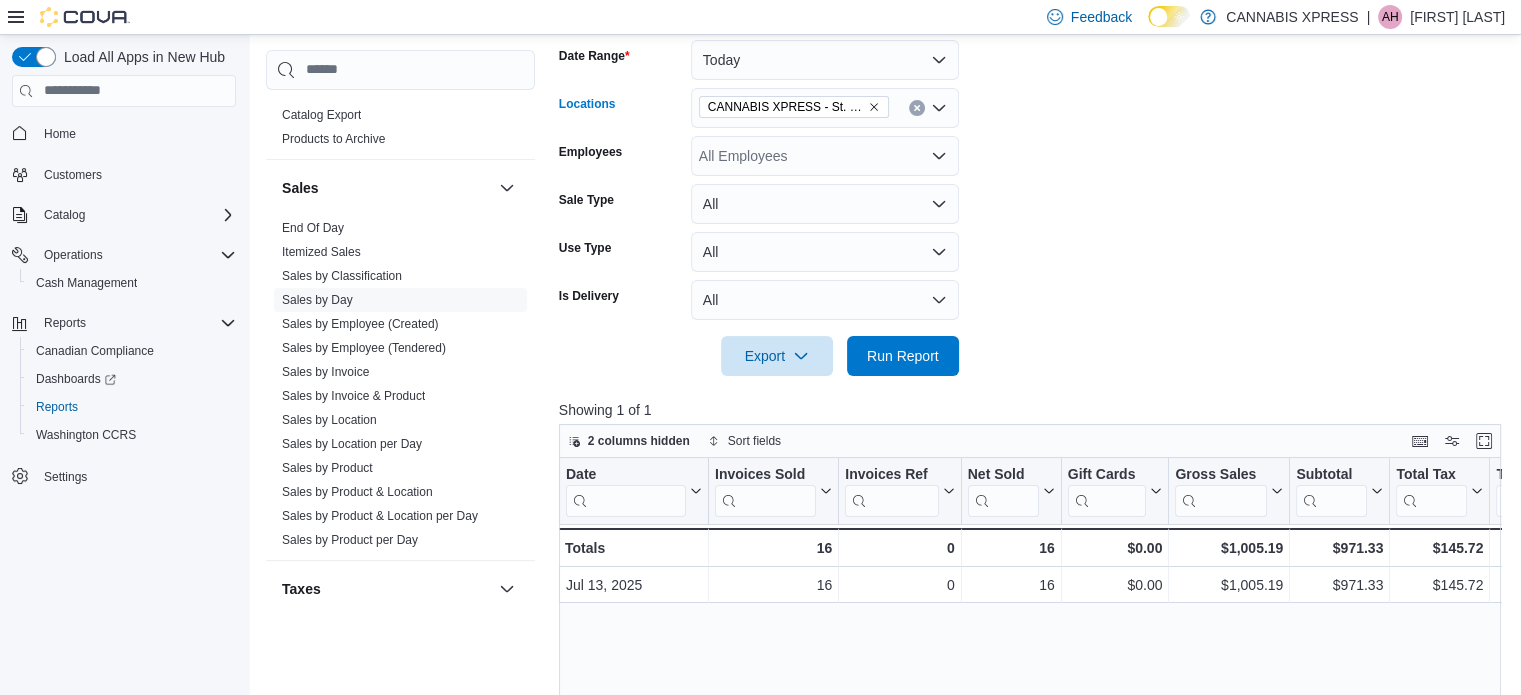 click 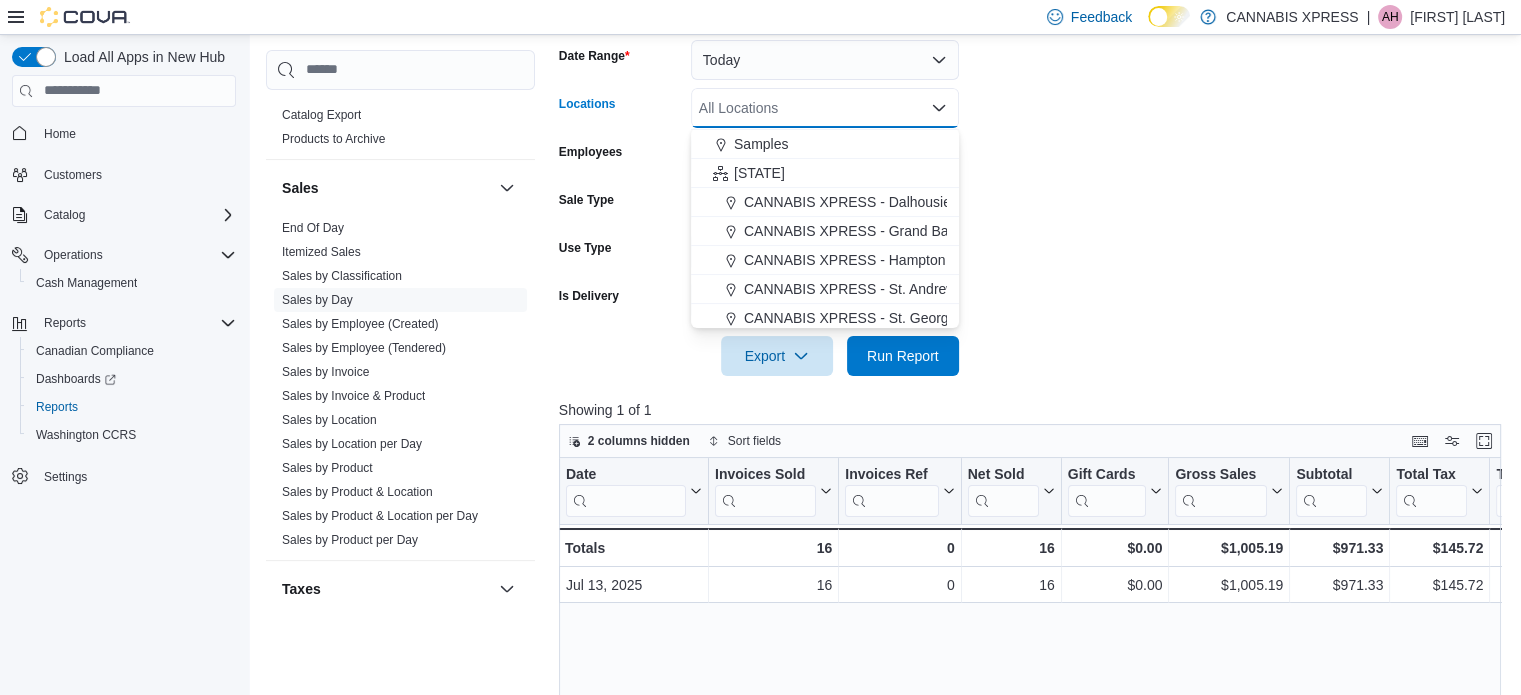 scroll, scrollTop: 438, scrollLeft: 0, axis: vertical 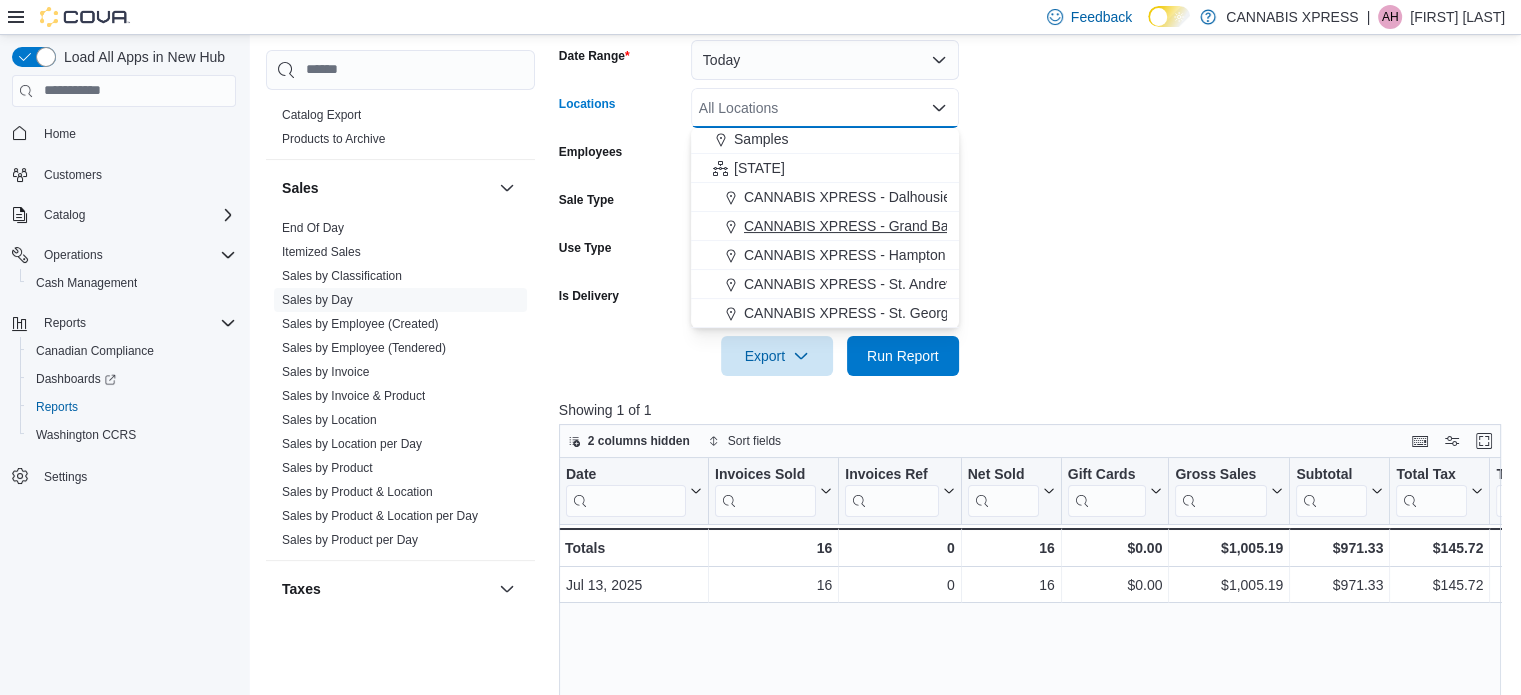 click on "CANNABIS XPRESS - Grand Bay-Westfield ([STREET])" at bounding box center (919, 226) 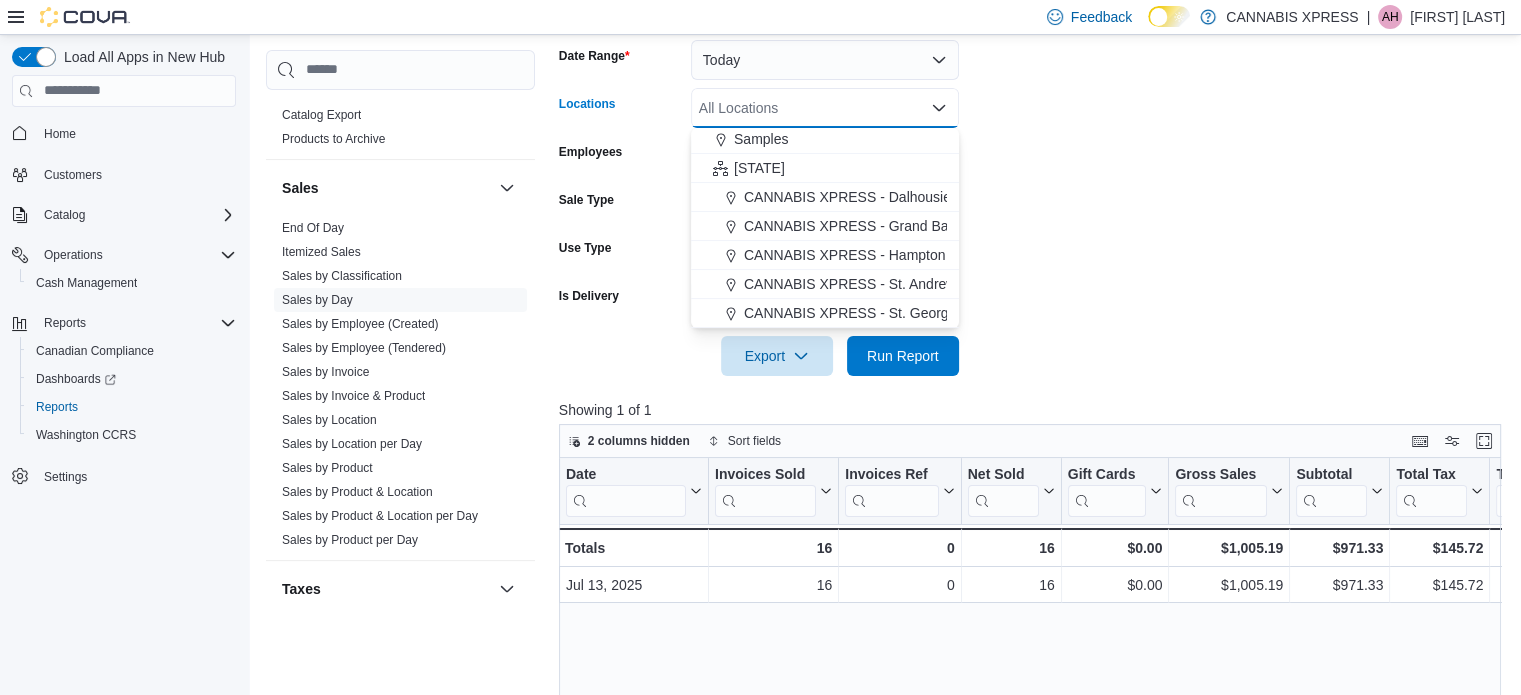 scroll, scrollTop: 408, scrollLeft: 0, axis: vertical 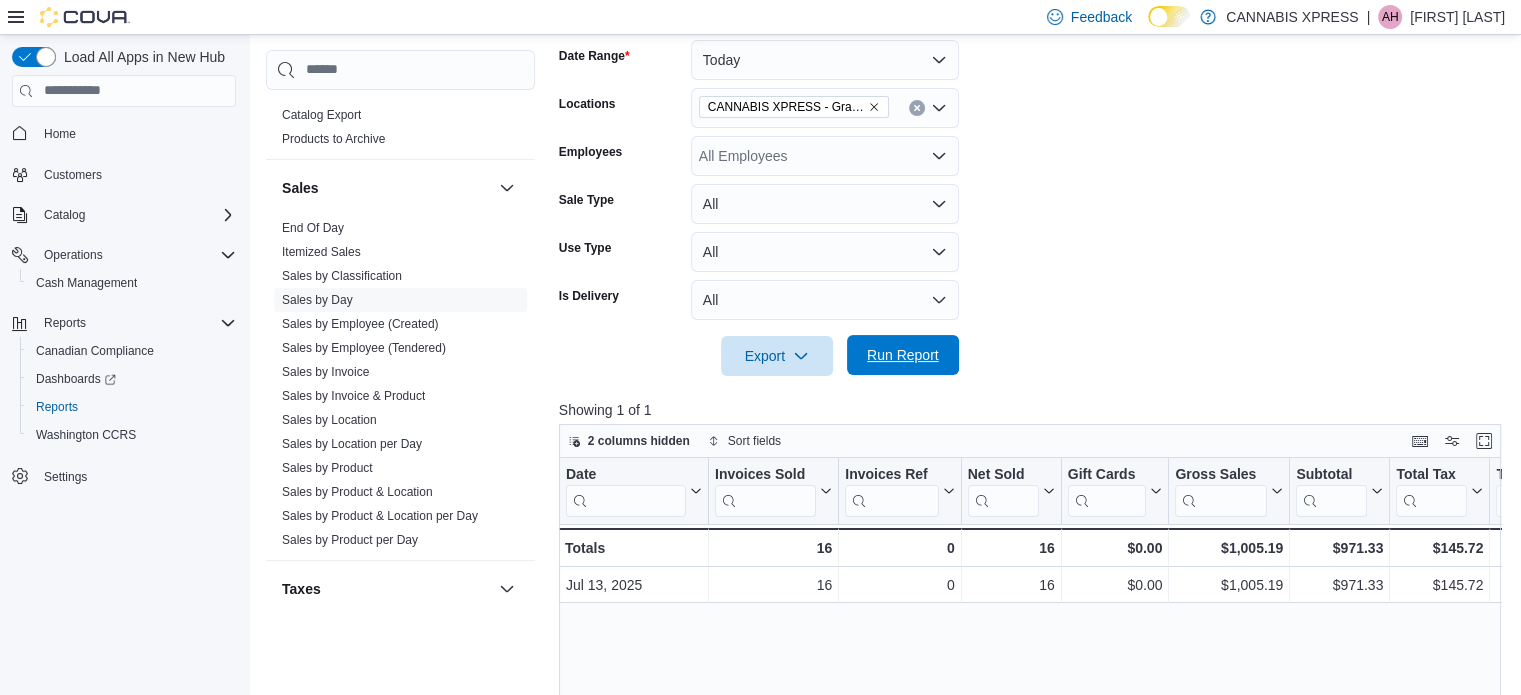 click on "Run Report" at bounding box center [903, 355] 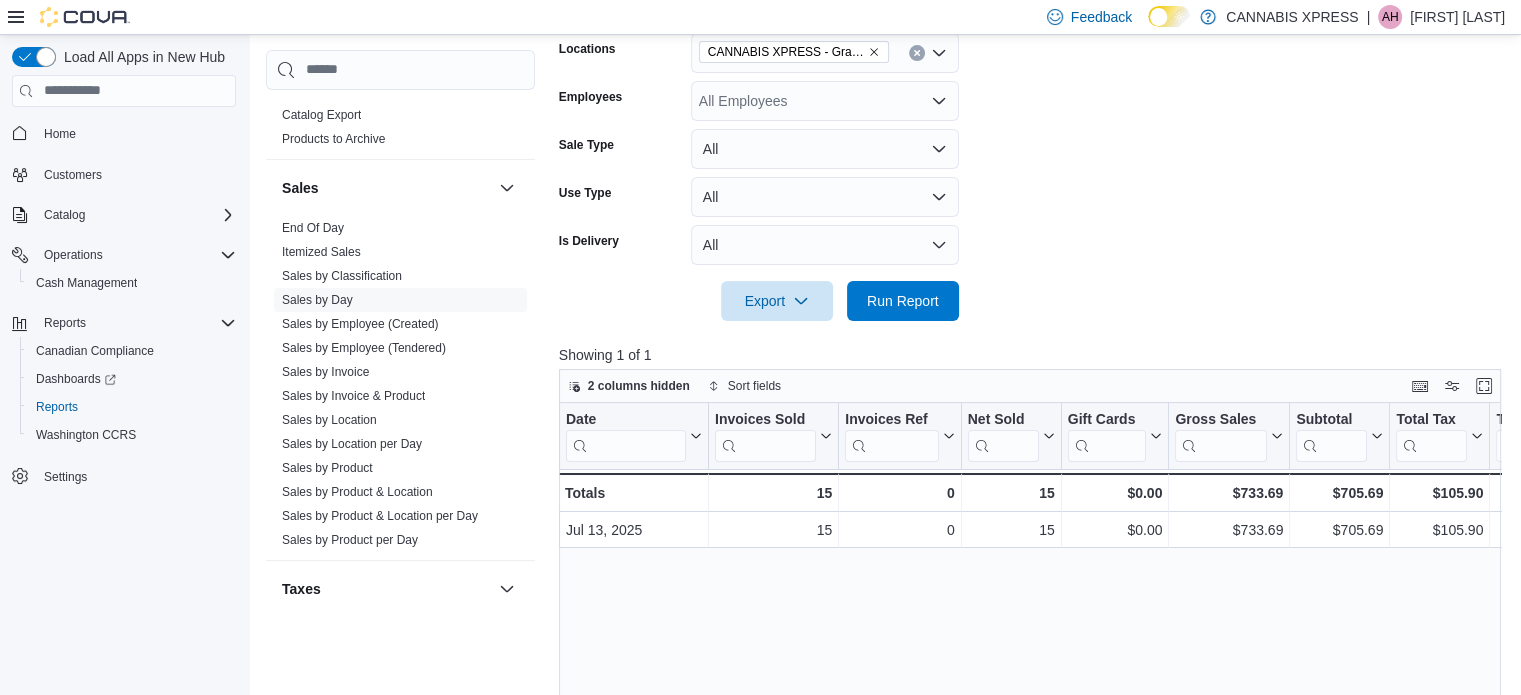 scroll, scrollTop: 305, scrollLeft: 0, axis: vertical 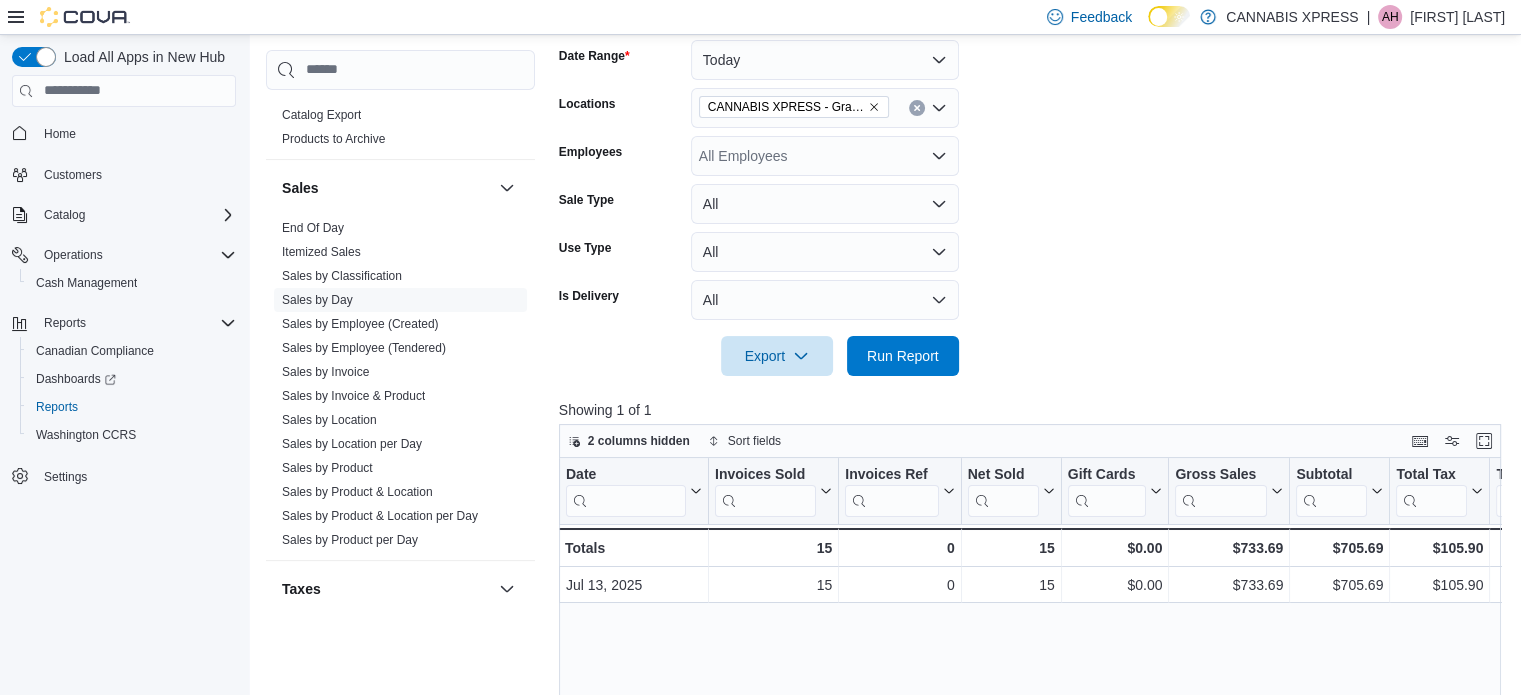 click 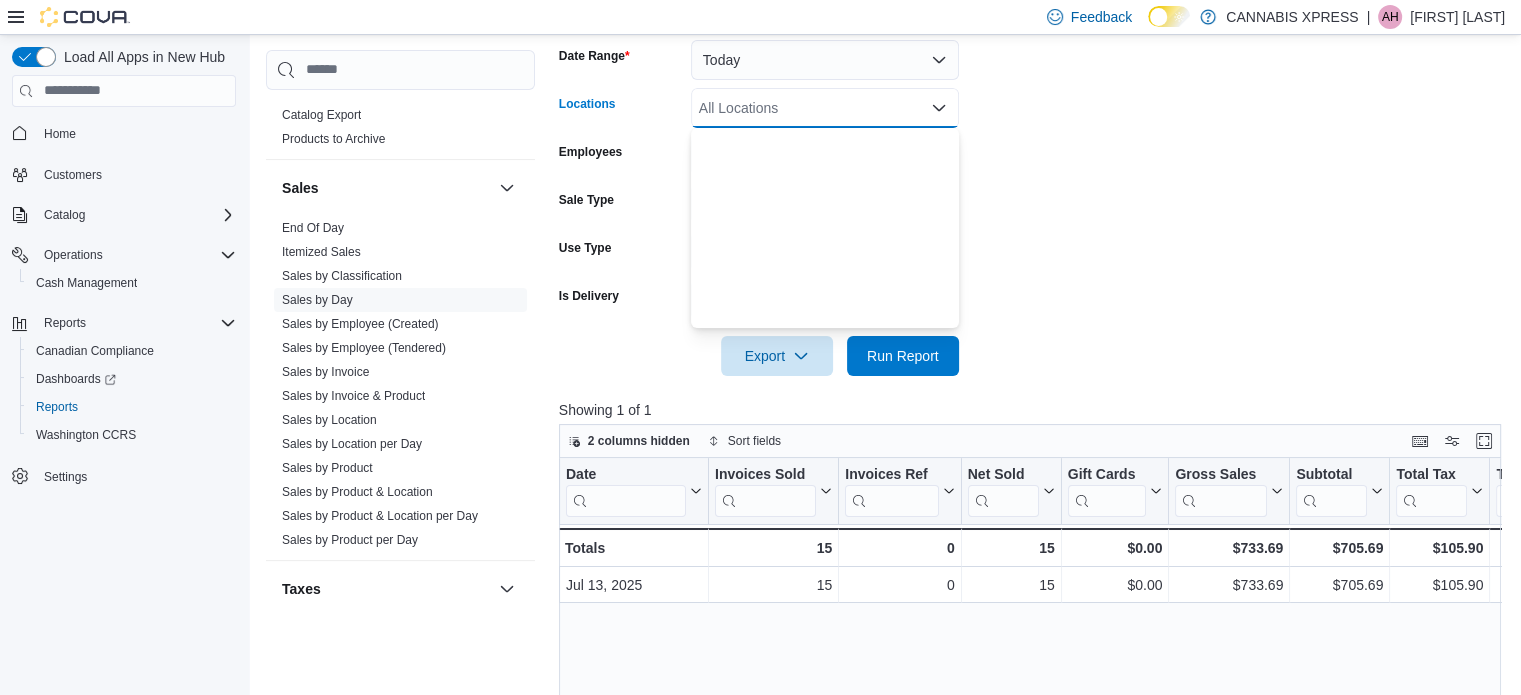 scroll, scrollTop: 438, scrollLeft: 0, axis: vertical 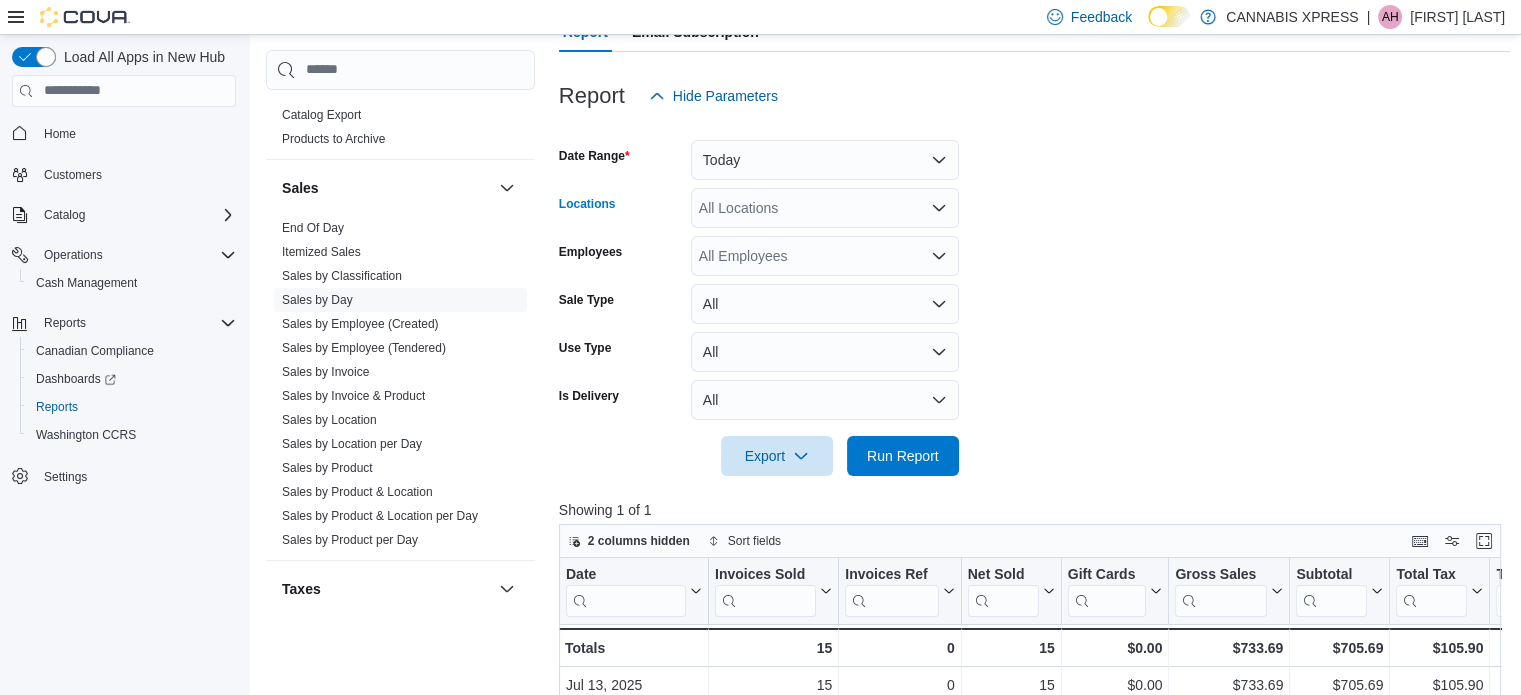 click 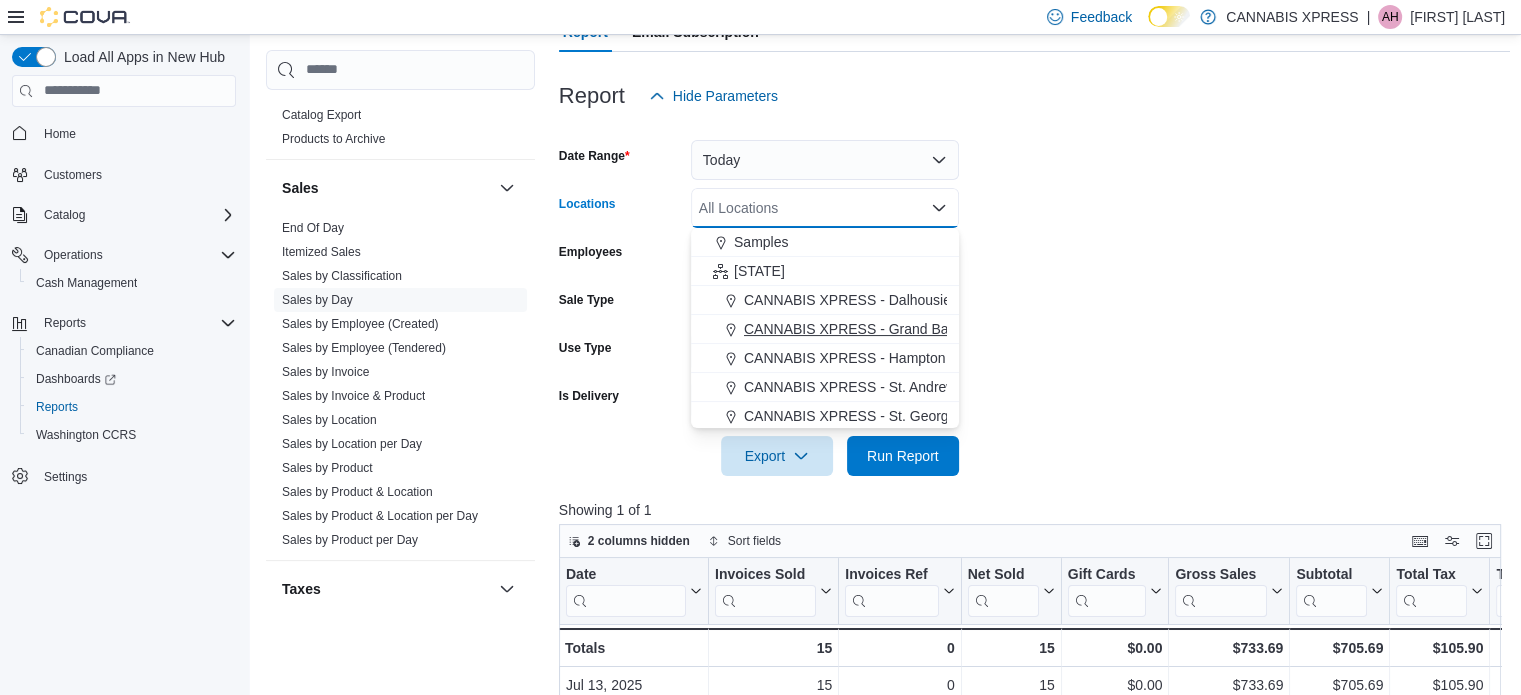 scroll, scrollTop: 438, scrollLeft: 0, axis: vertical 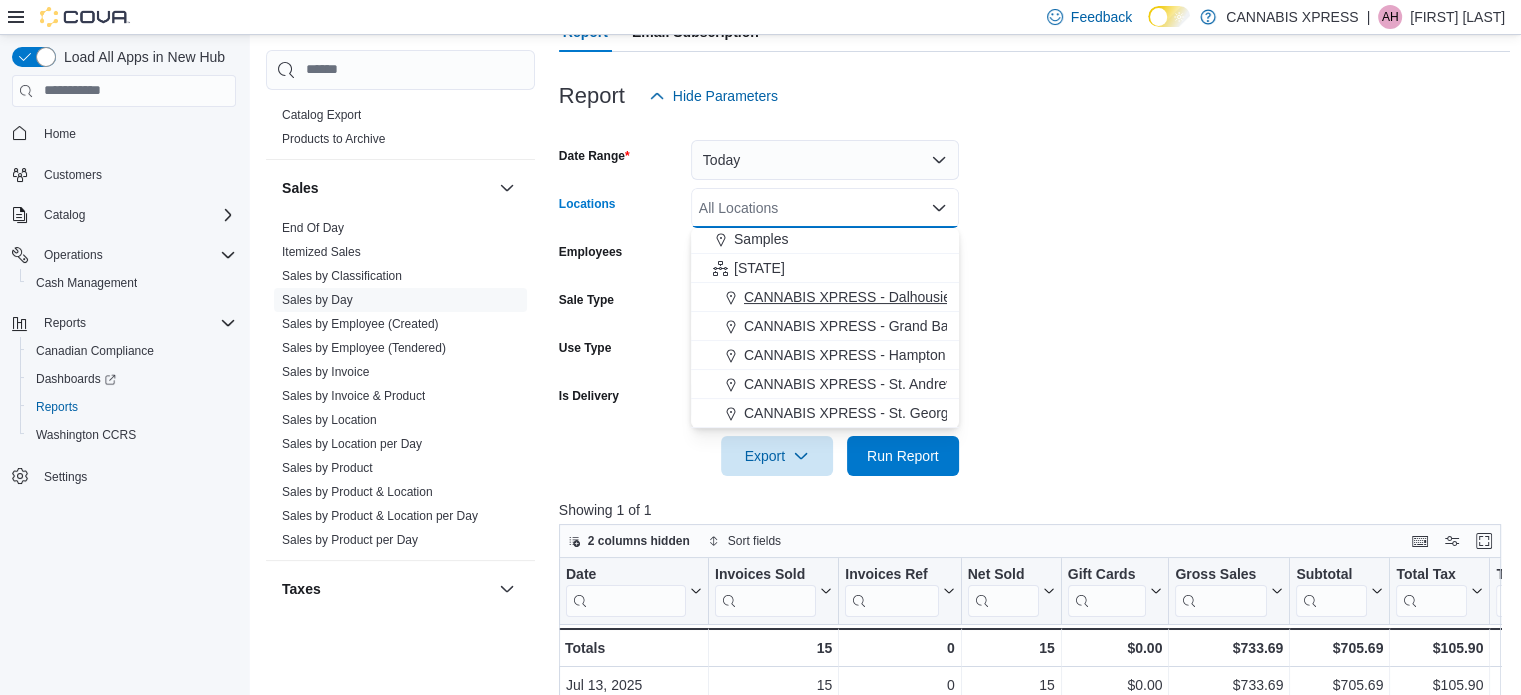 click on "CANNABIS XPRESS - Dalhousie (William Street)" at bounding box center [897, 297] 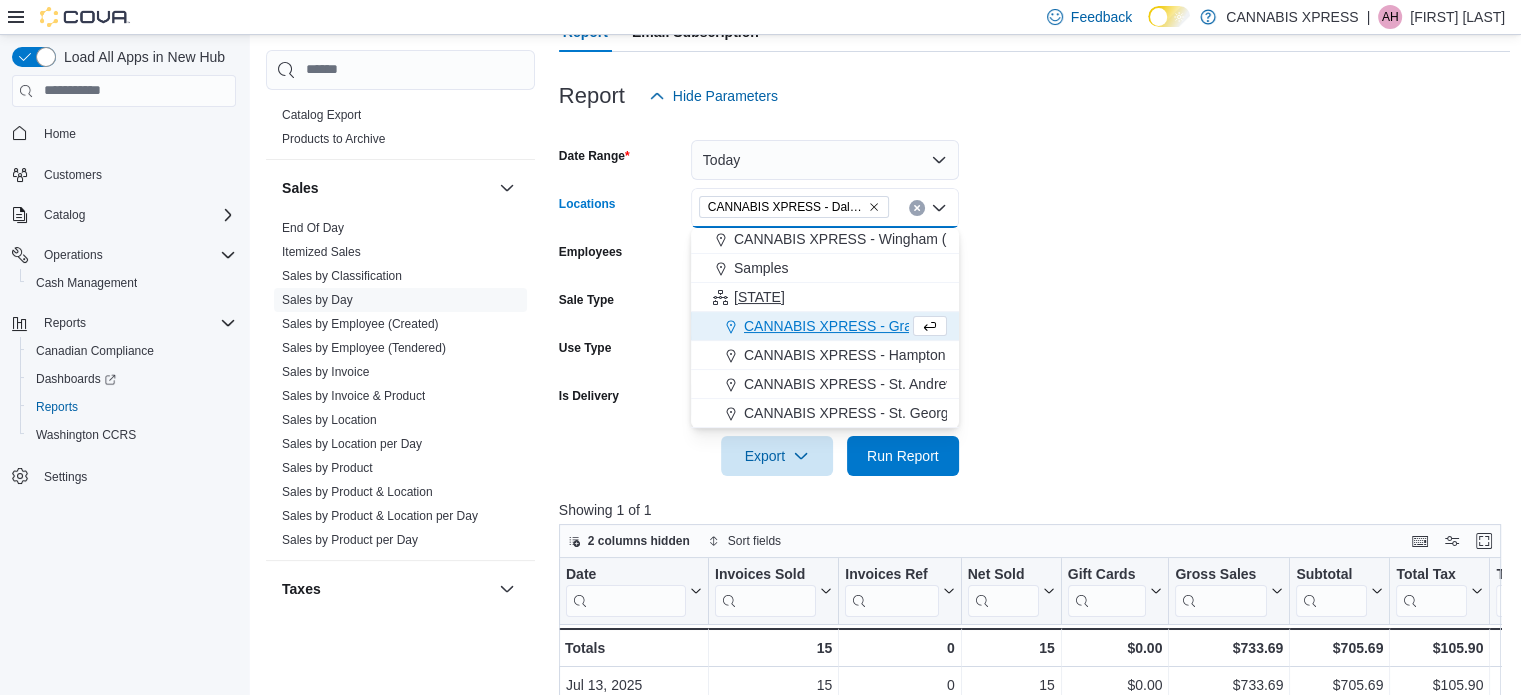 scroll, scrollTop: 408, scrollLeft: 0, axis: vertical 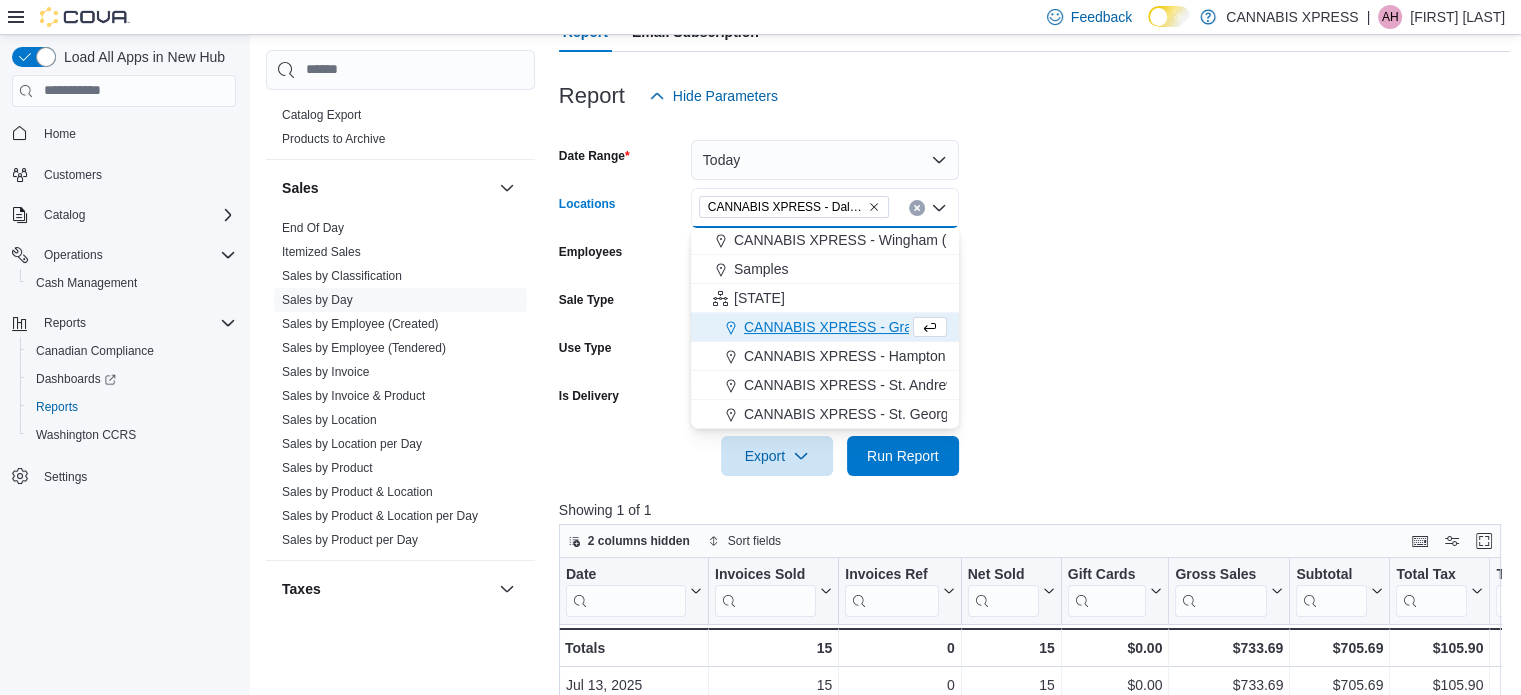 click on "Date Range Today Locations CANNABIS XPRESS - Dalhousie ([STREET]) Combo box. Selected. CANNABIS XPRESS - Dalhousie ([STREET]). Press Backspace to delete CANNABIS XPRESS - Dalhousie ([STREET]). Combo box input. All Locations. Type some text or, to display a list of choices, press Down Arrow. To exit the list of choices, press Escape. Employees All Employees Sale Type All Use Type All Is Delivery All Export  Run Report" at bounding box center [1035, 296] 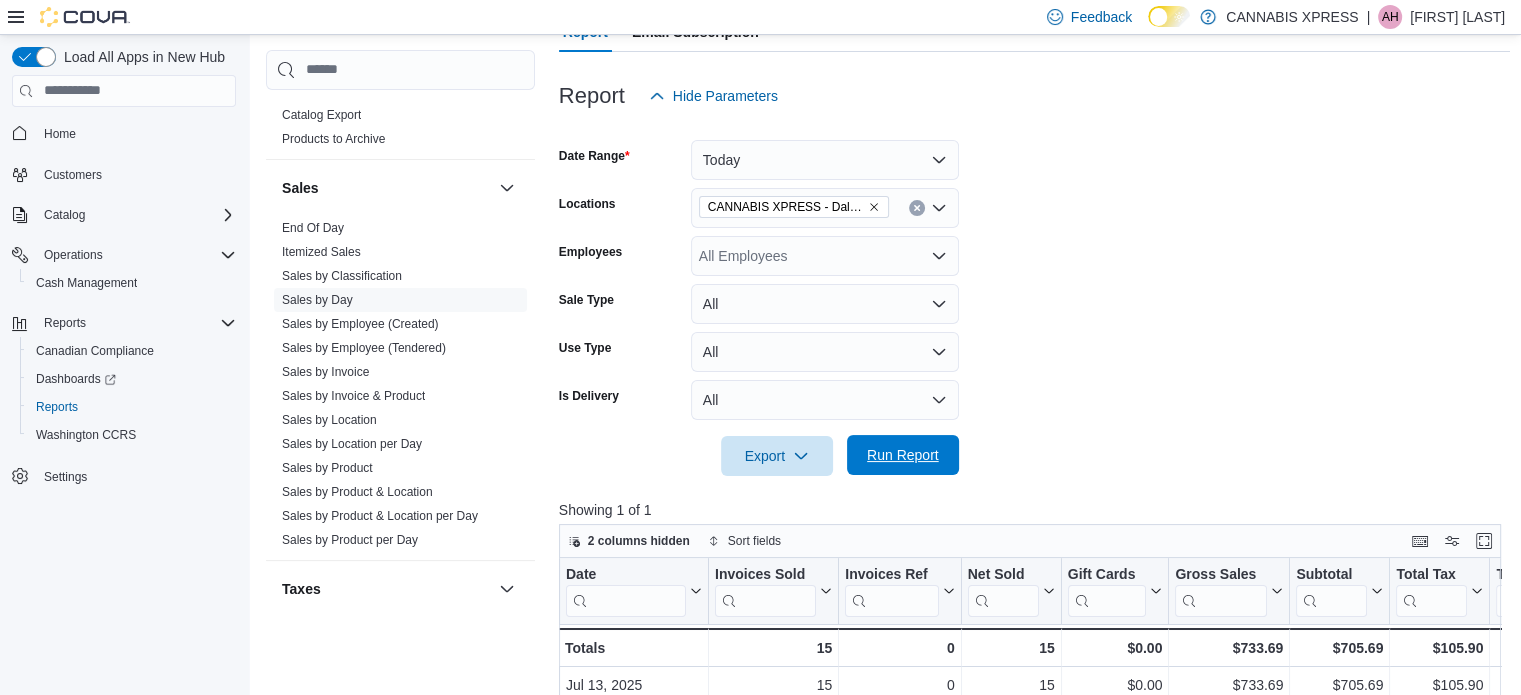 click on "Run Report" at bounding box center (903, 455) 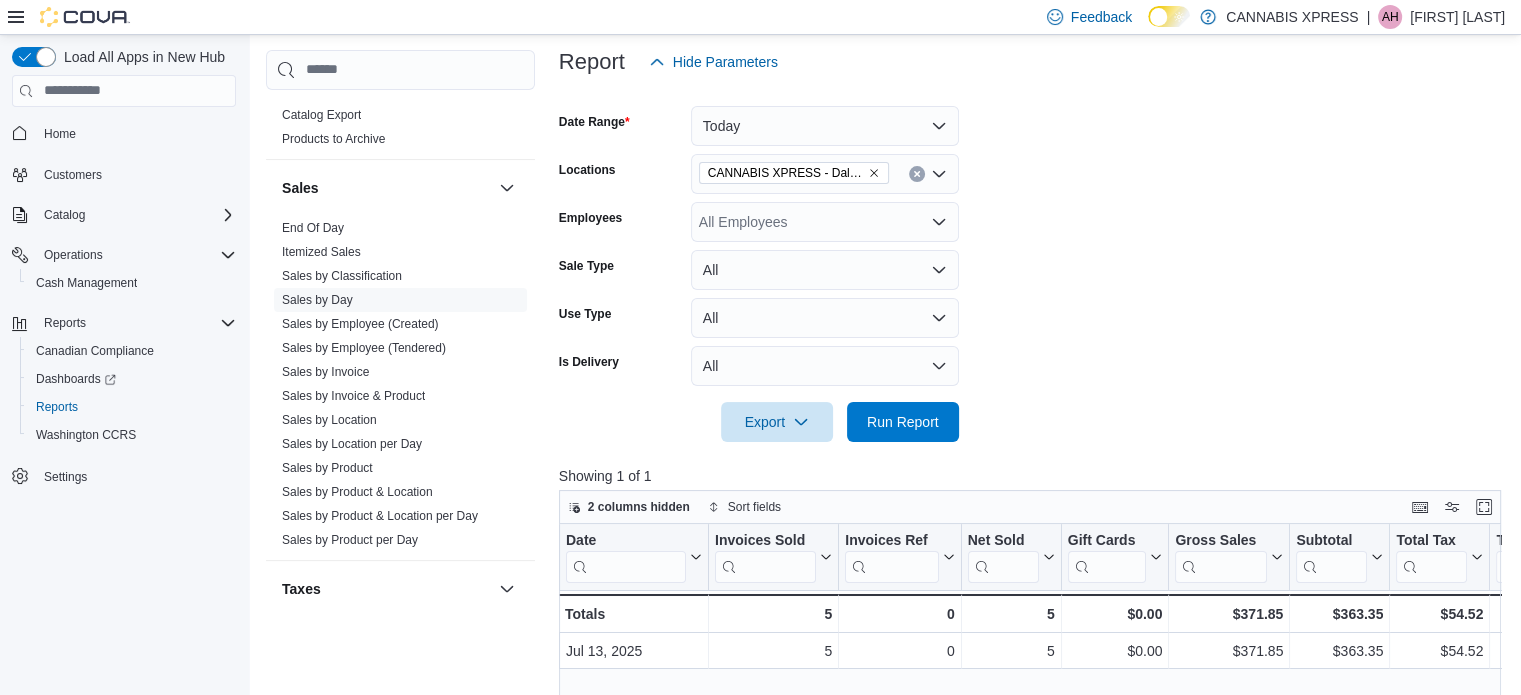 scroll, scrollTop: 205, scrollLeft: 0, axis: vertical 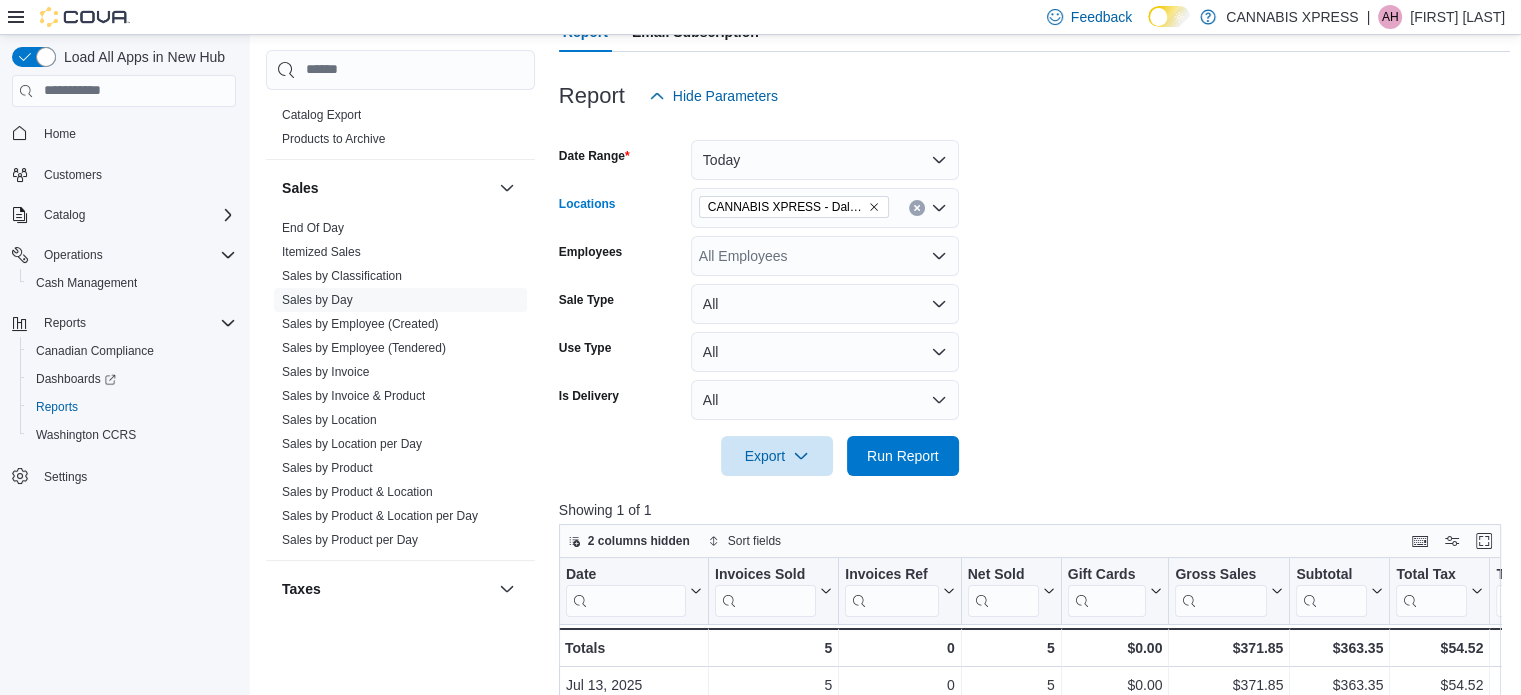 click 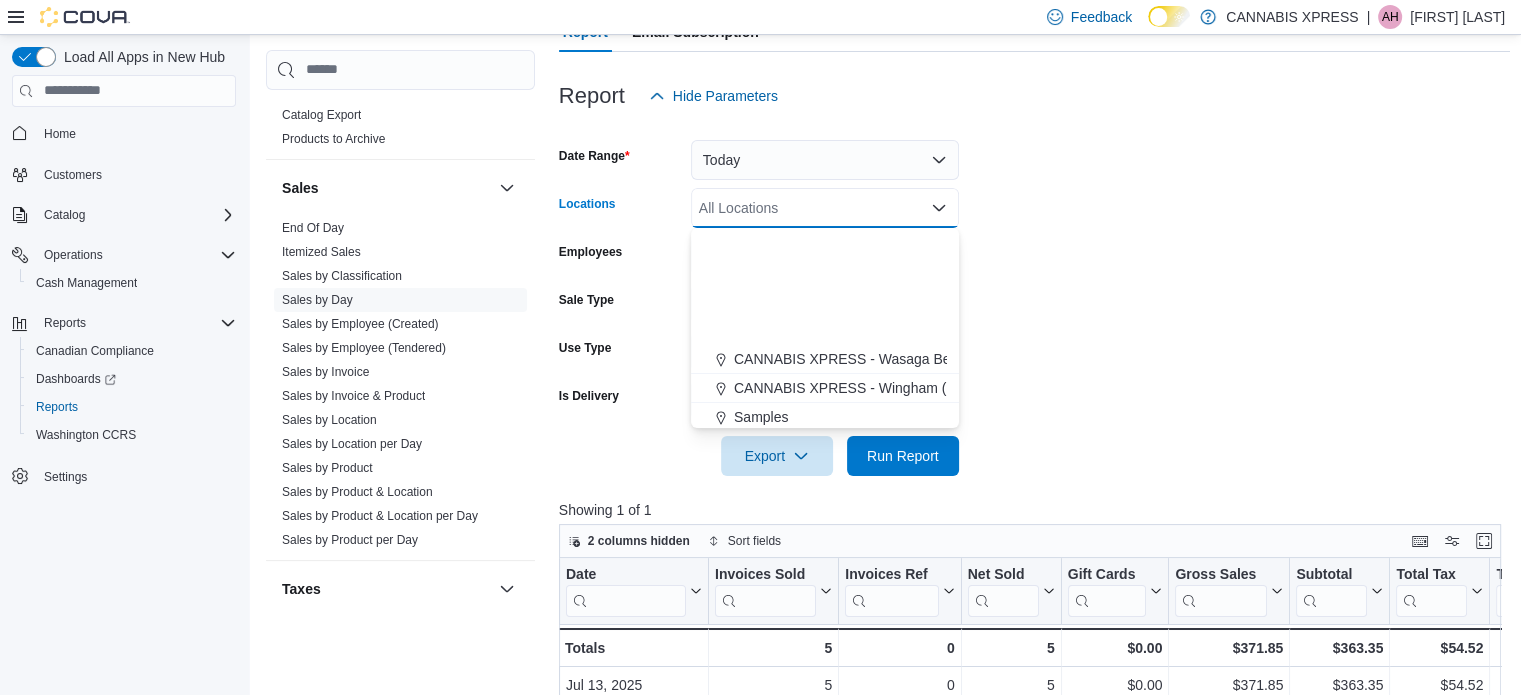 scroll, scrollTop: 438, scrollLeft: 0, axis: vertical 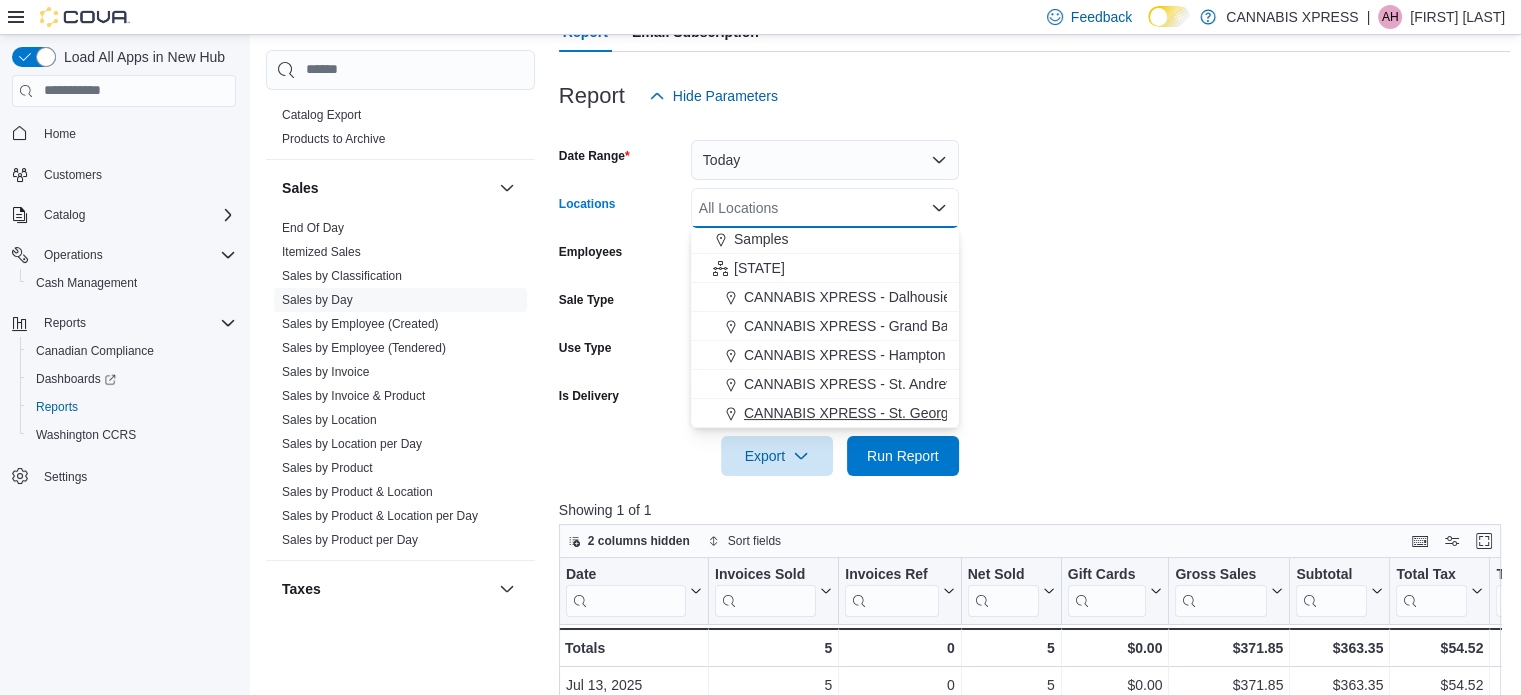 click on "CANNABIS XPRESS - St. George ([STREET])" at bounding box center (888, 413) 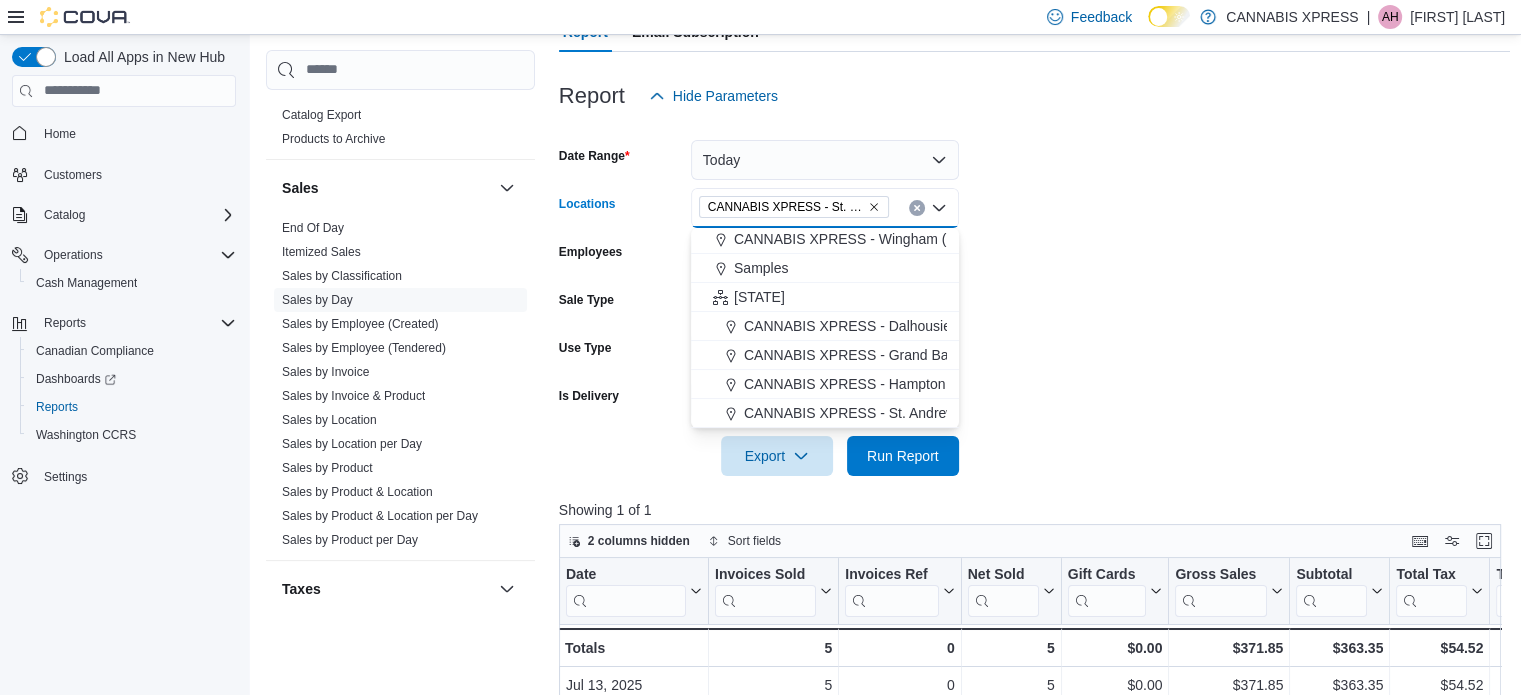 scroll, scrollTop: 408, scrollLeft: 0, axis: vertical 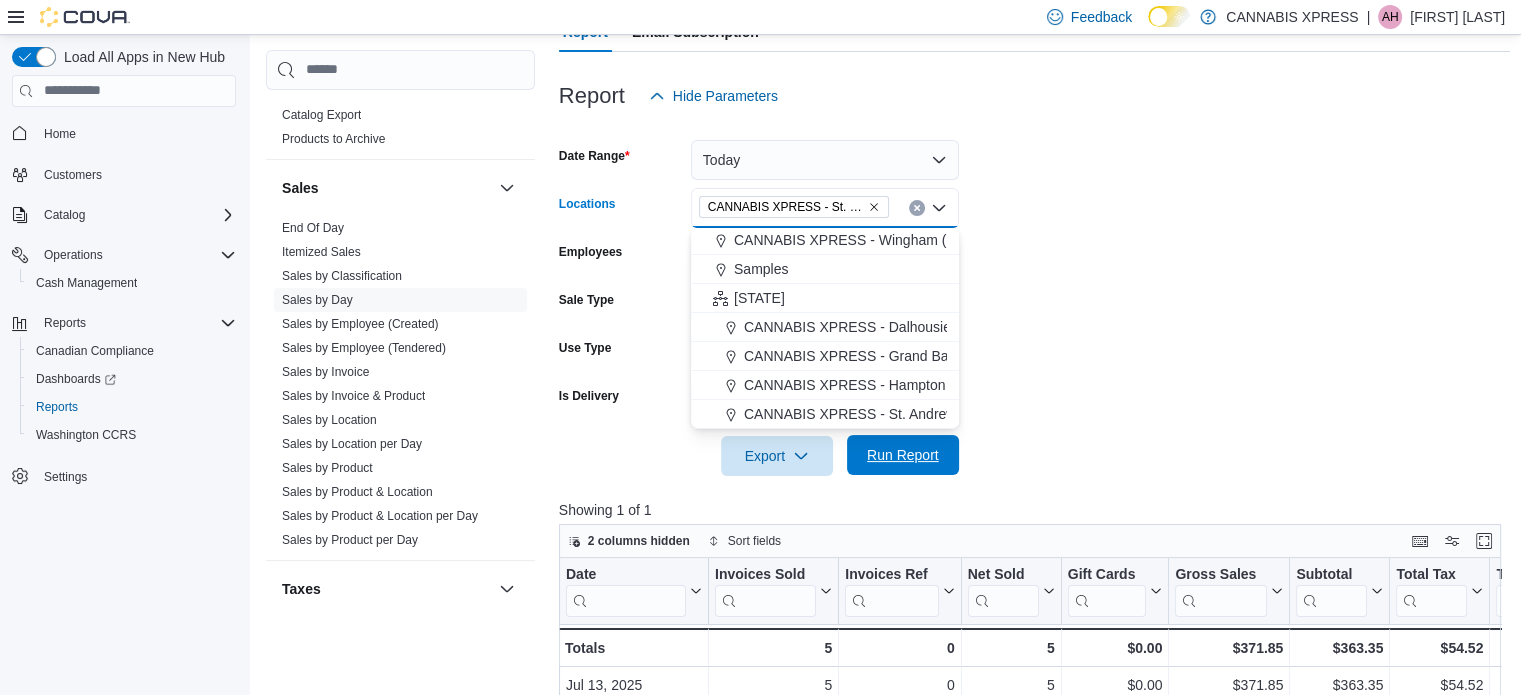 click on "Run Report" at bounding box center [903, 455] 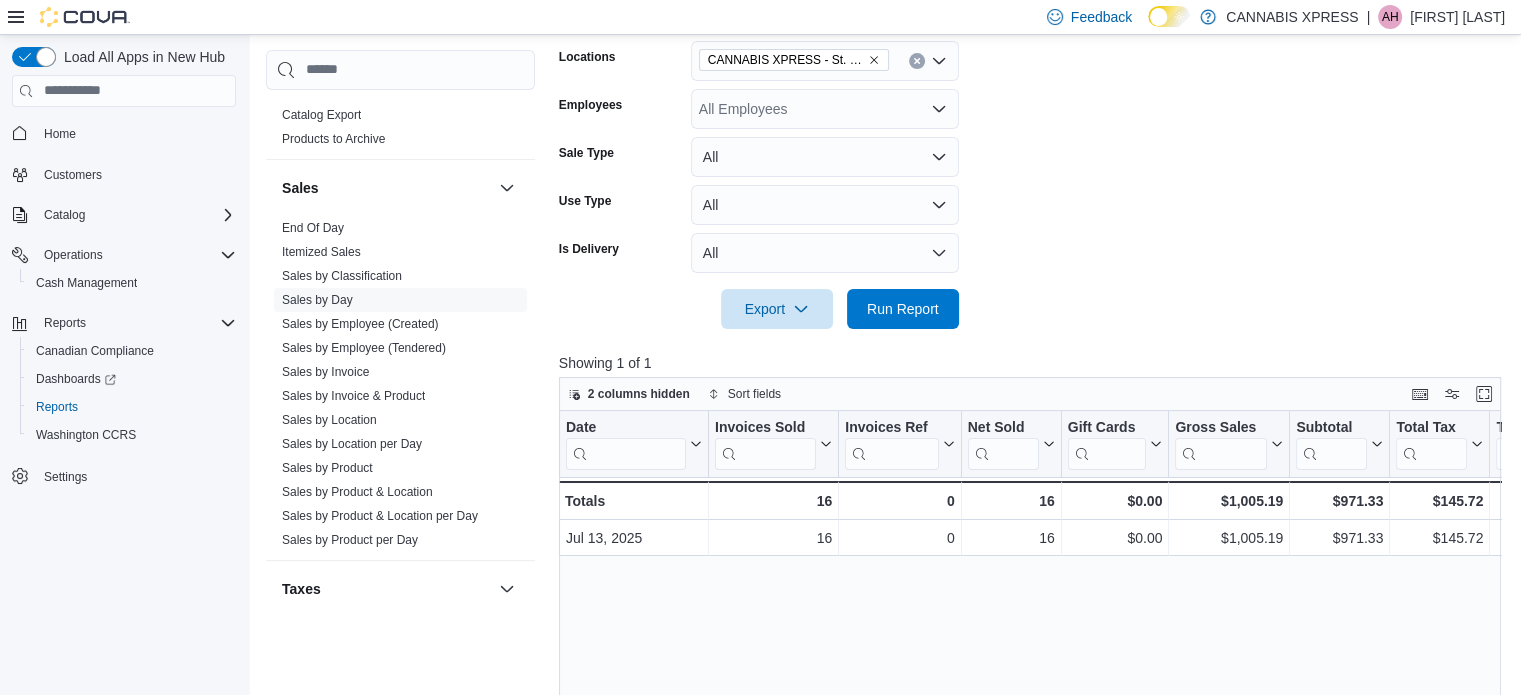 scroll, scrollTop: 305, scrollLeft: 0, axis: vertical 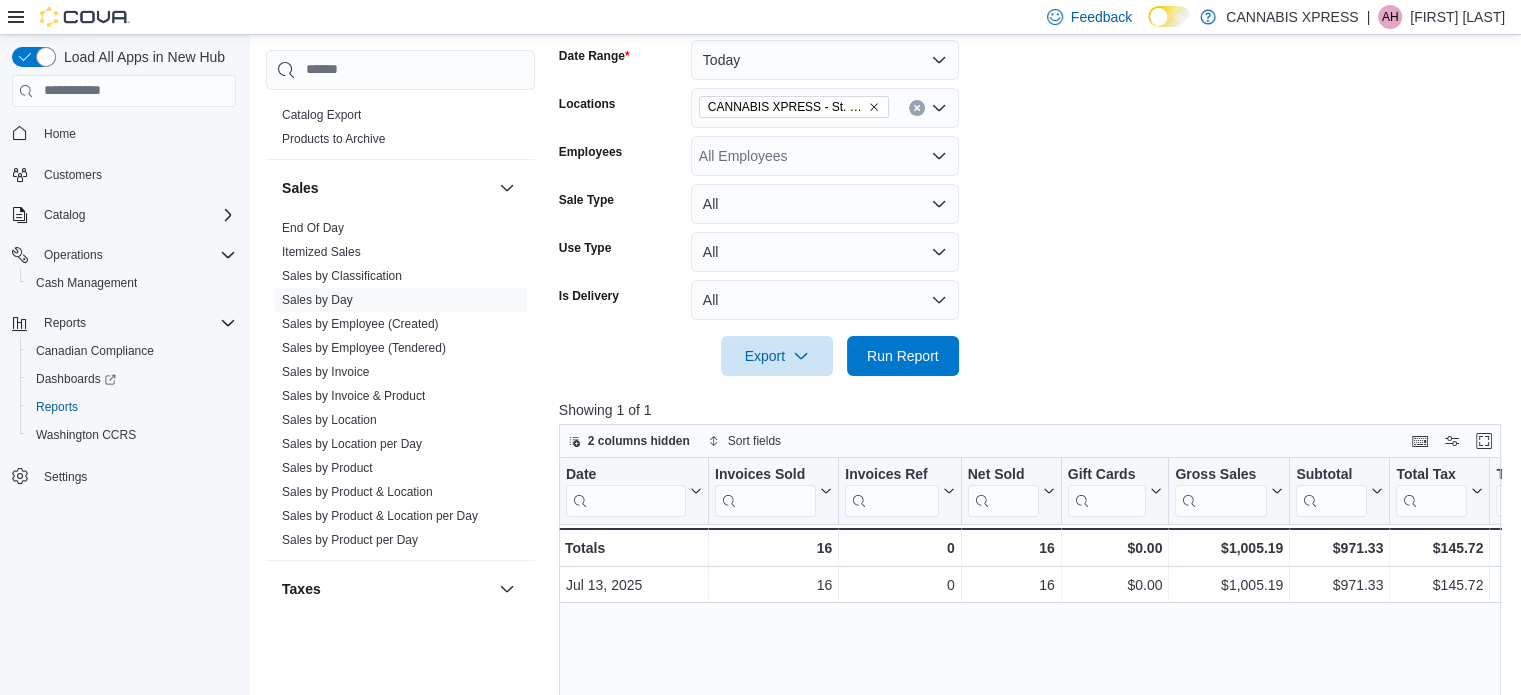 click 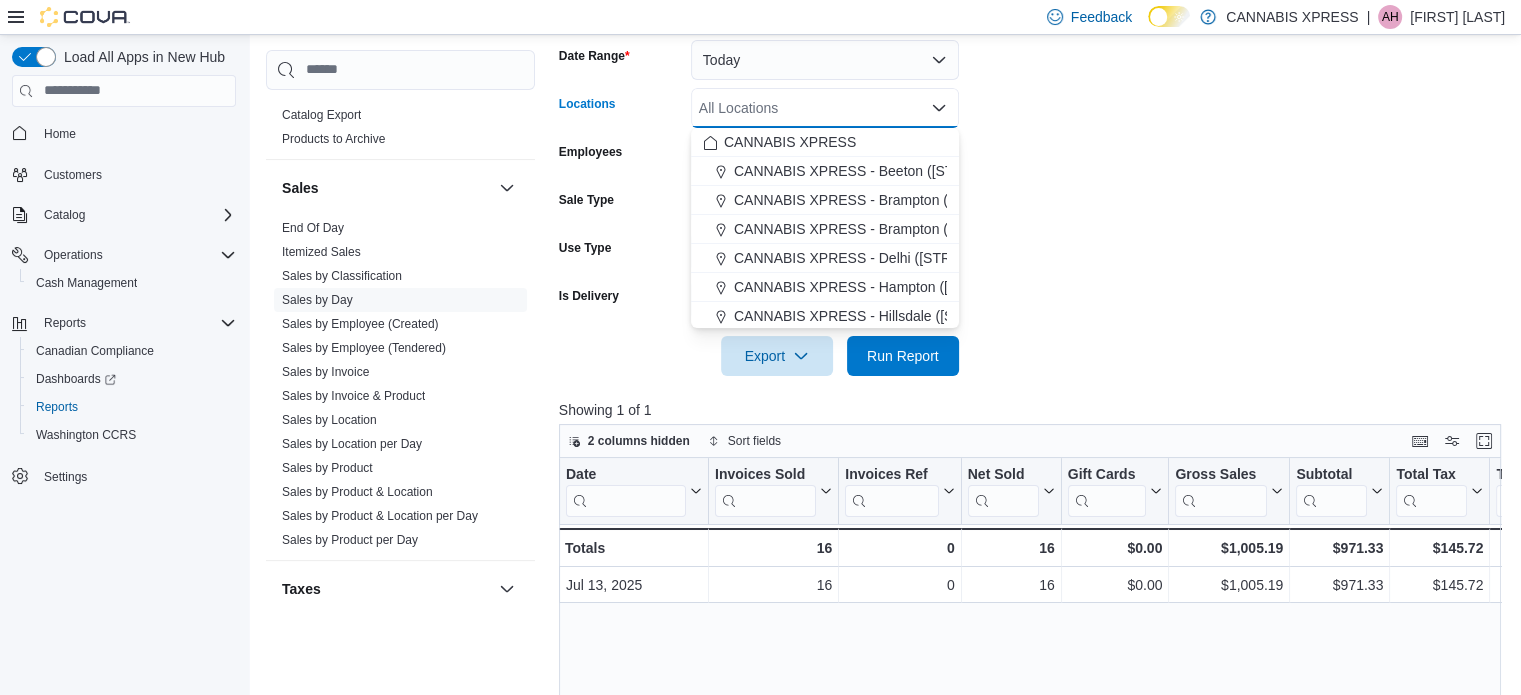 scroll, scrollTop: 438, scrollLeft: 0, axis: vertical 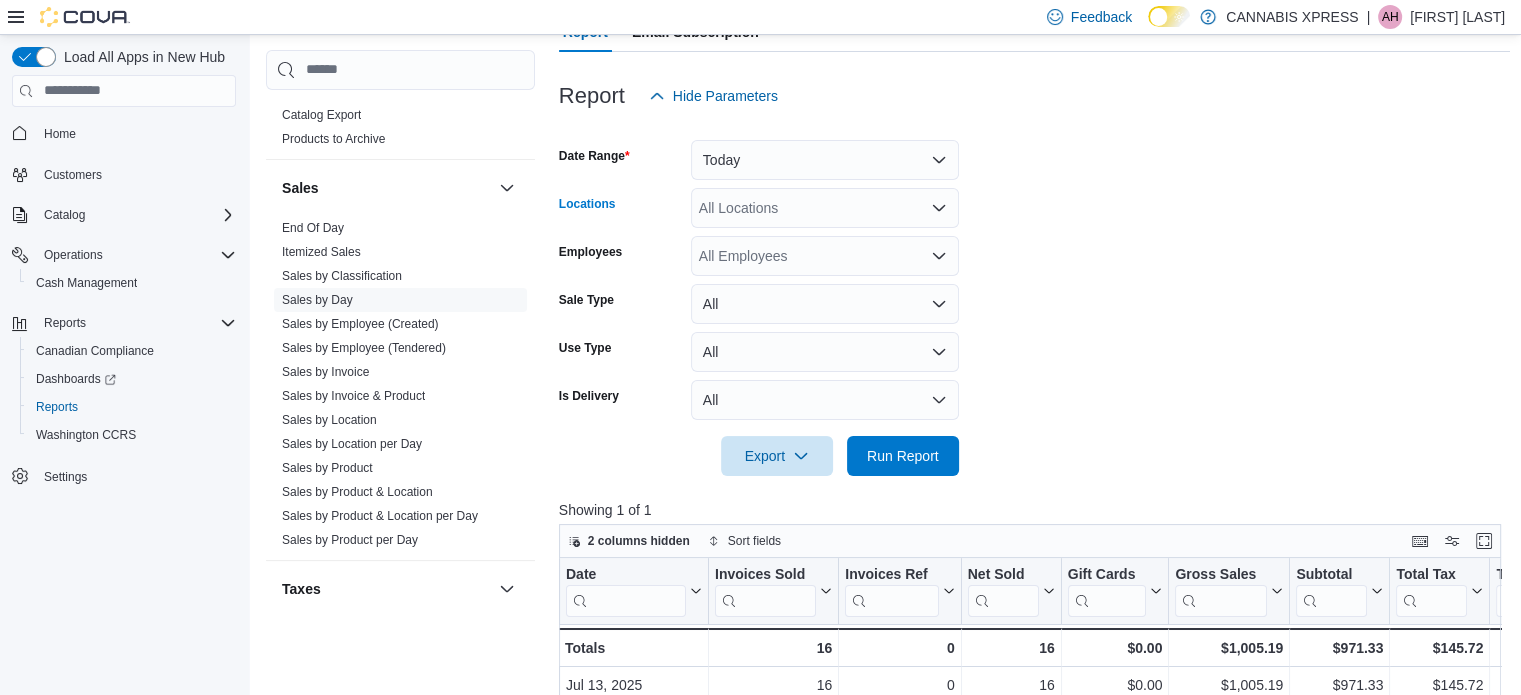 click 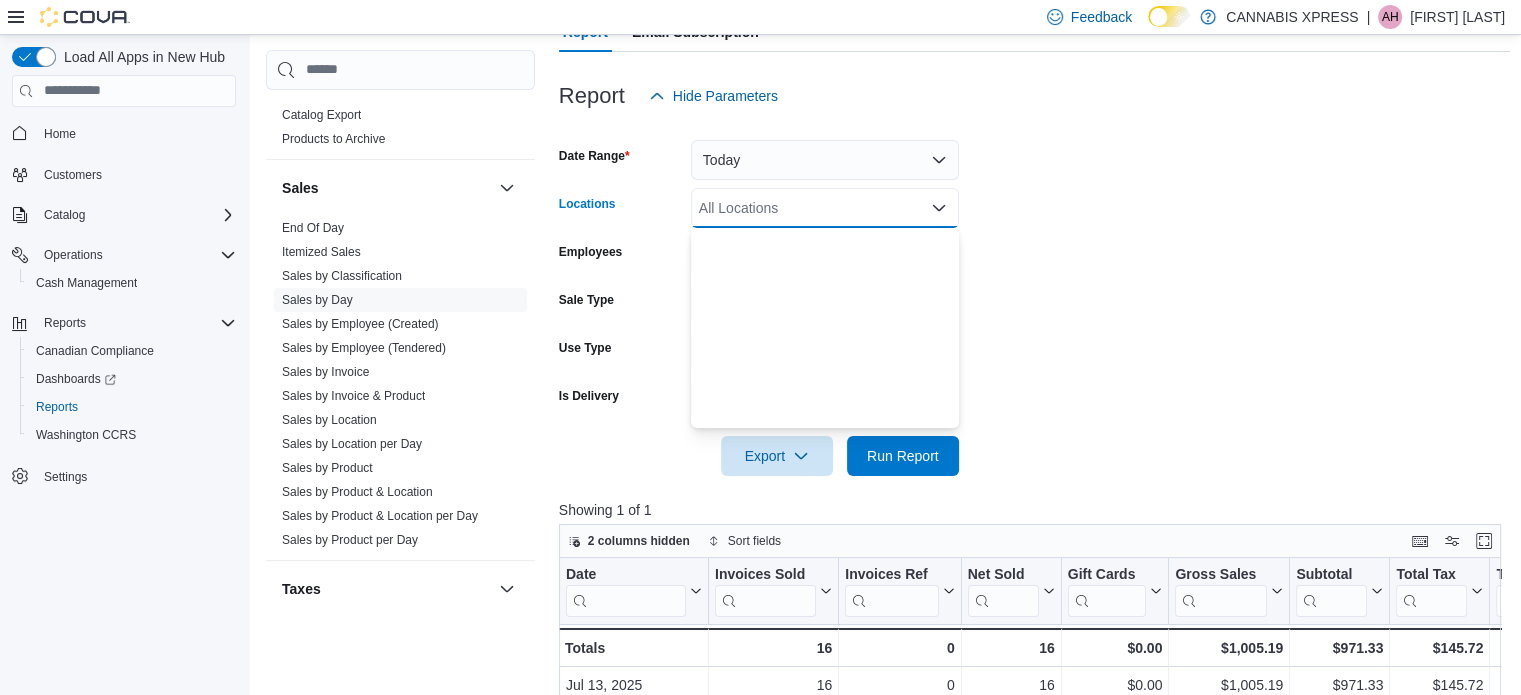 scroll, scrollTop: 438, scrollLeft: 0, axis: vertical 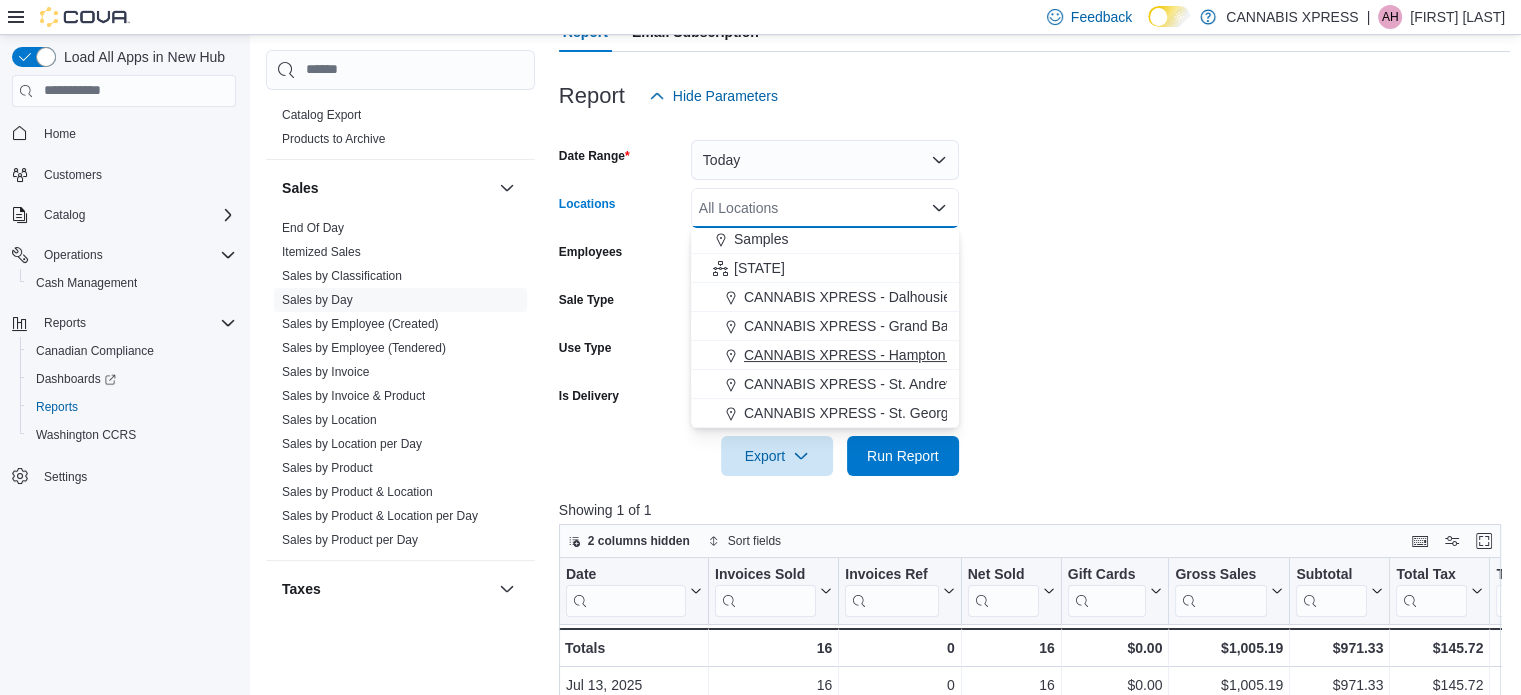 click on "CANNABIS XPRESS - Hampton ([STREET])" at bounding box center (883, 355) 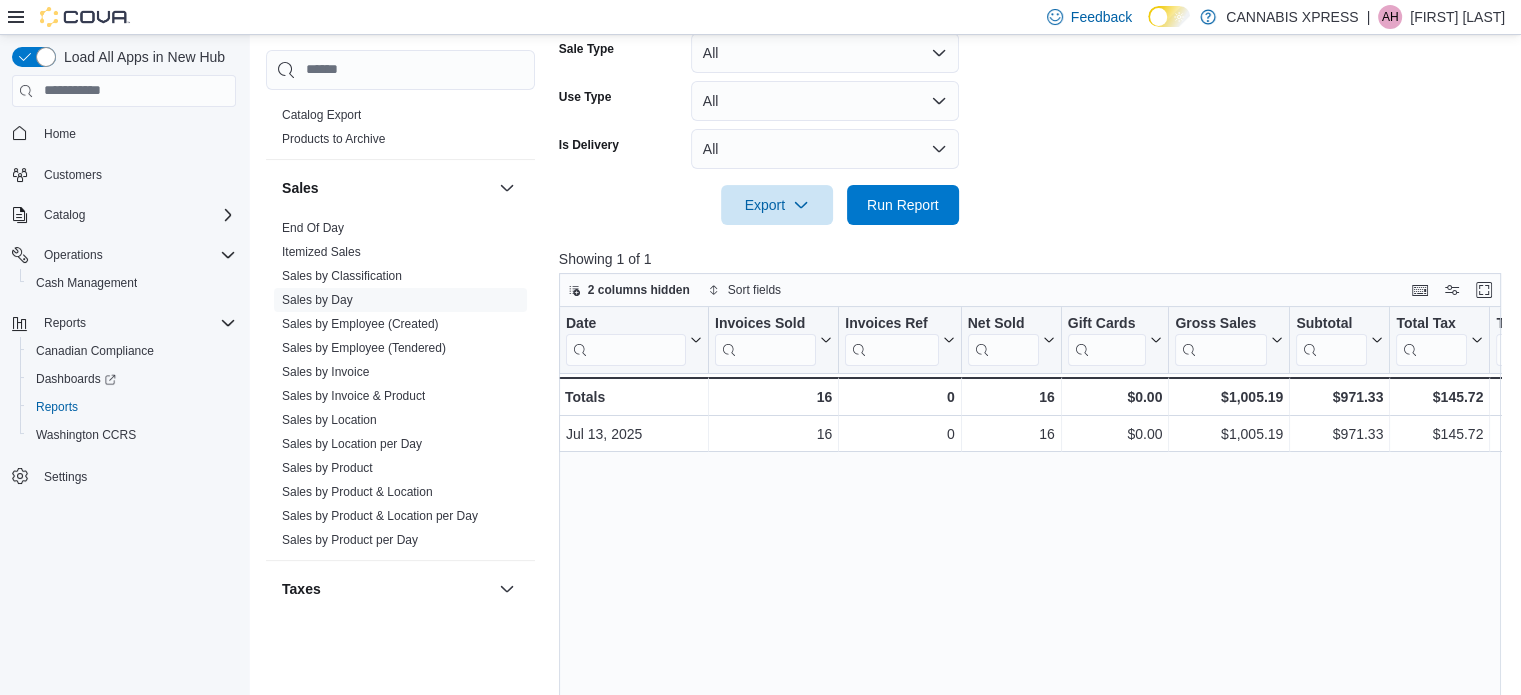 scroll, scrollTop: 305, scrollLeft: 0, axis: vertical 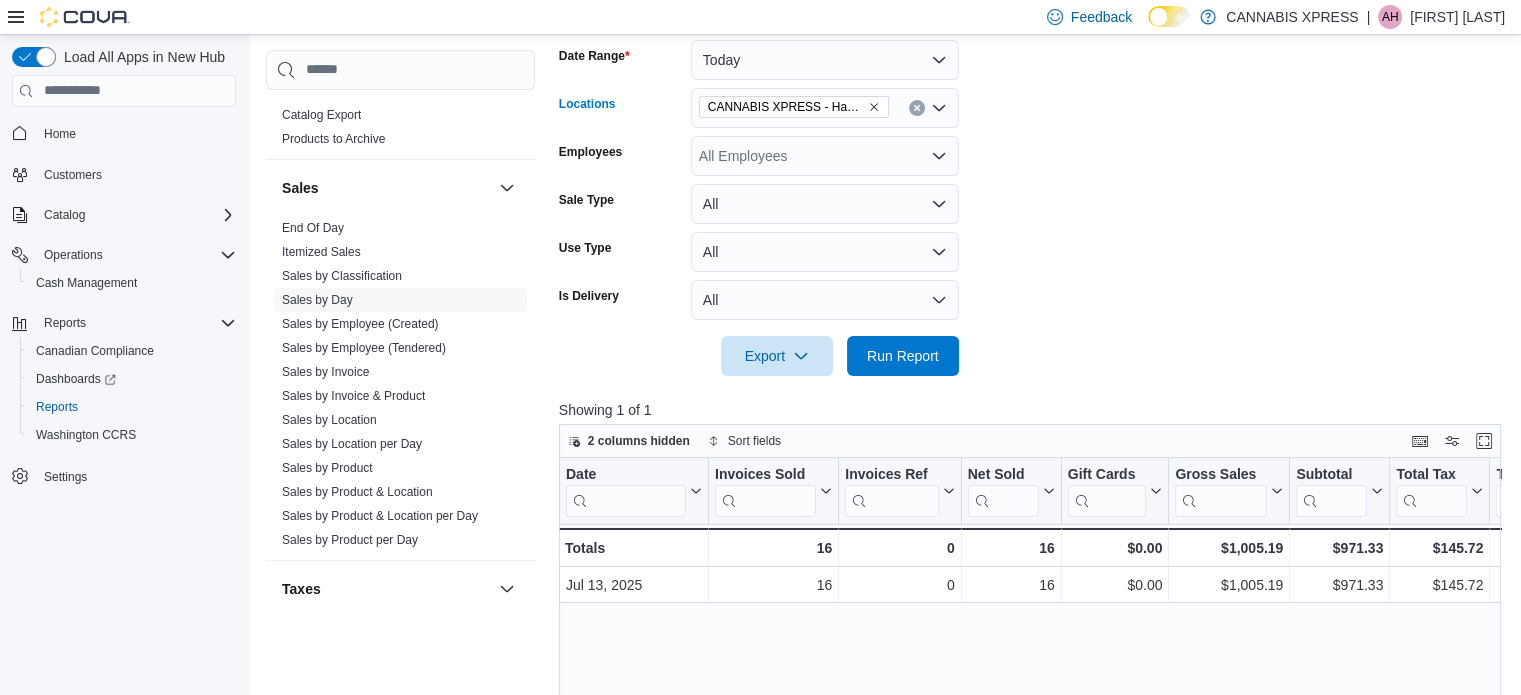 click 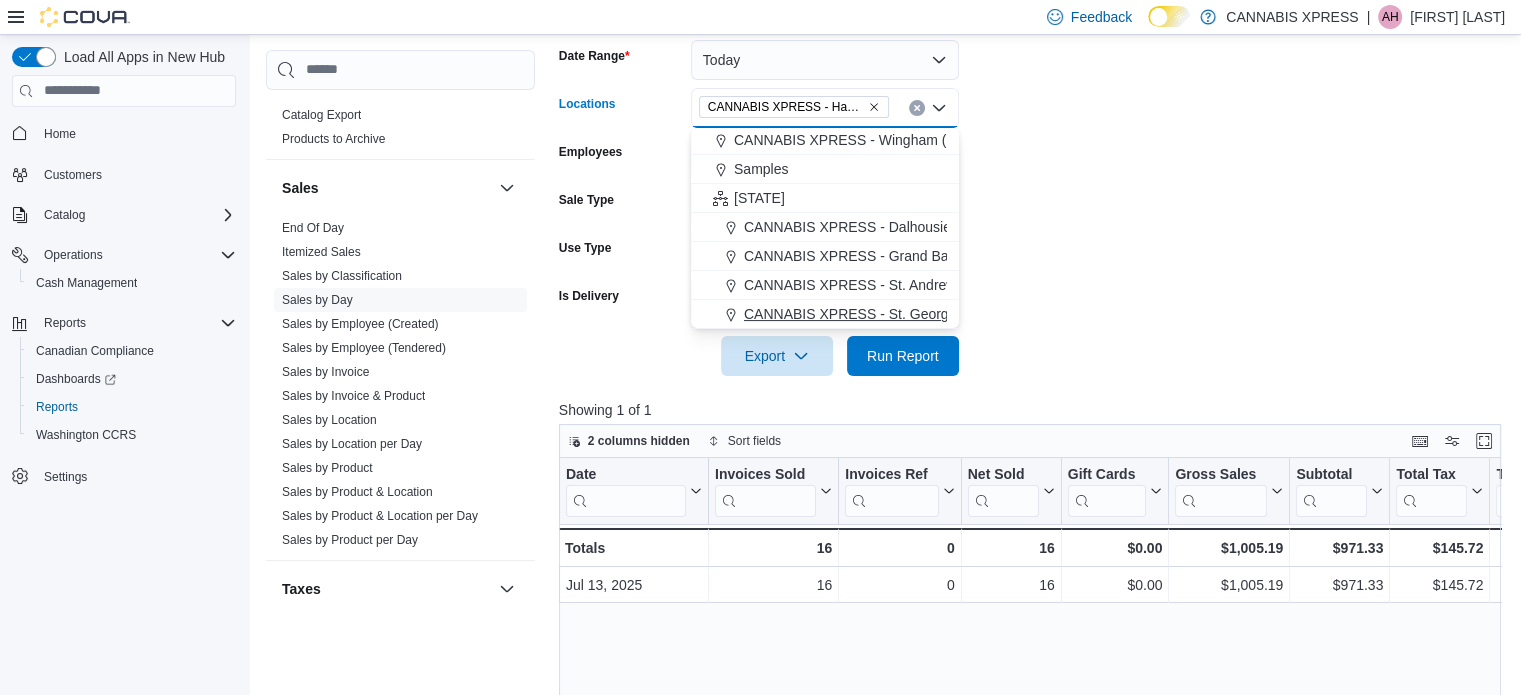 click on "CANNABIS XPRESS - St. George ([STREET])" at bounding box center (888, 314) 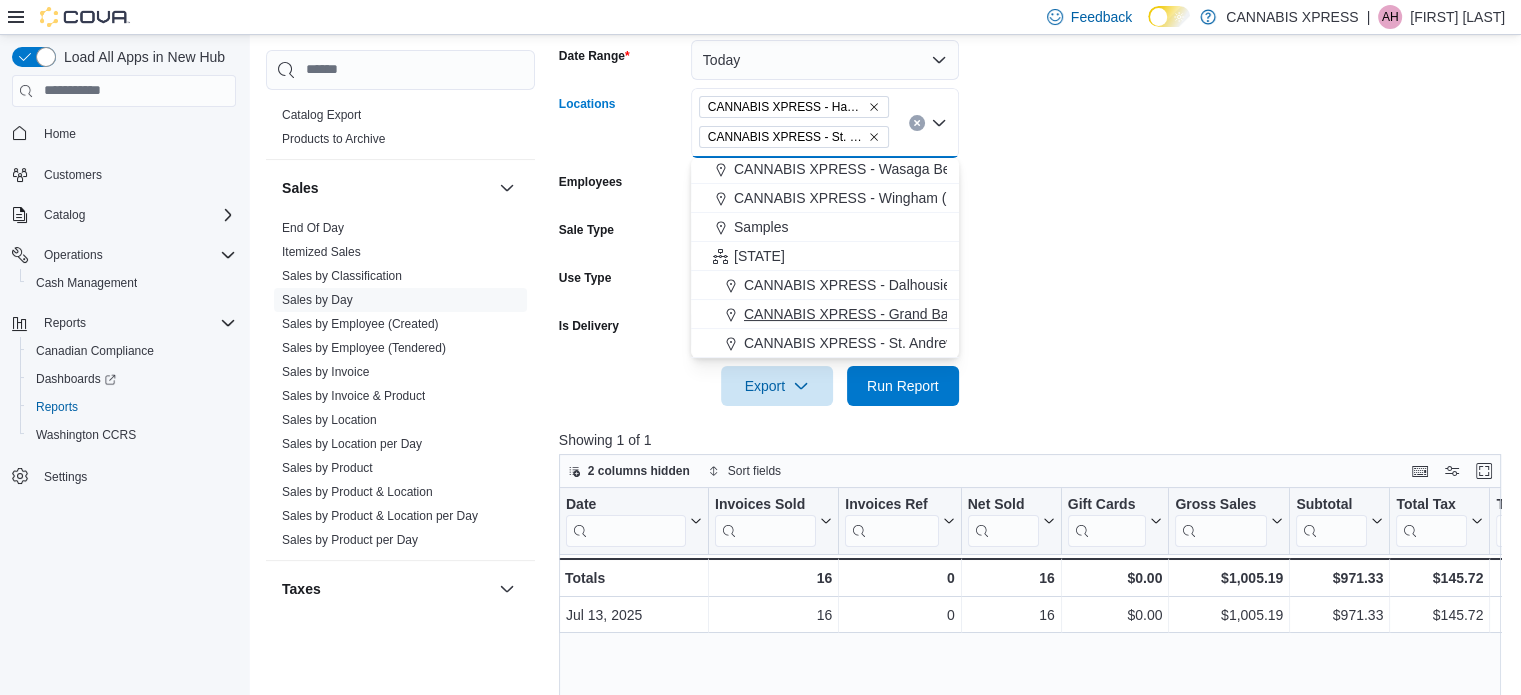 scroll, scrollTop: 380, scrollLeft: 0, axis: vertical 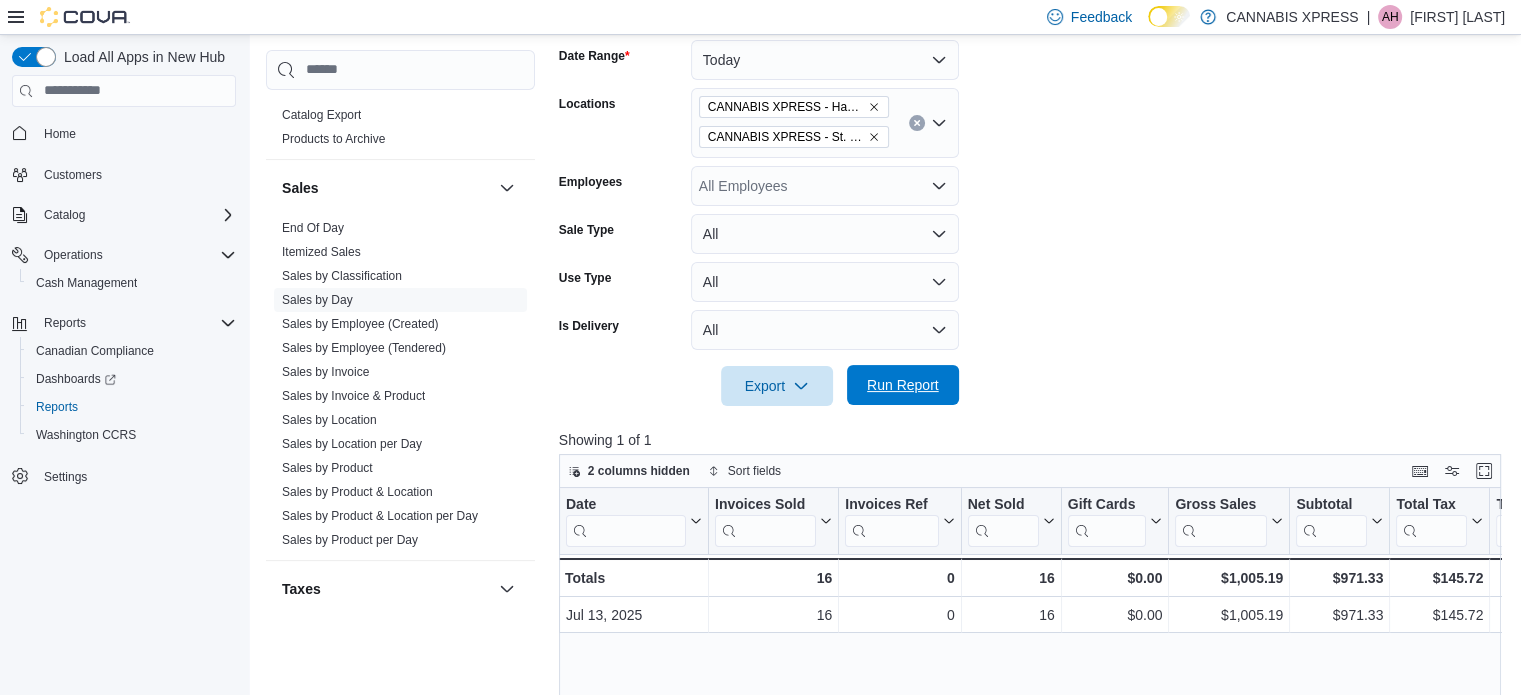 click on "Run Report" at bounding box center [903, 385] 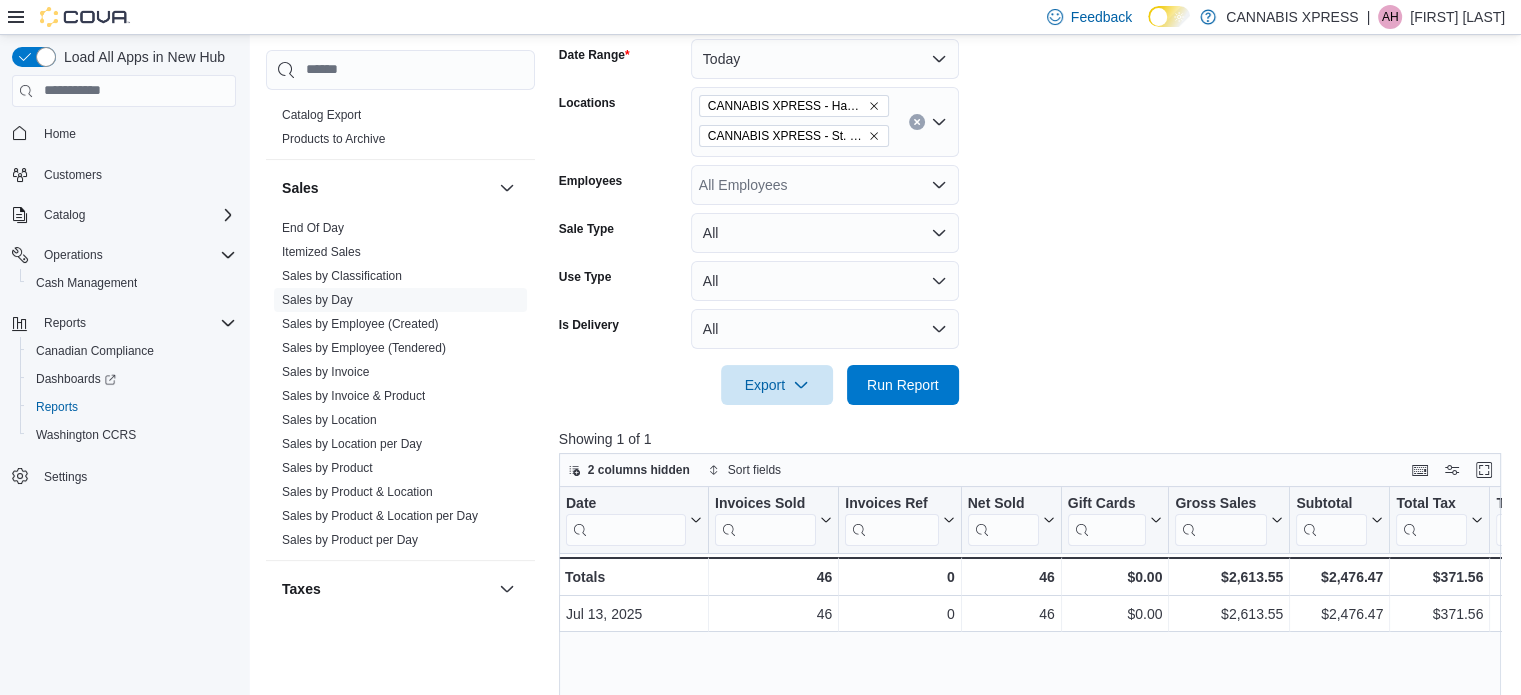 scroll, scrollTop: 305, scrollLeft: 0, axis: vertical 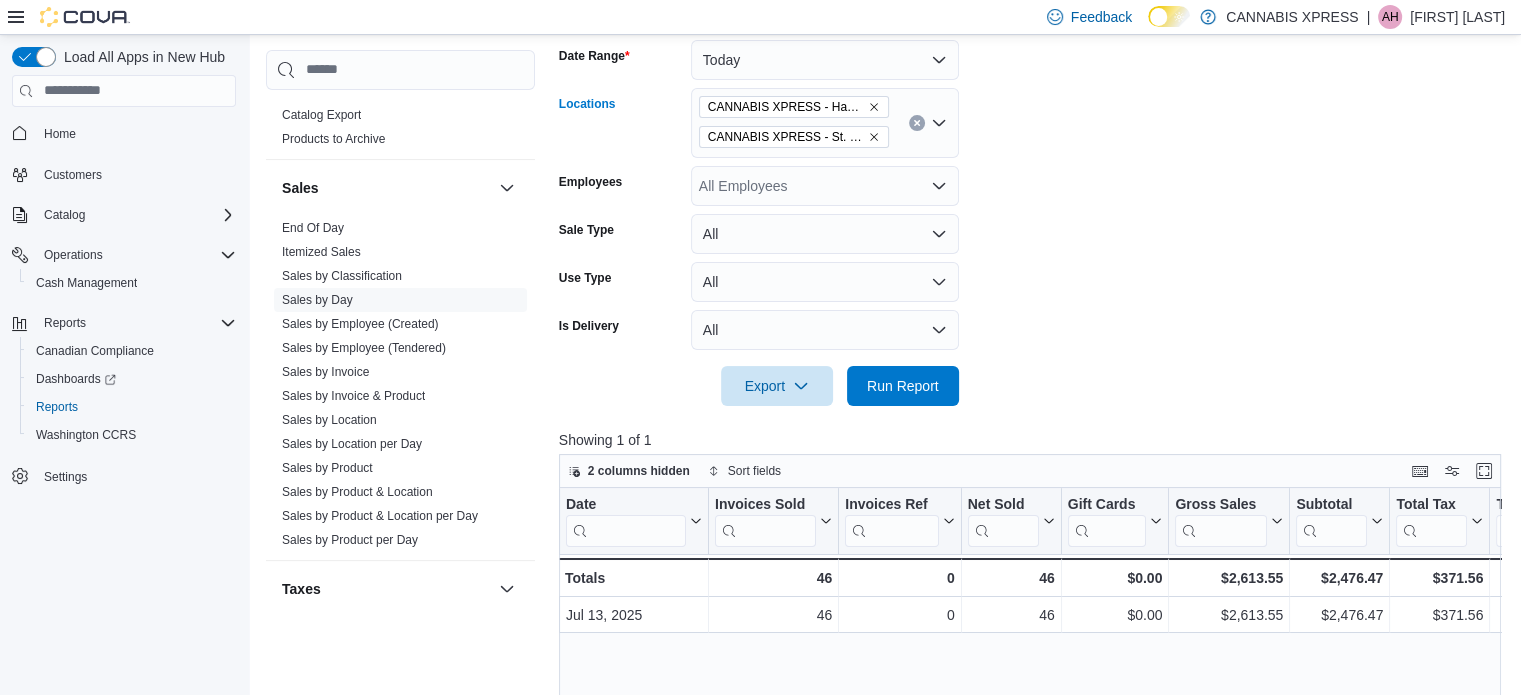 click 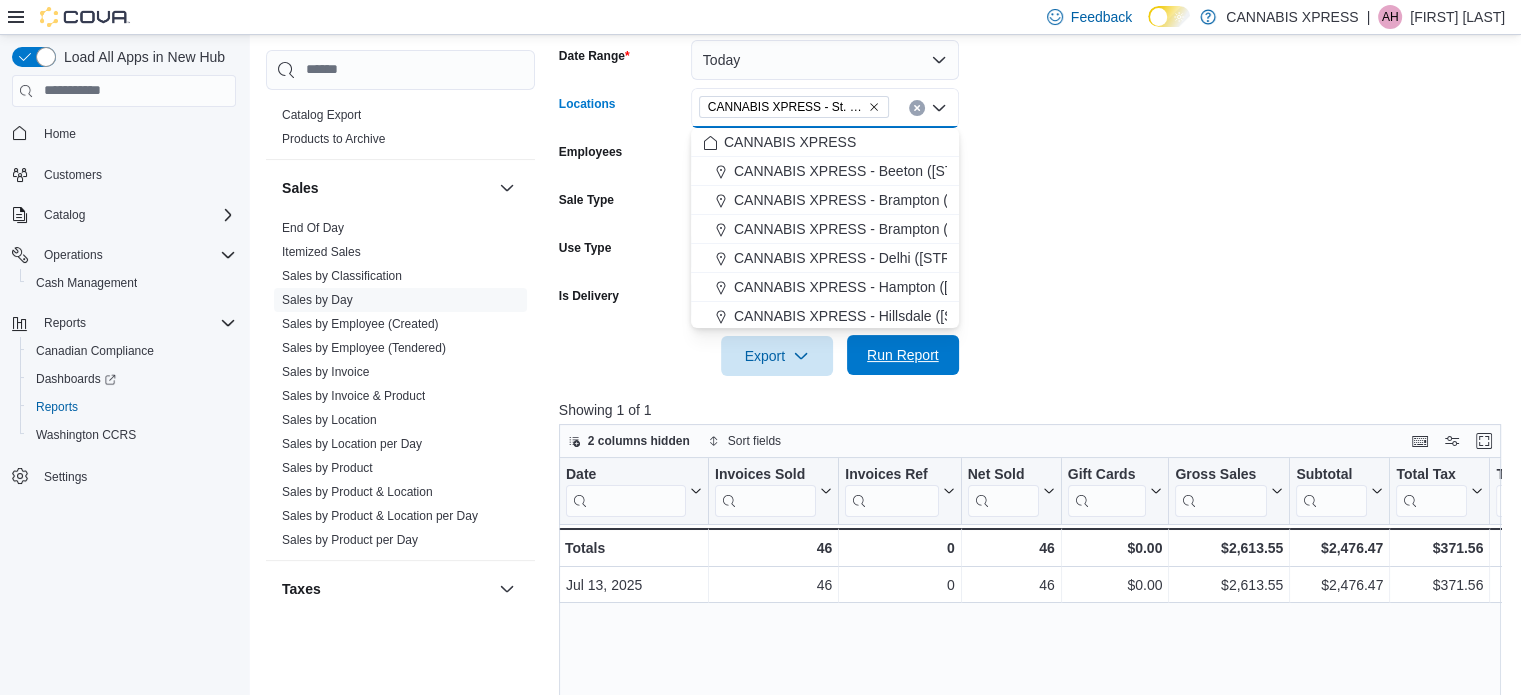 click on "Run Report" at bounding box center [903, 355] 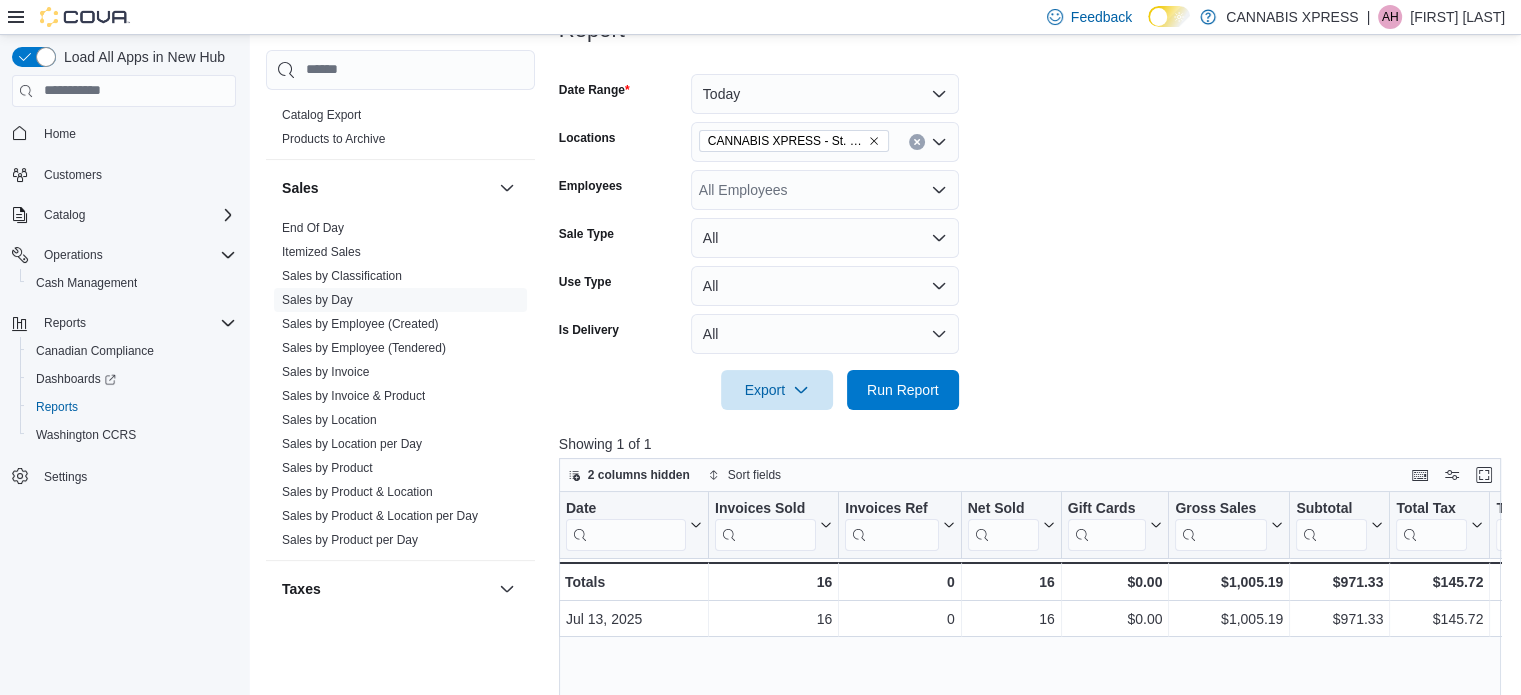 scroll, scrollTop: 305, scrollLeft: 0, axis: vertical 